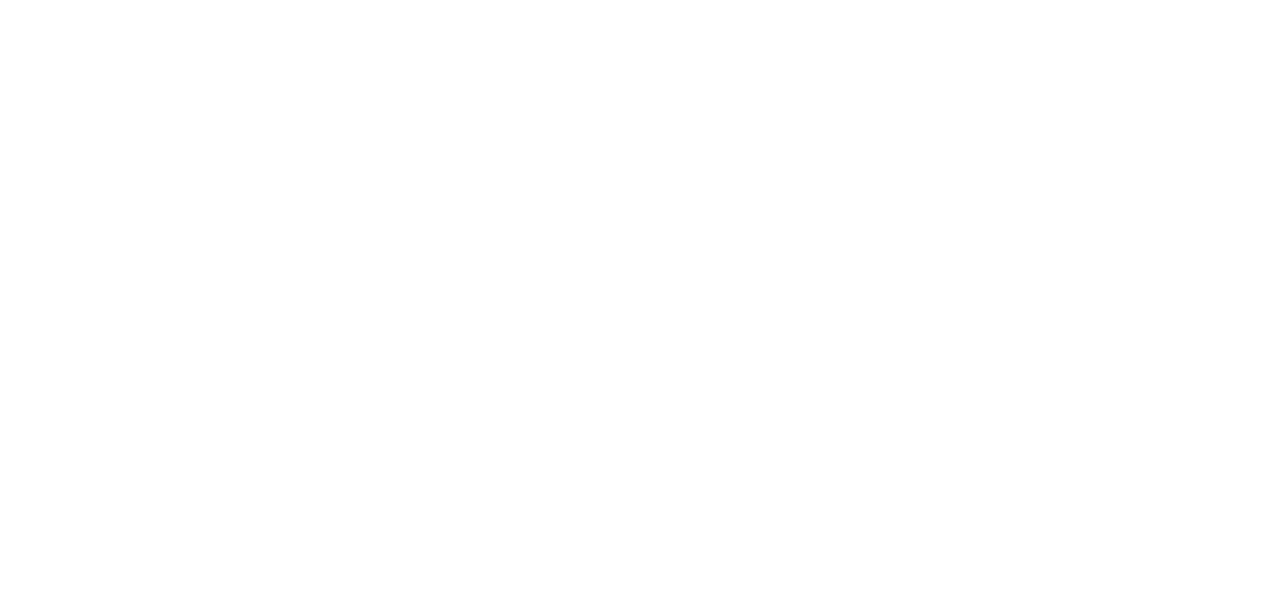 scroll, scrollTop: 0, scrollLeft: 0, axis: both 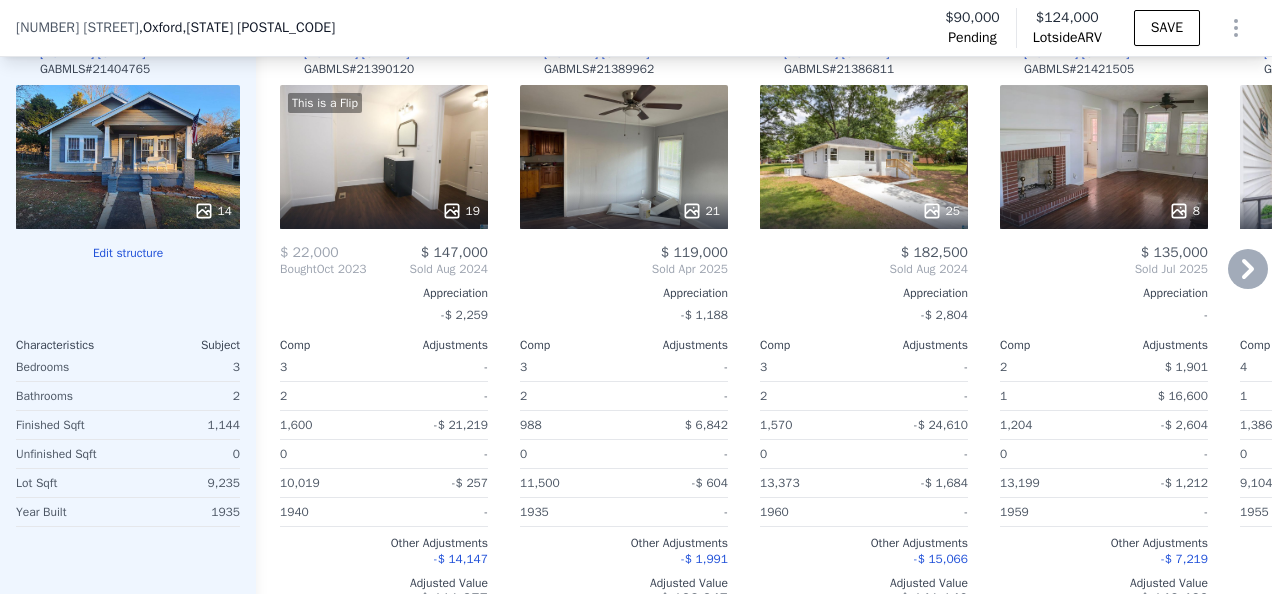 click 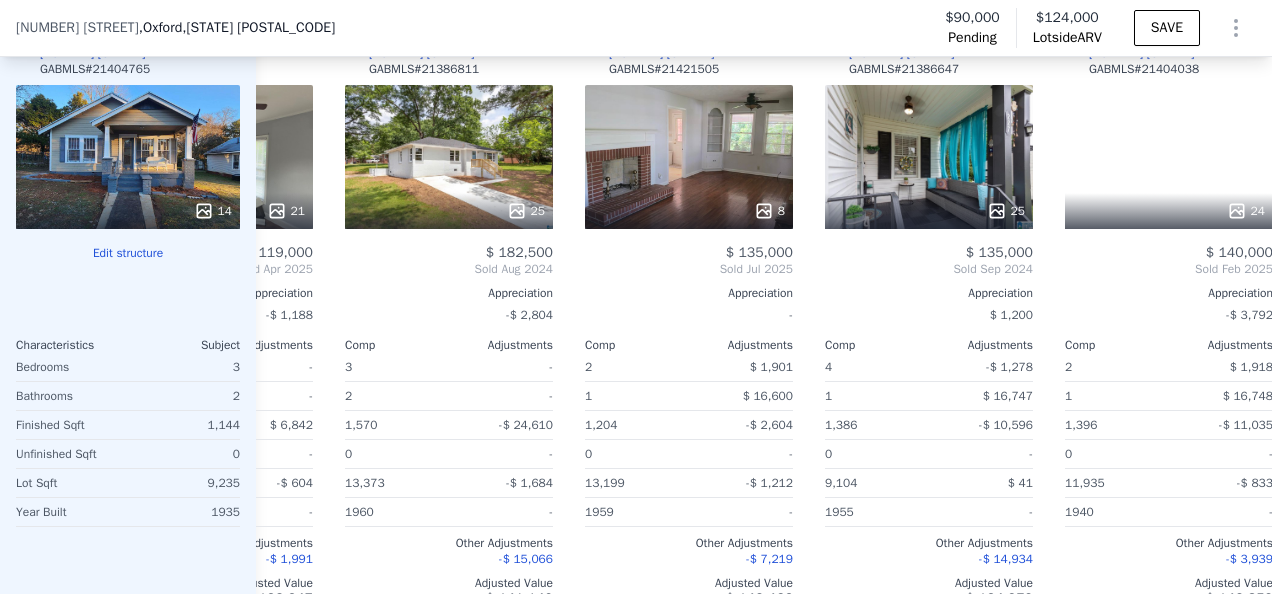 scroll, scrollTop: 0, scrollLeft: 480, axis: horizontal 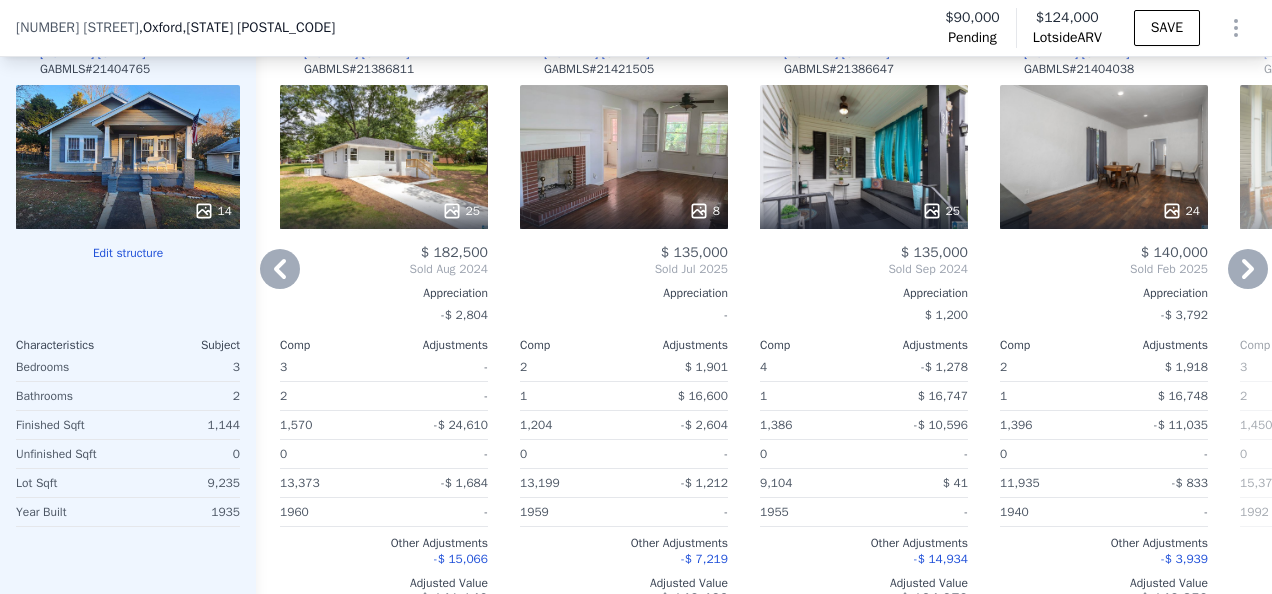 click 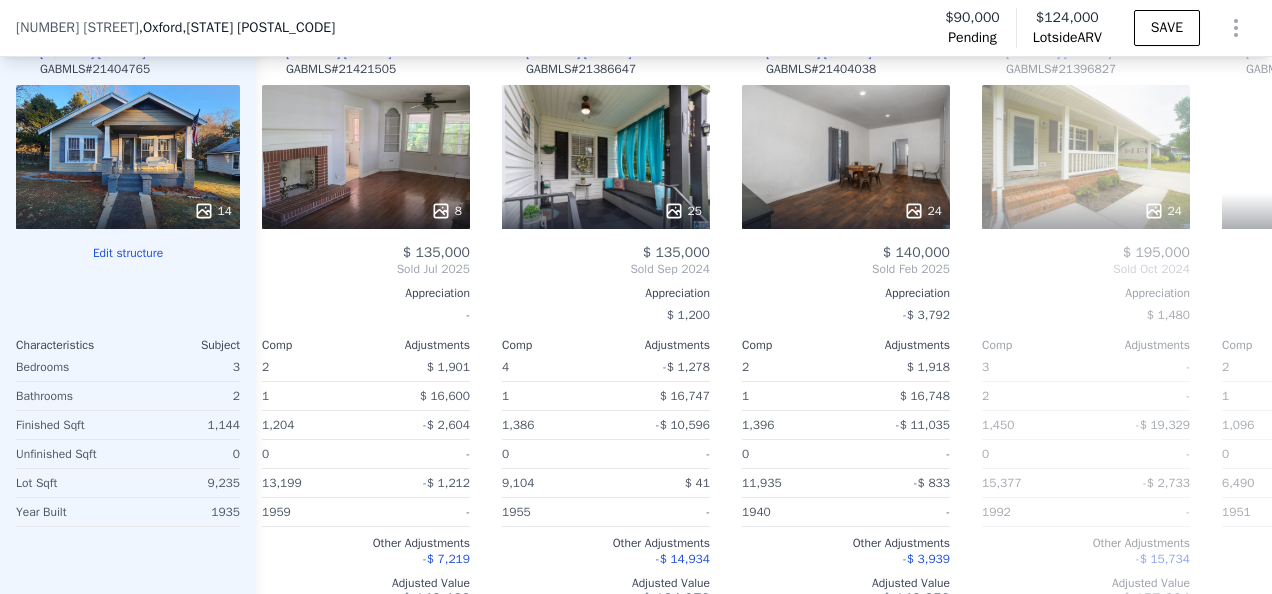 scroll, scrollTop: 0, scrollLeft: 960, axis: horizontal 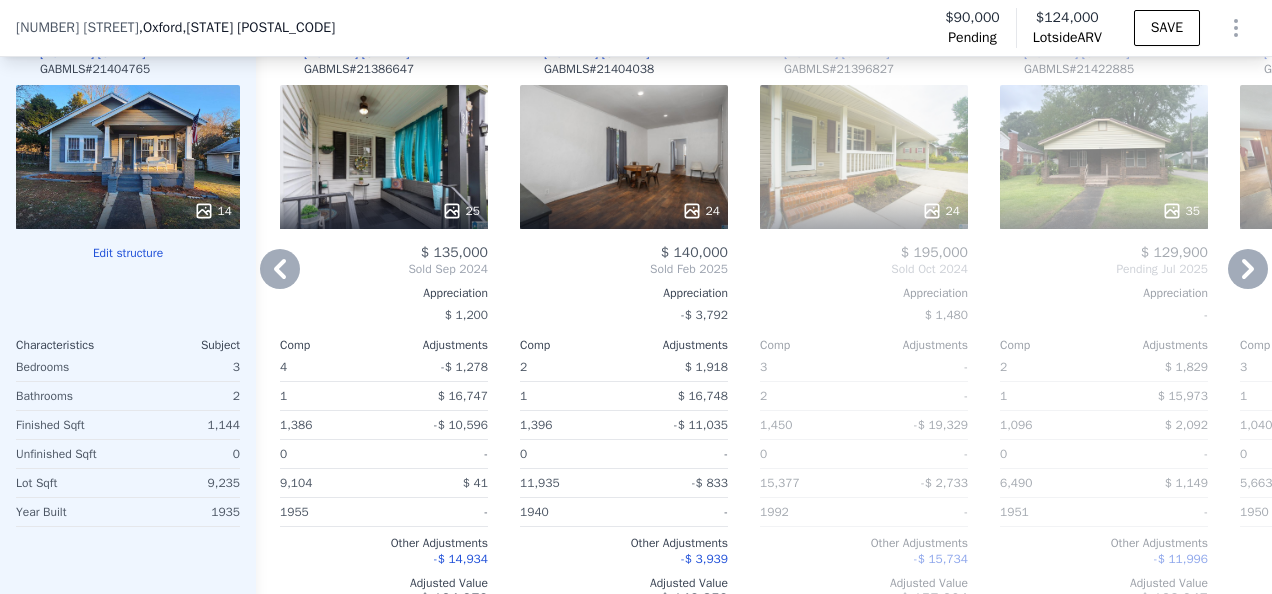 click 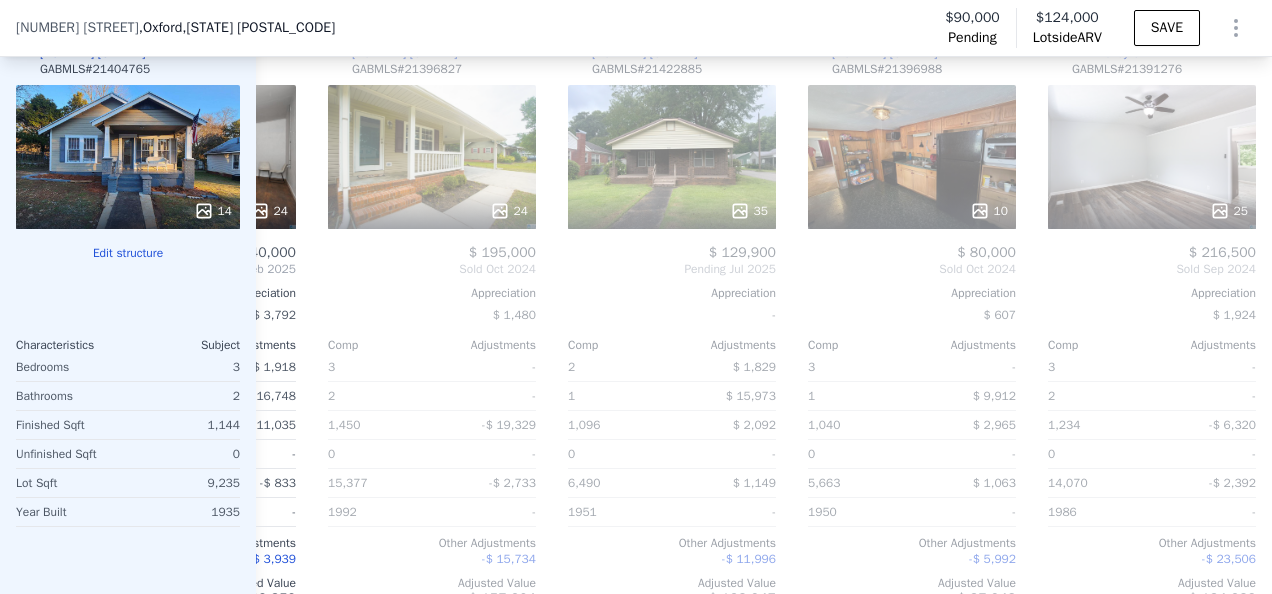 scroll, scrollTop: 0, scrollLeft: 1440, axis: horizontal 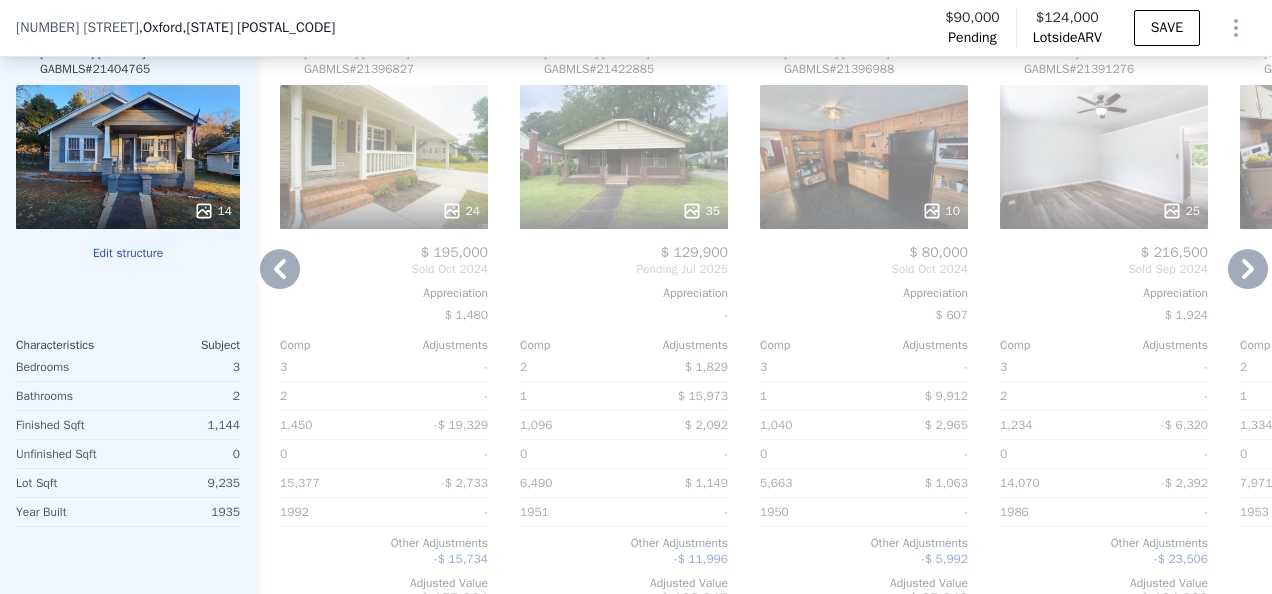click 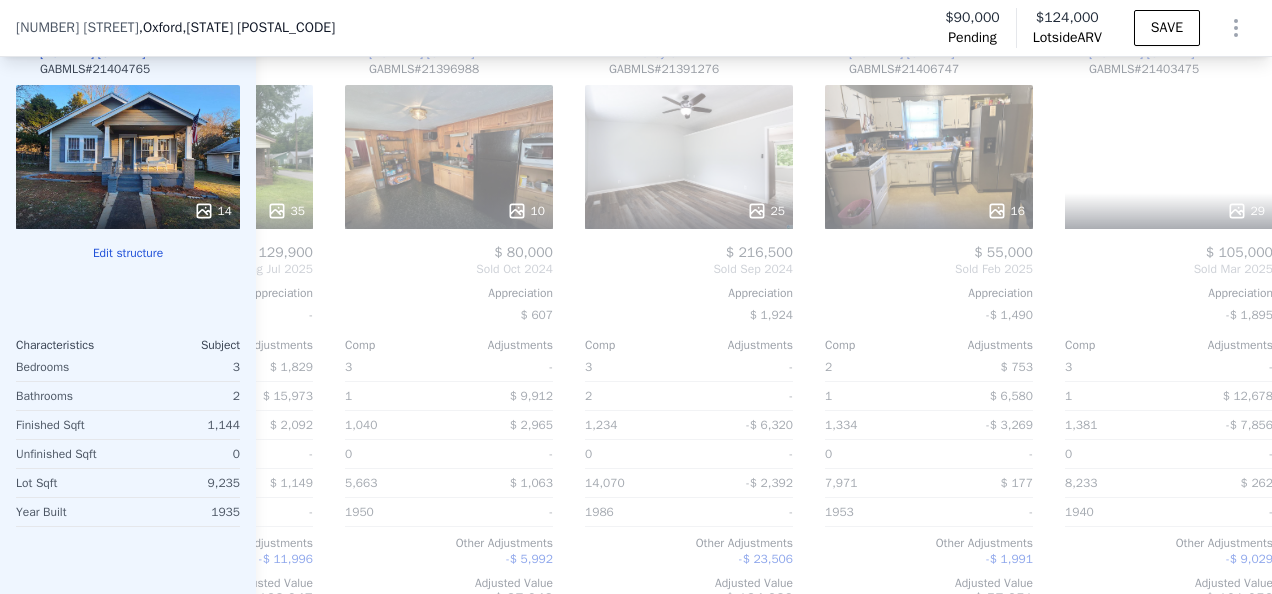 scroll, scrollTop: 0, scrollLeft: 1920, axis: horizontal 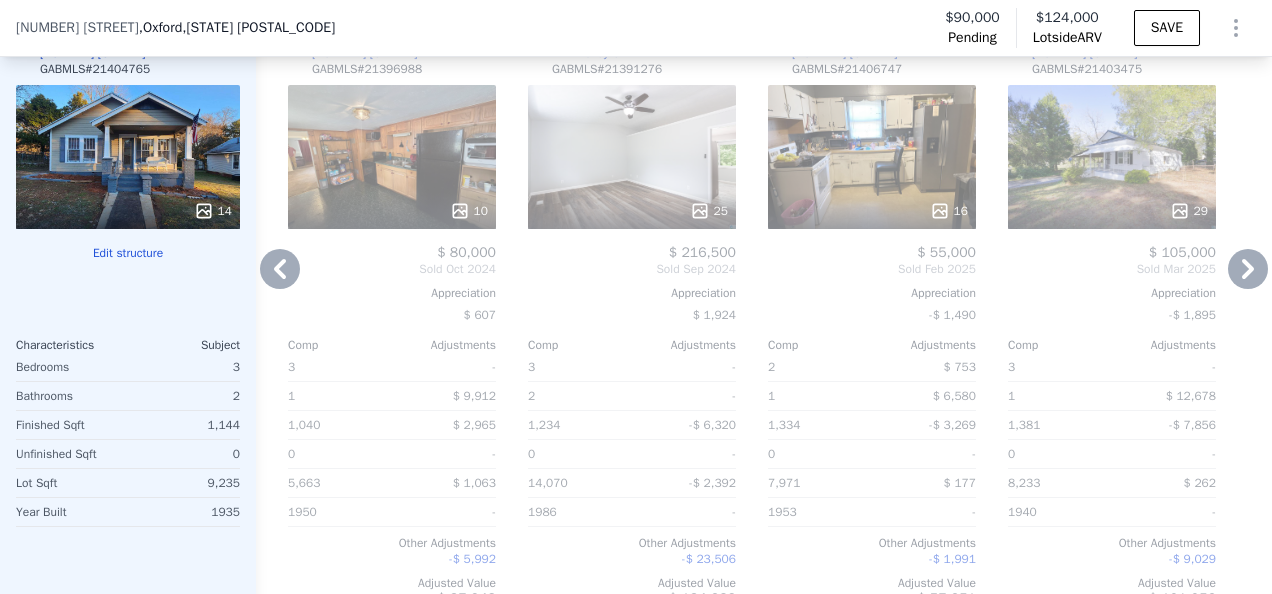 click 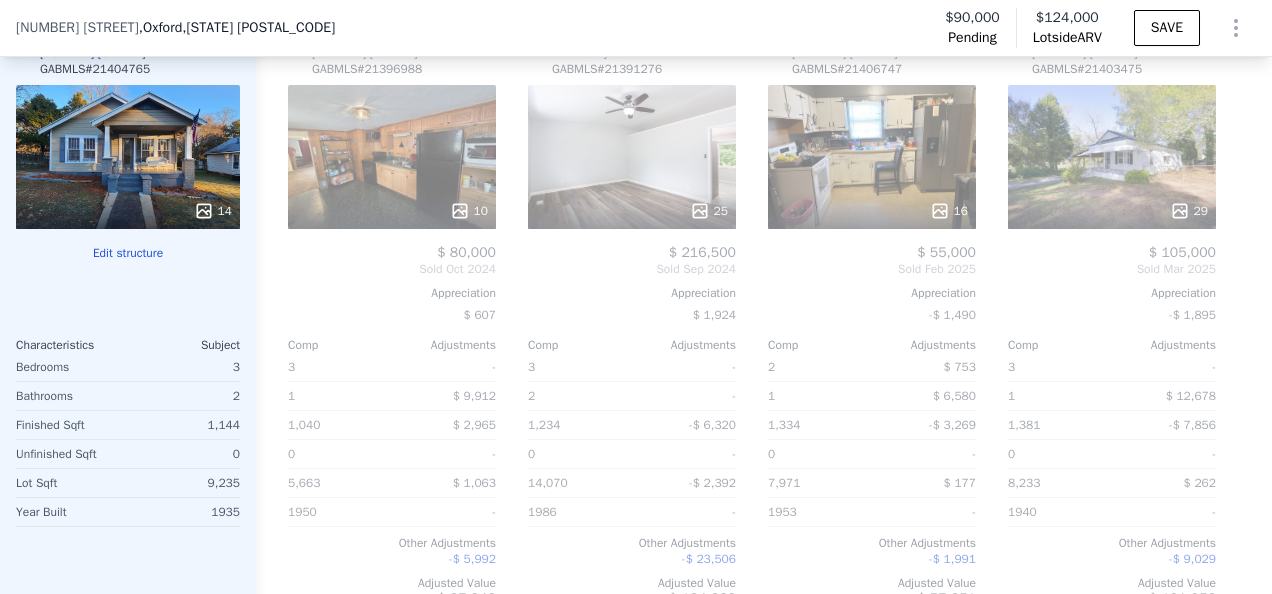scroll, scrollTop: 0, scrollLeft: 1927, axis: horizontal 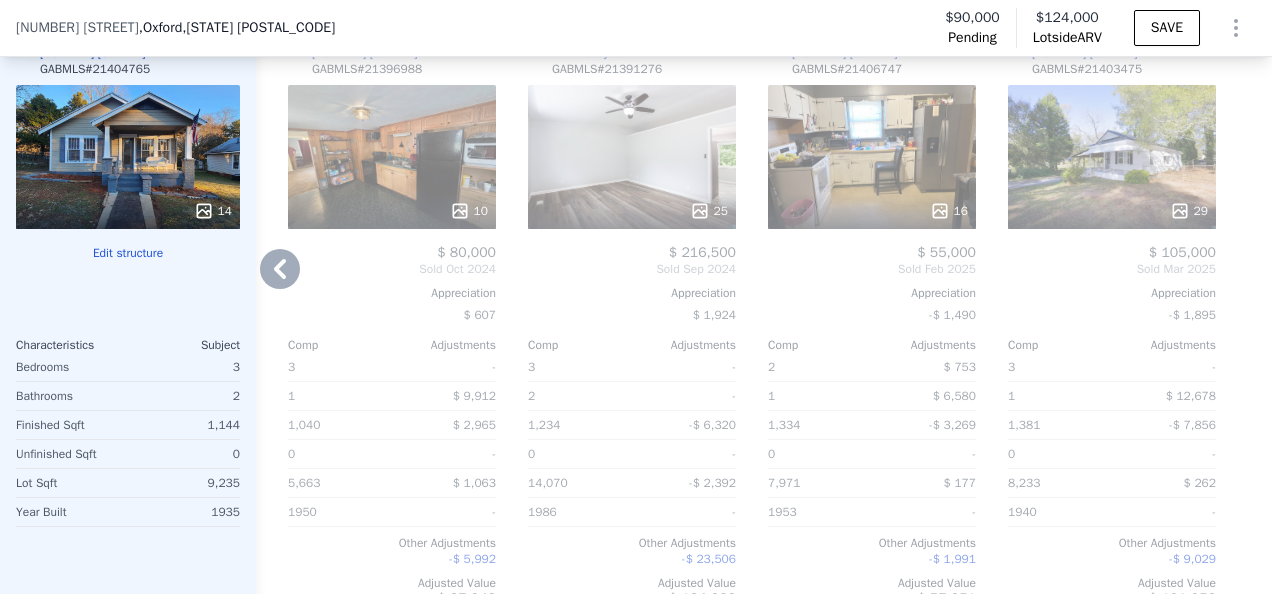 click 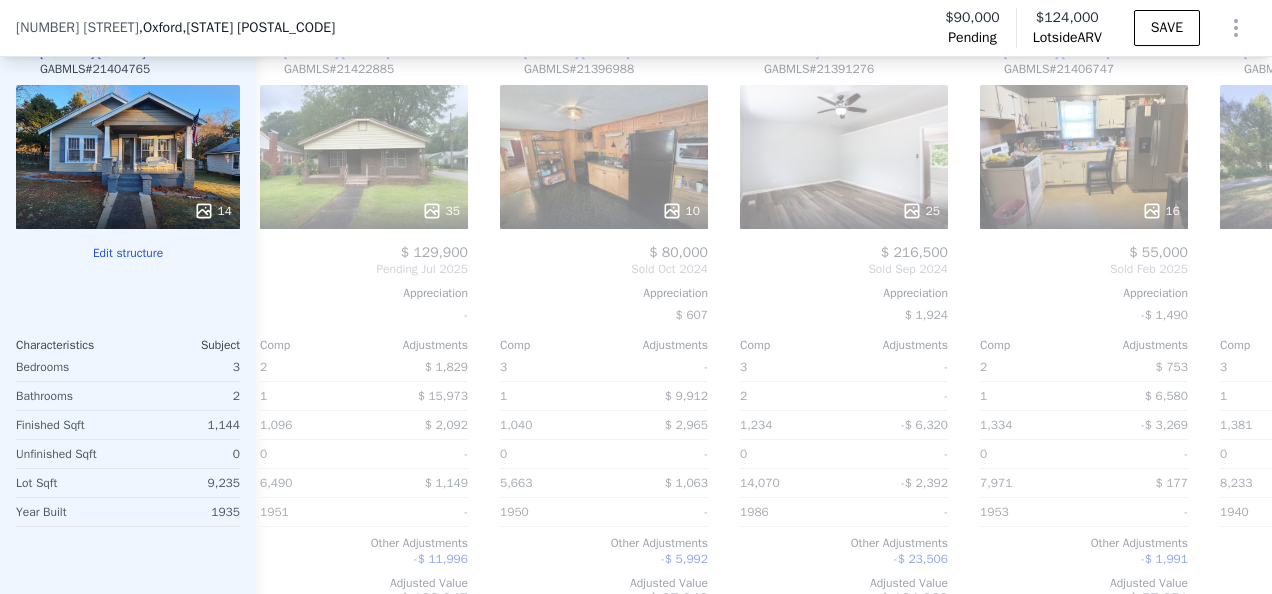 scroll, scrollTop: 0, scrollLeft: 1447, axis: horizontal 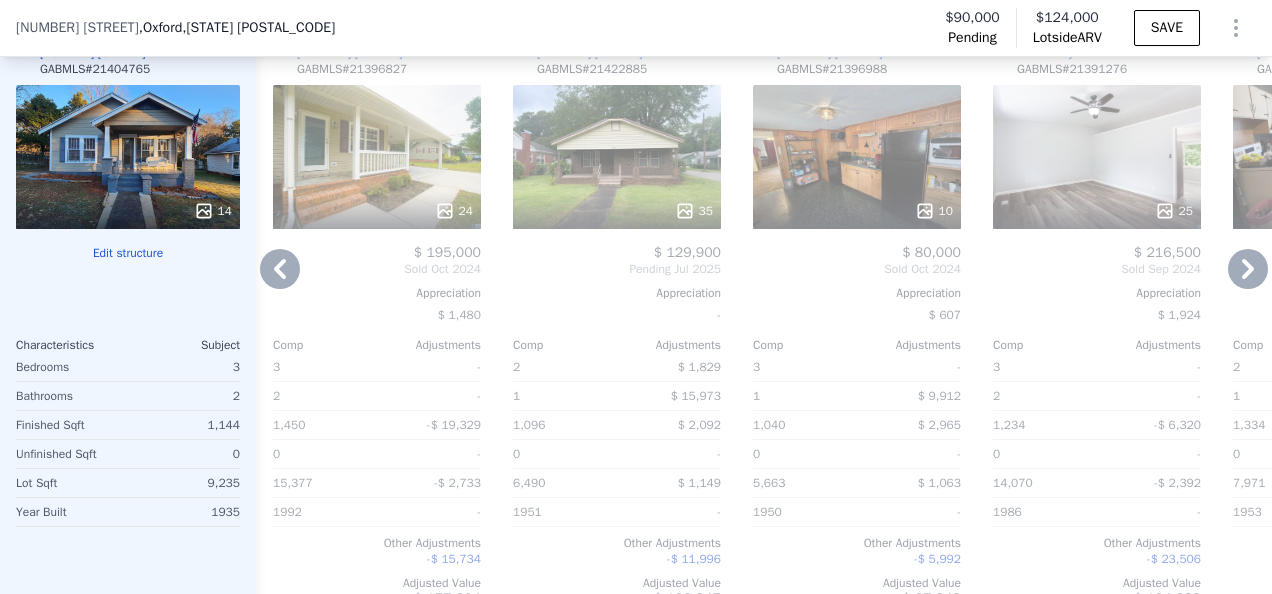 click on "35" at bounding box center [617, 157] 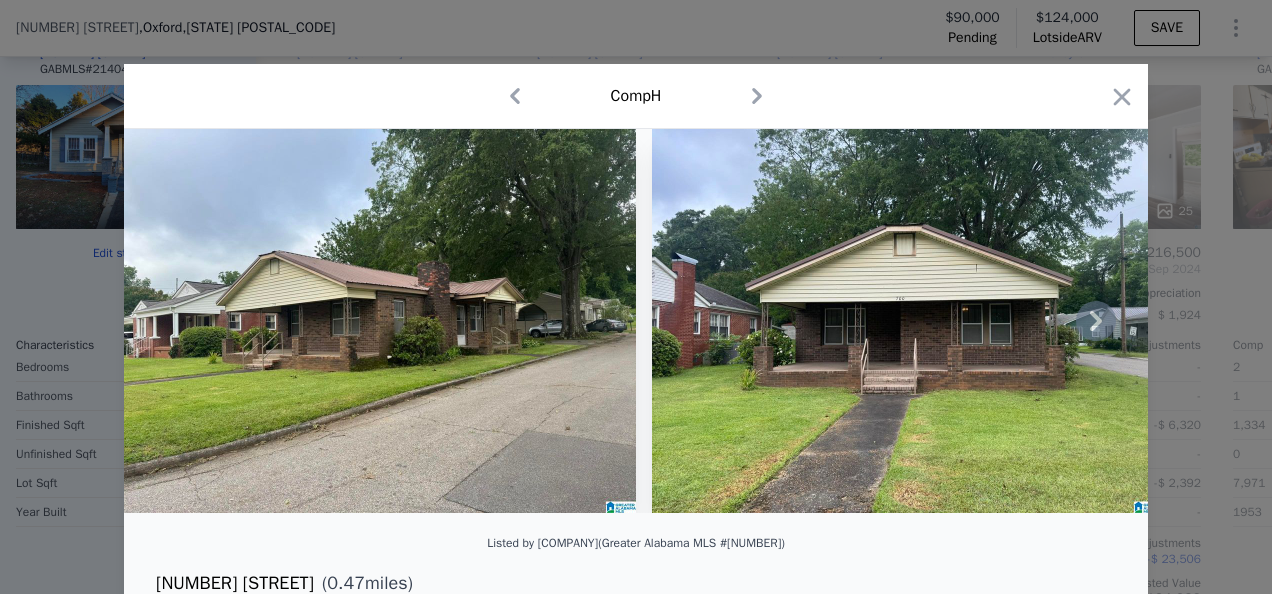 click 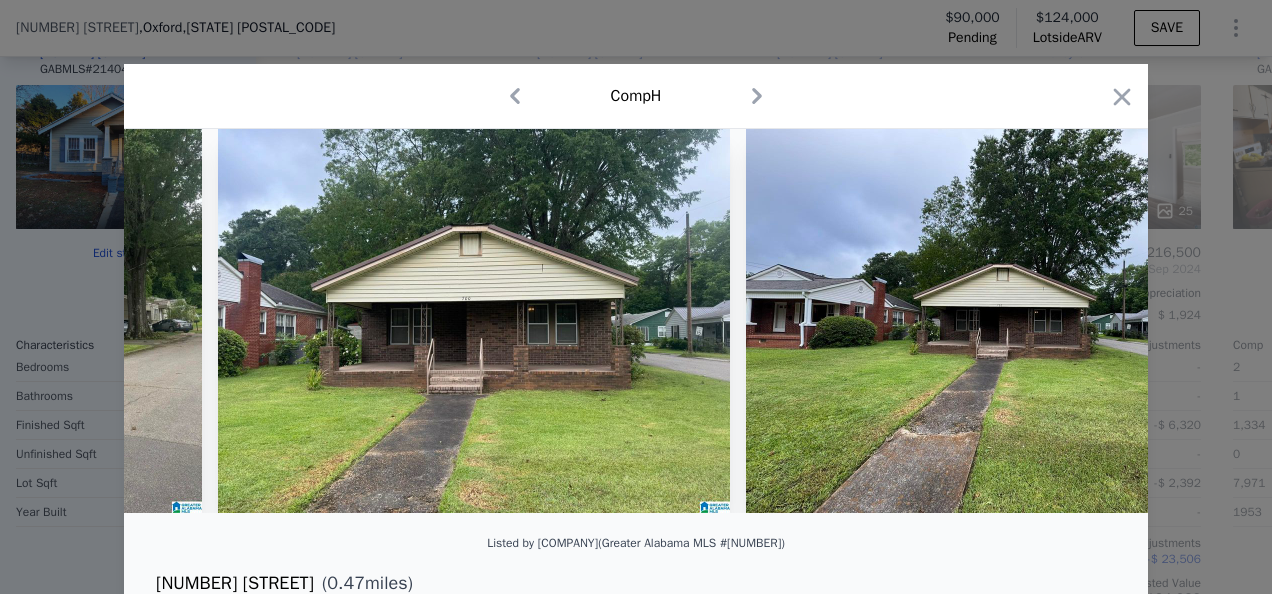 scroll, scrollTop: 0, scrollLeft: 480, axis: horizontal 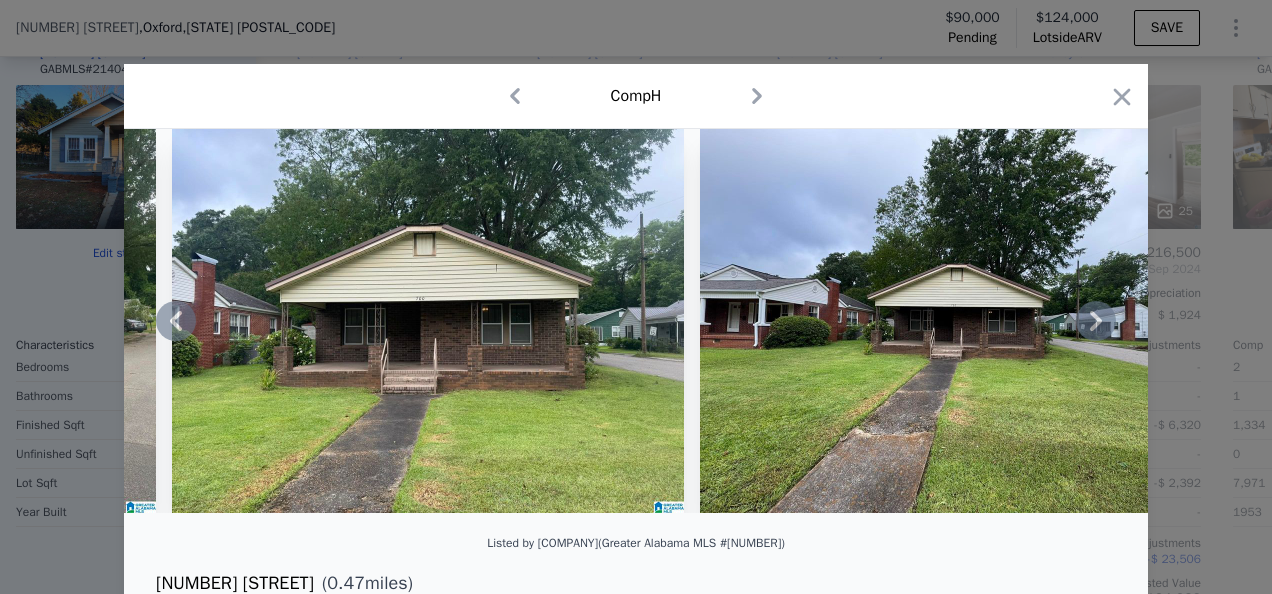 click 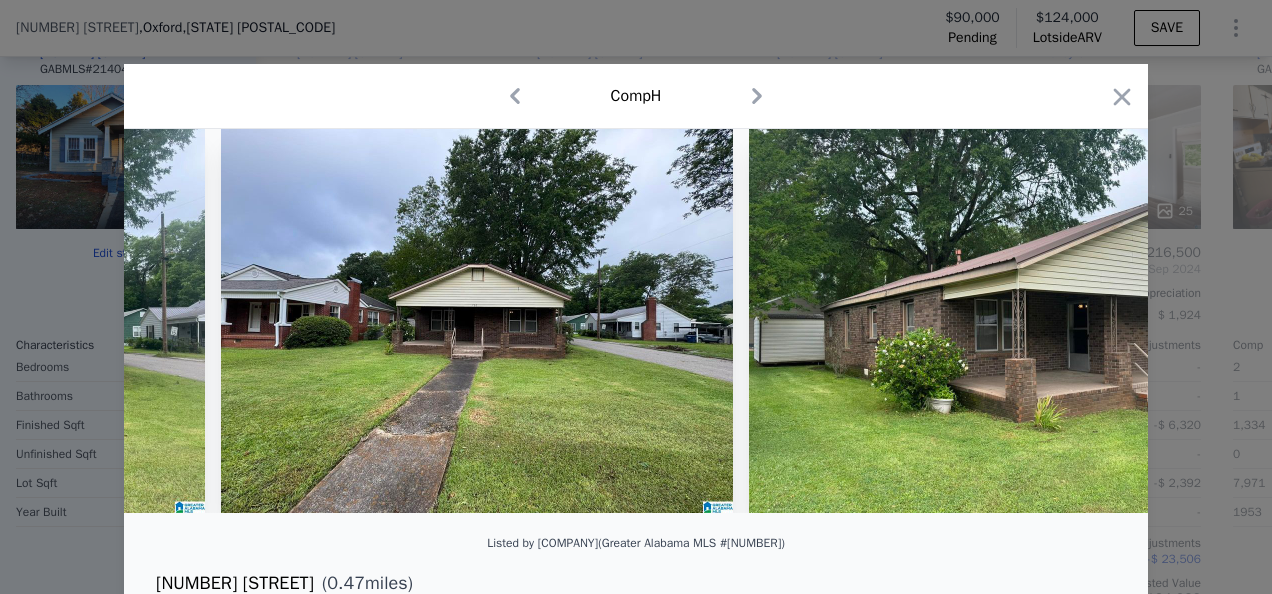 scroll, scrollTop: 0, scrollLeft: 960, axis: horizontal 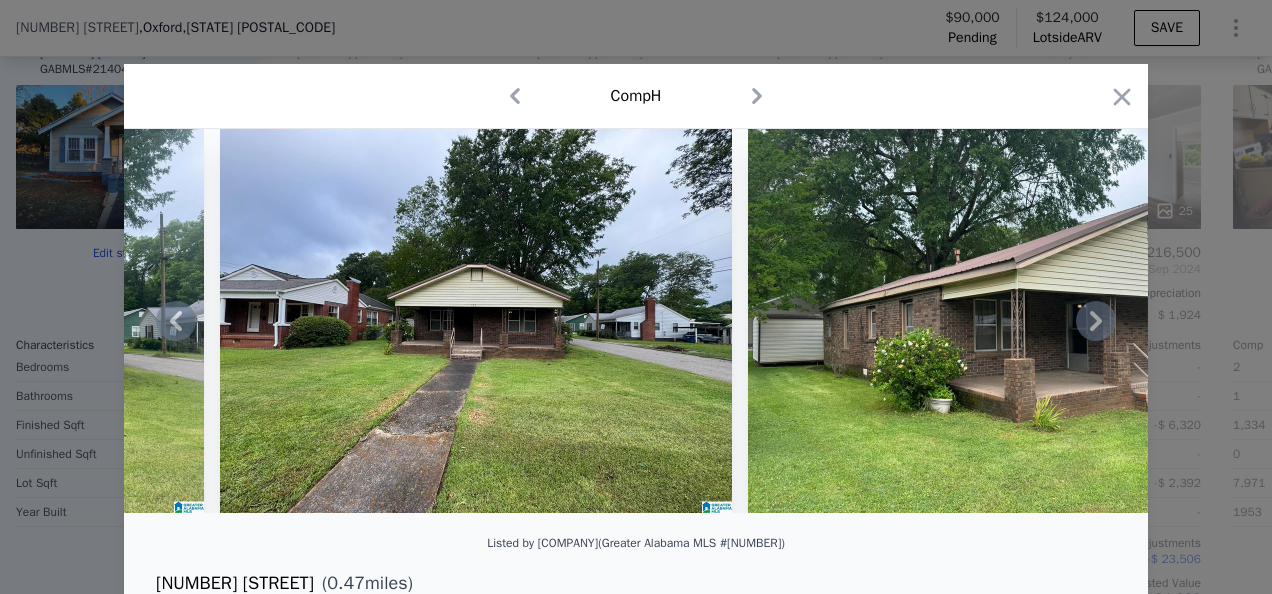 click 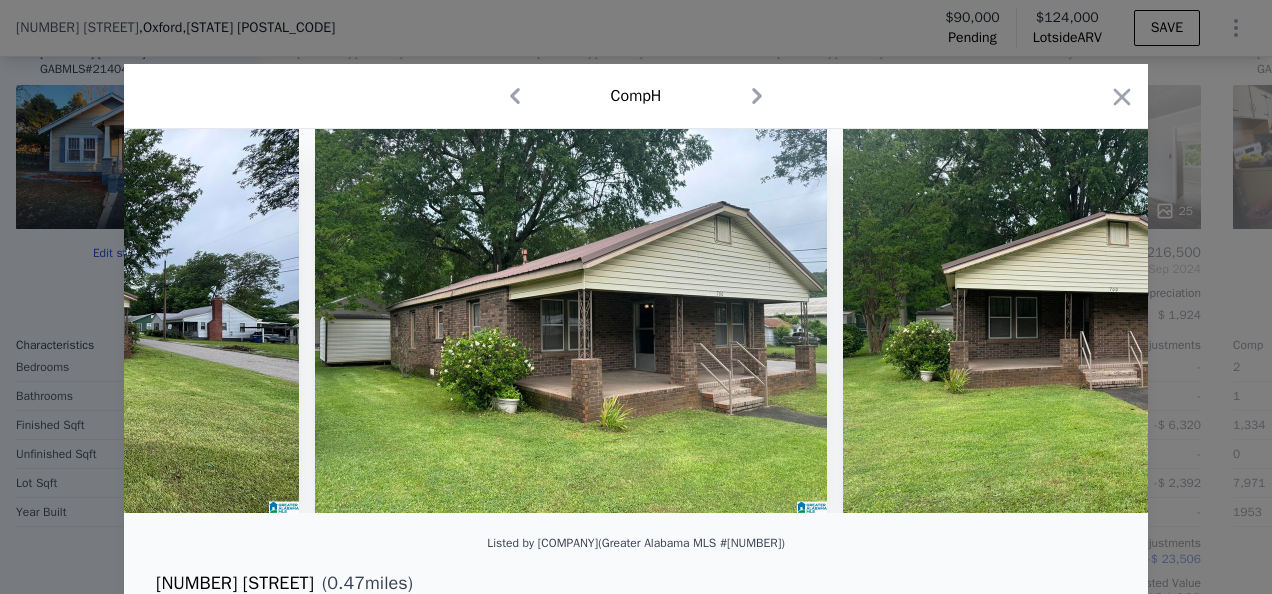 scroll, scrollTop: 0, scrollLeft: 1440, axis: horizontal 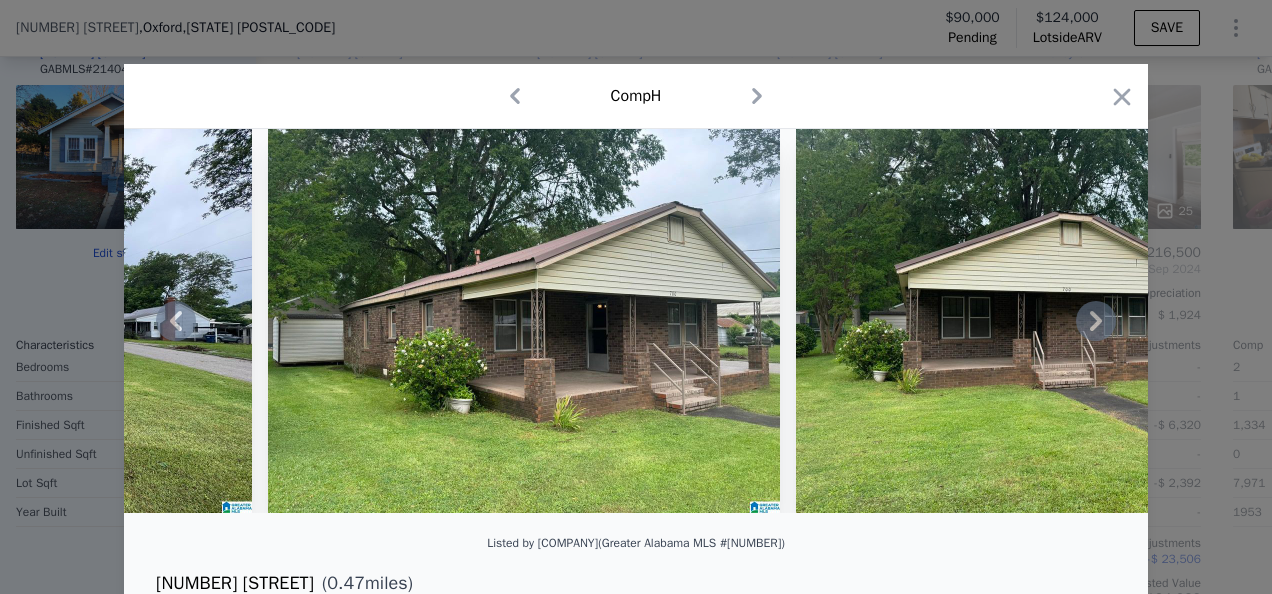 click 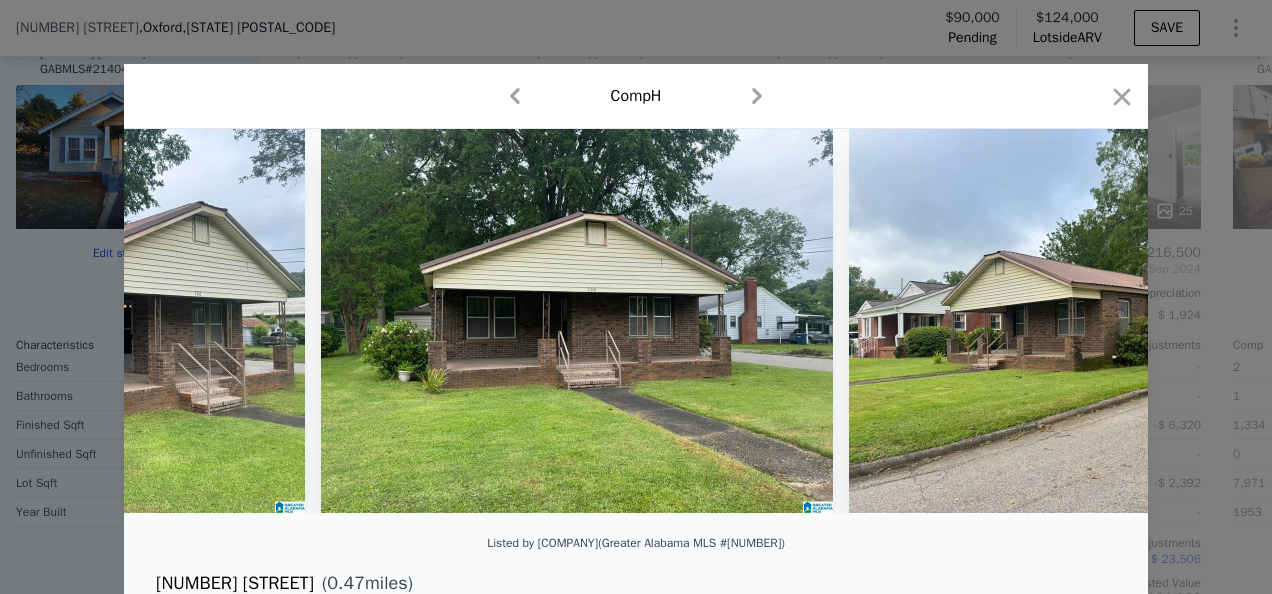 scroll, scrollTop: 0, scrollLeft: 1920, axis: horizontal 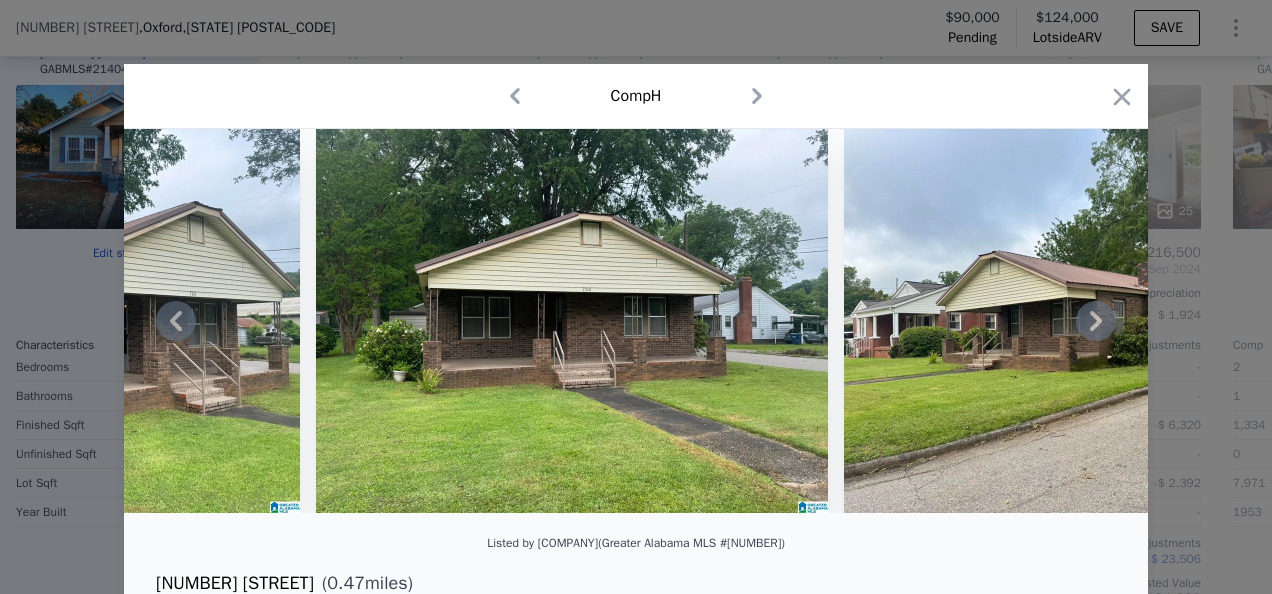 click 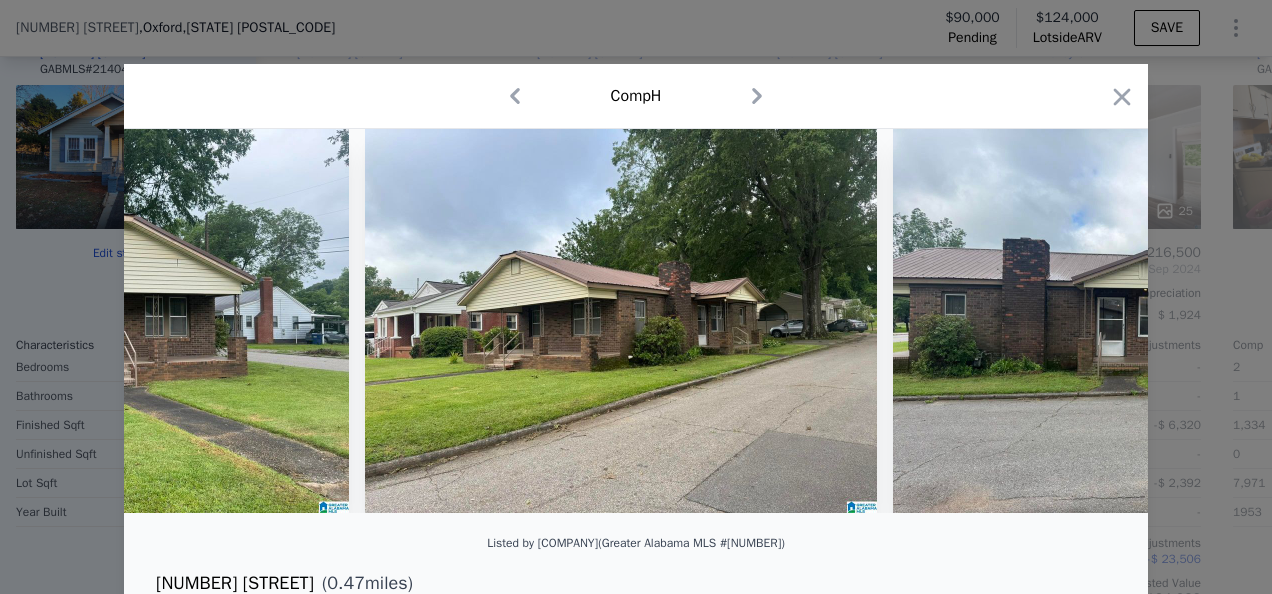 scroll, scrollTop: 0, scrollLeft: 2400, axis: horizontal 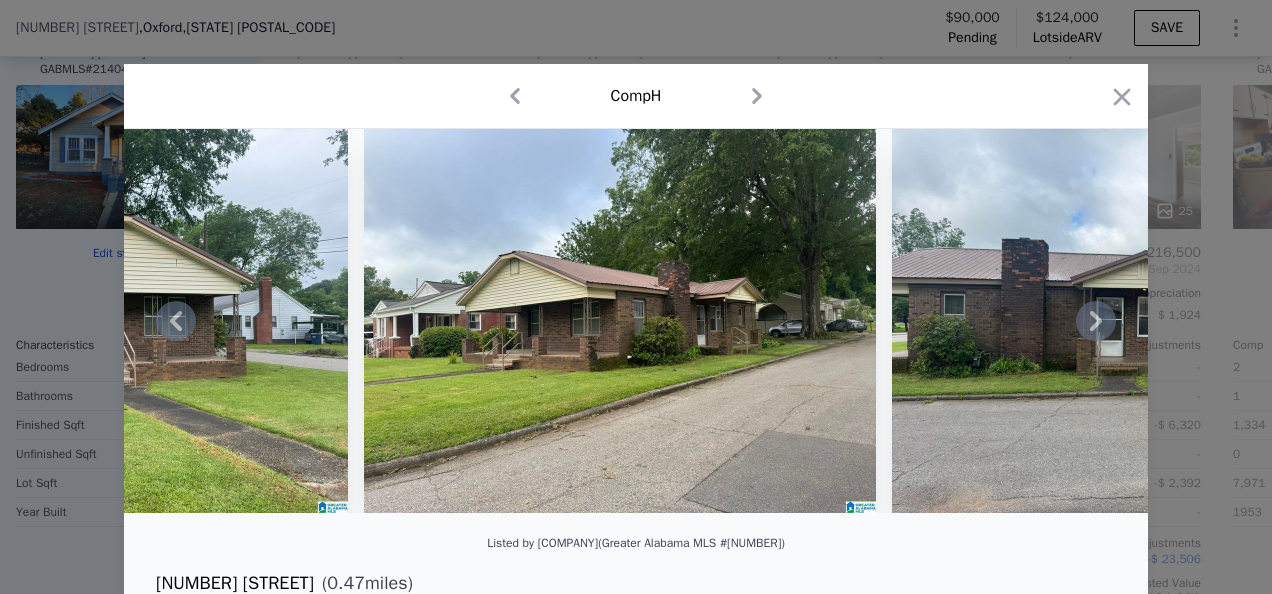 click 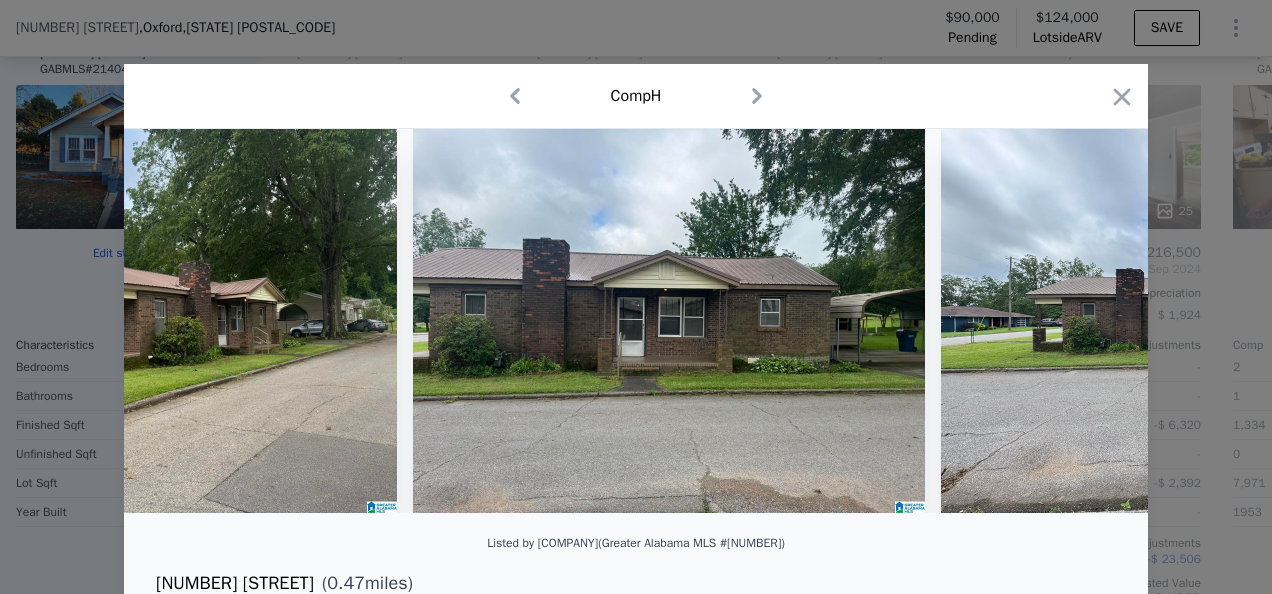 scroll, scrollTop: 0, scrollLeft: 2880, axis: horizontal 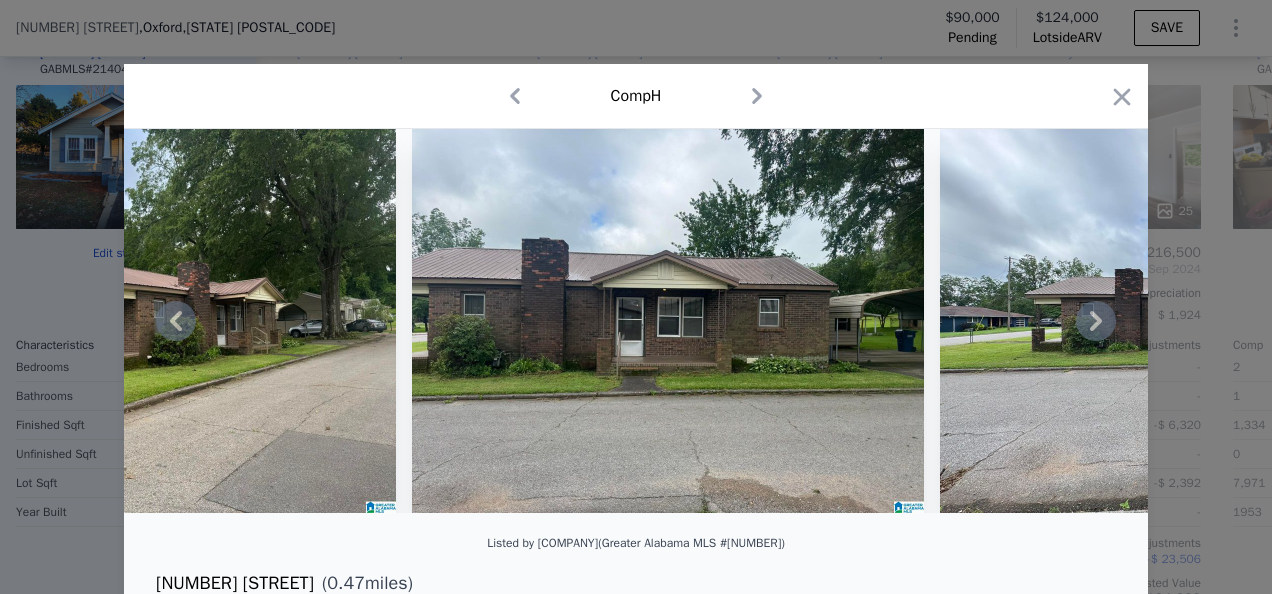 click 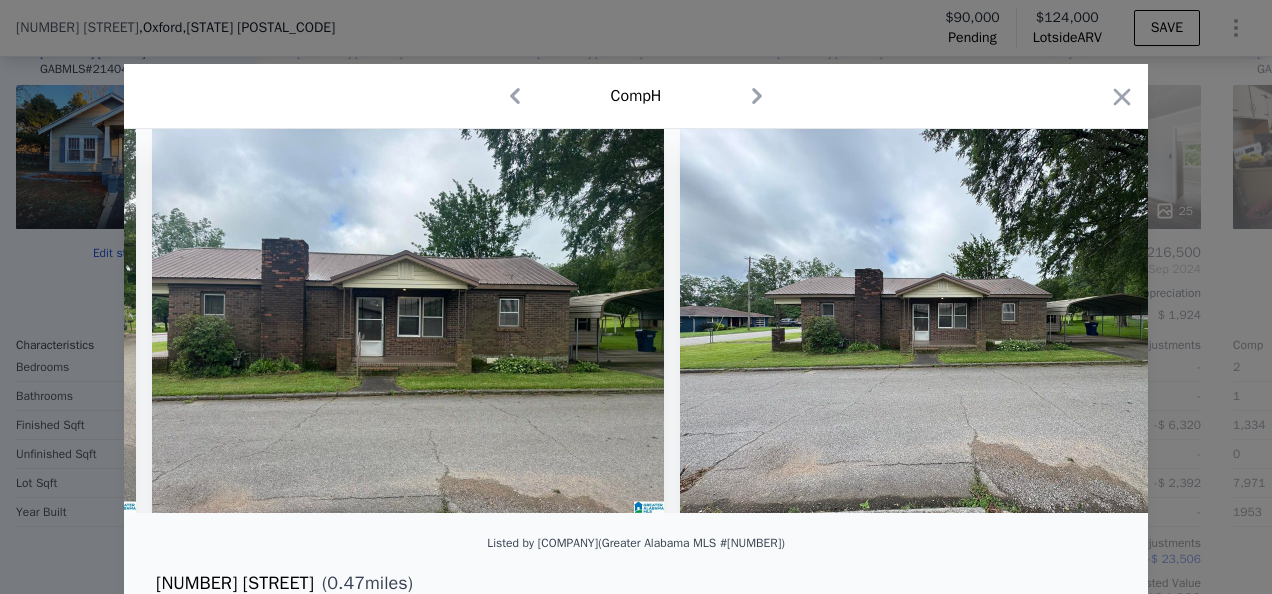 scroll, scrollTop: 0, scrollLeft: 3360, axis: horizontal 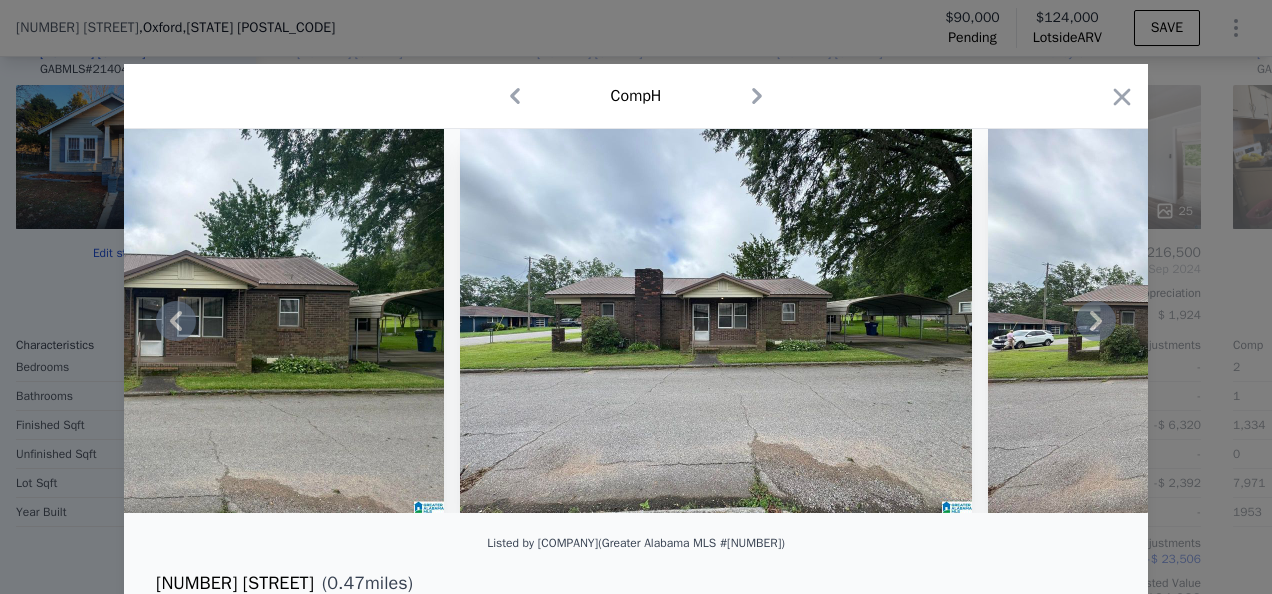 click 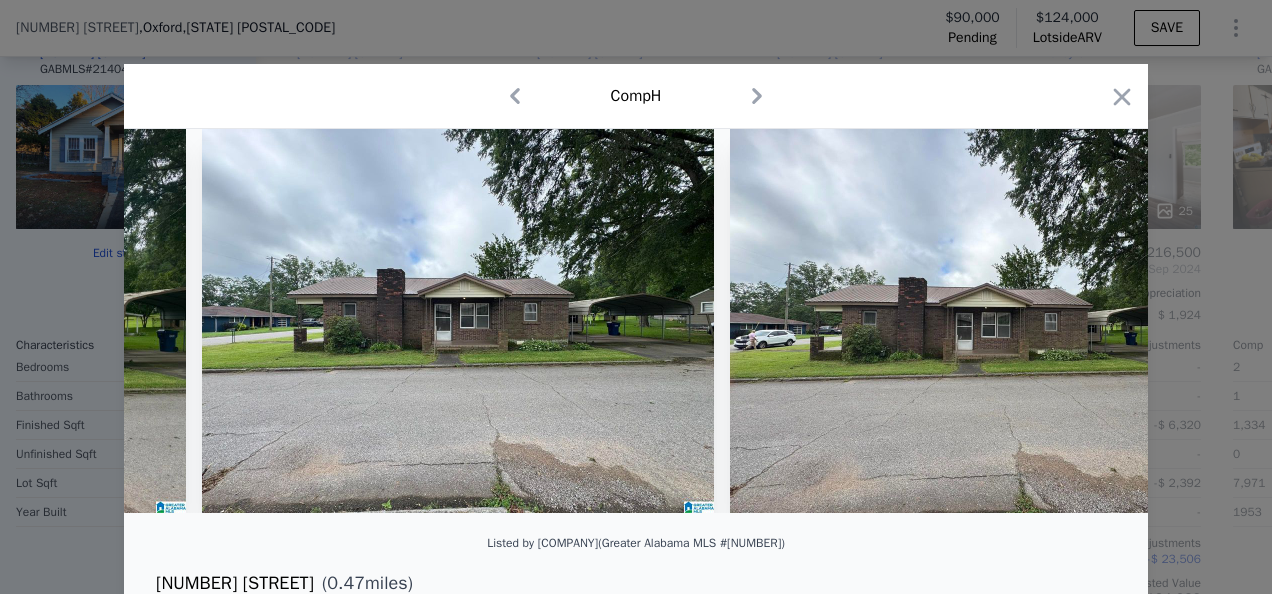 scroll, scrollTop: 0, scrollLeft: 3840, axis: horizontal 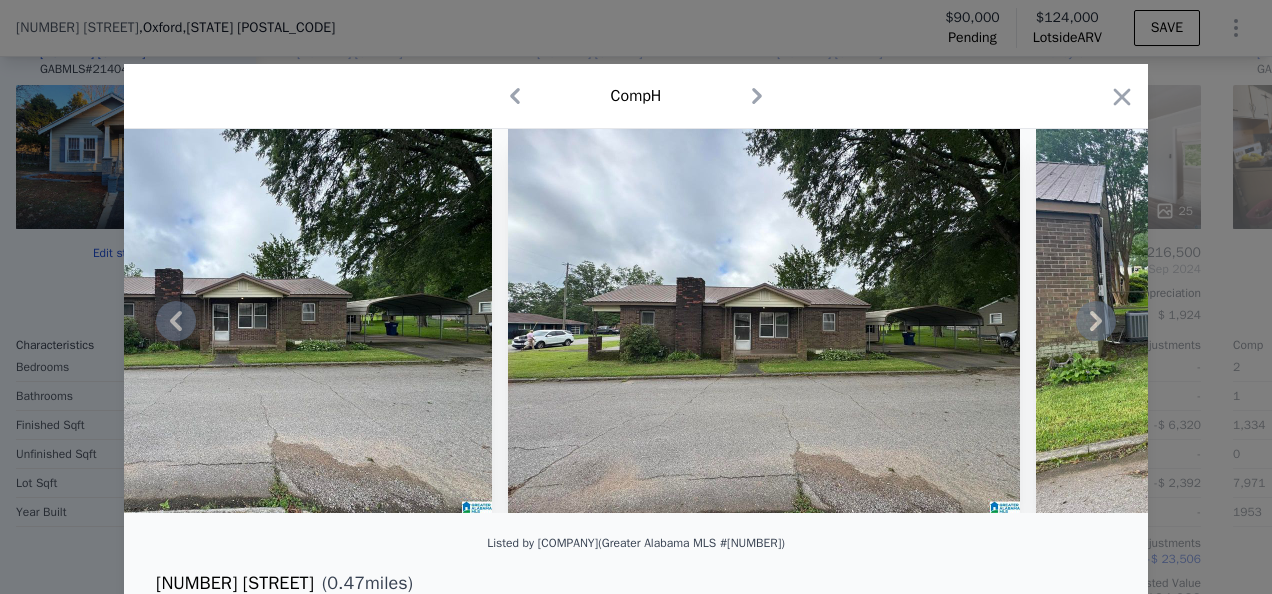 click 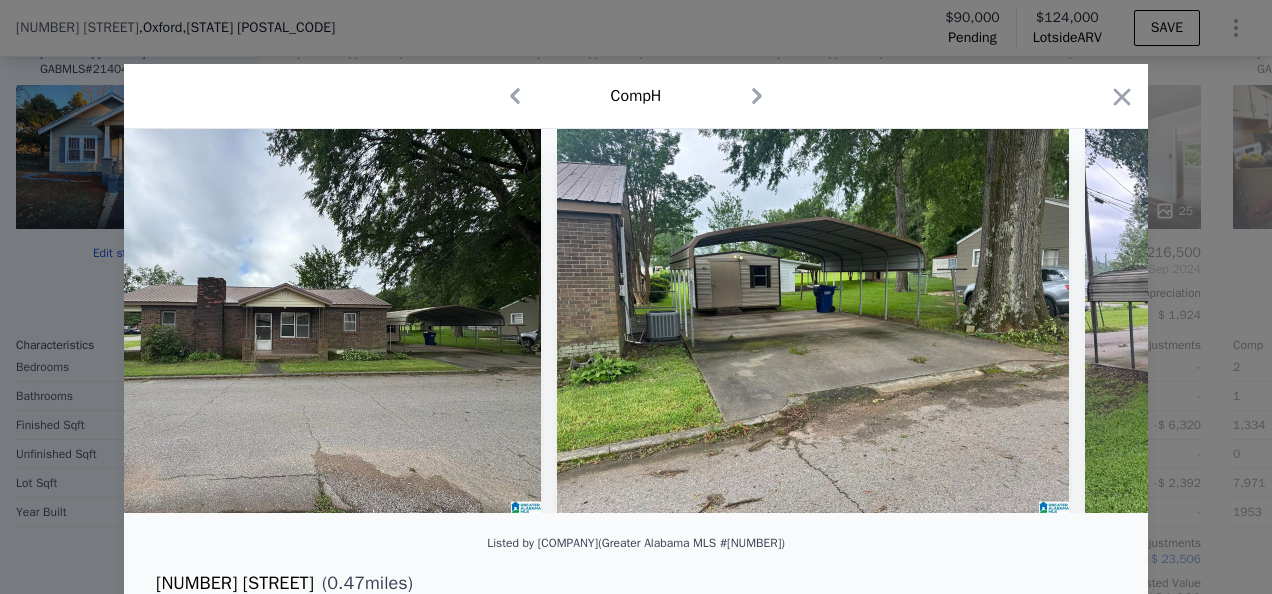 scroll, scrollTop: 0, scrollLeft: 4320, axis: horizontal 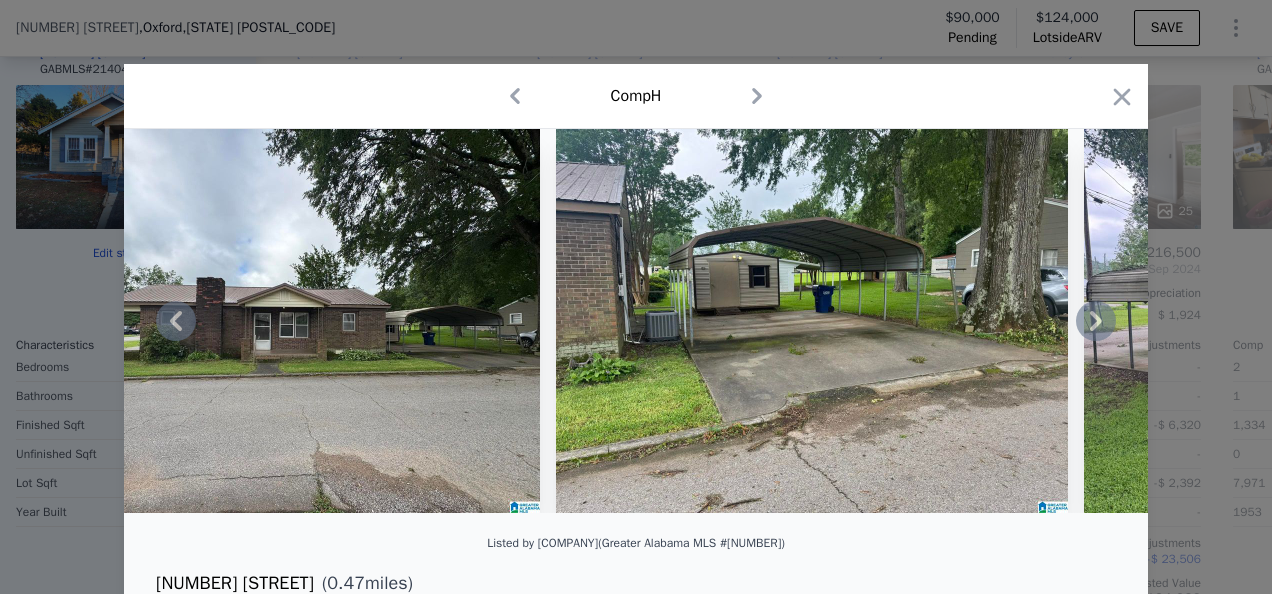 click 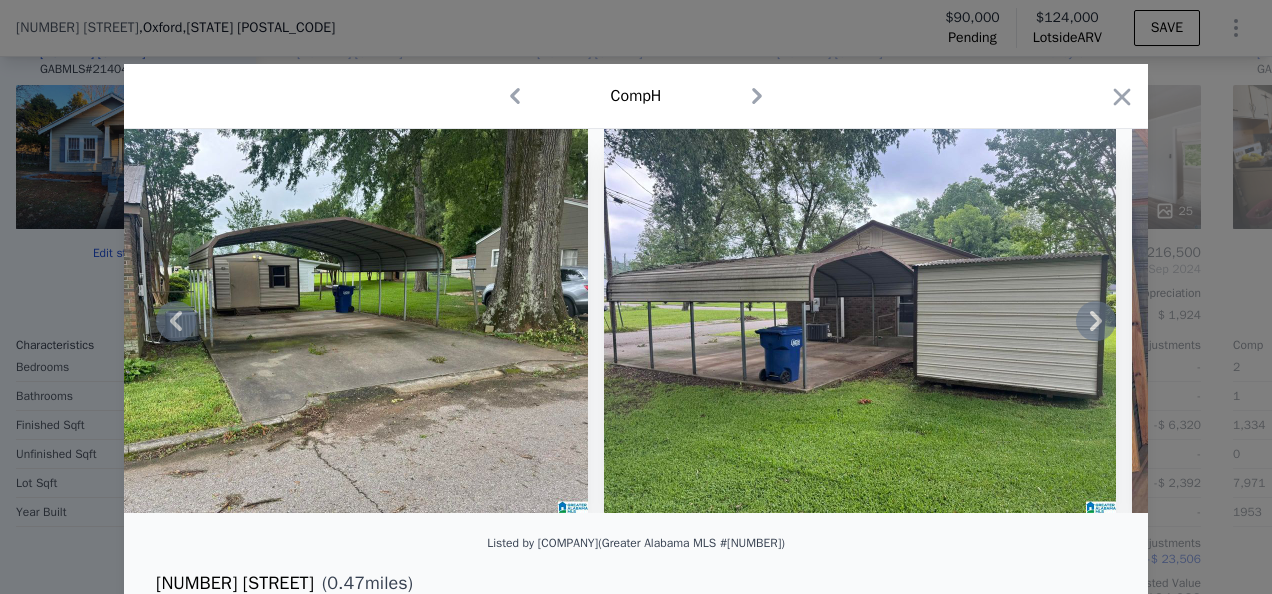 click 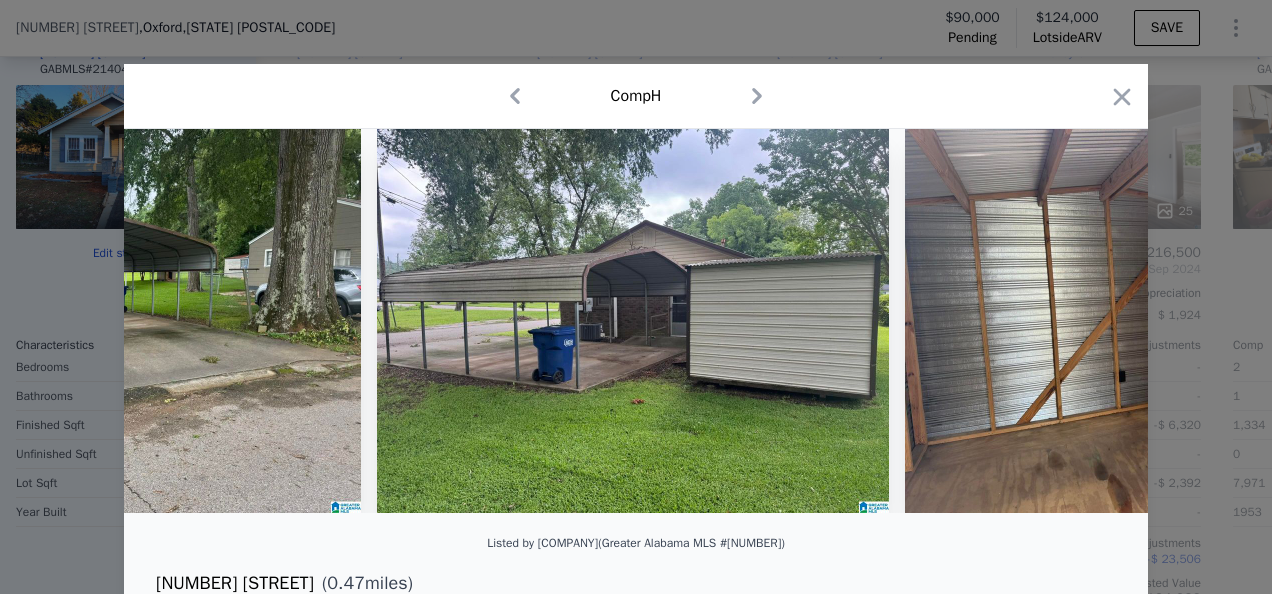 scroll, scrollTop: 0, scrollLeft: 5280, axis: horizontal 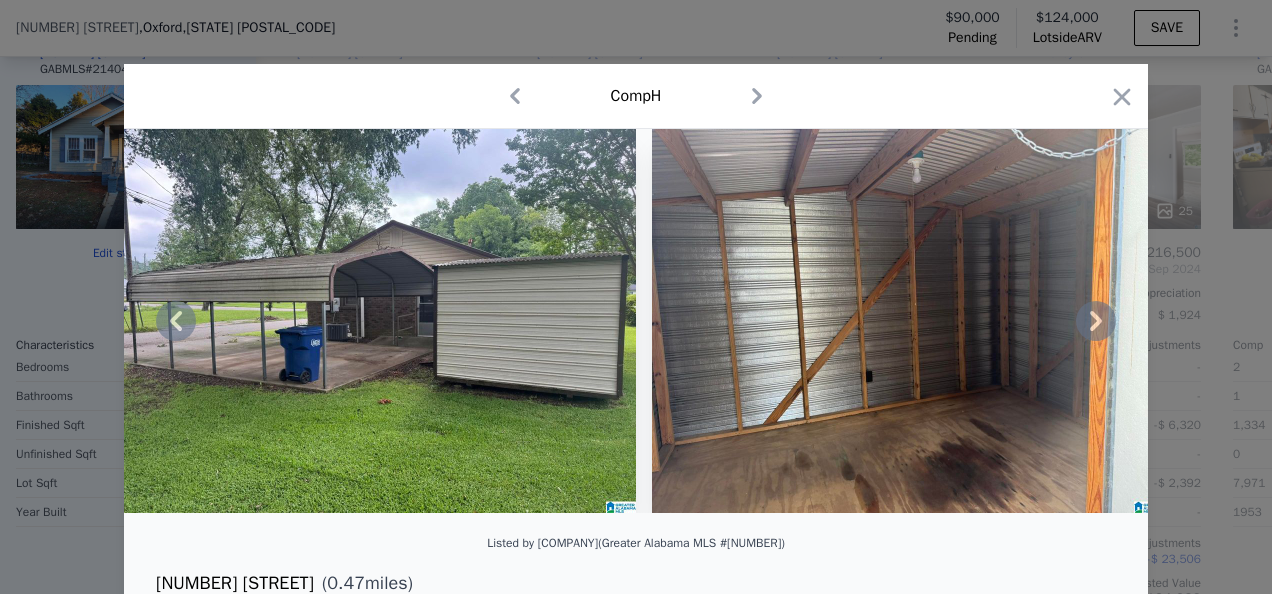 click at bounding box center [636, 321] 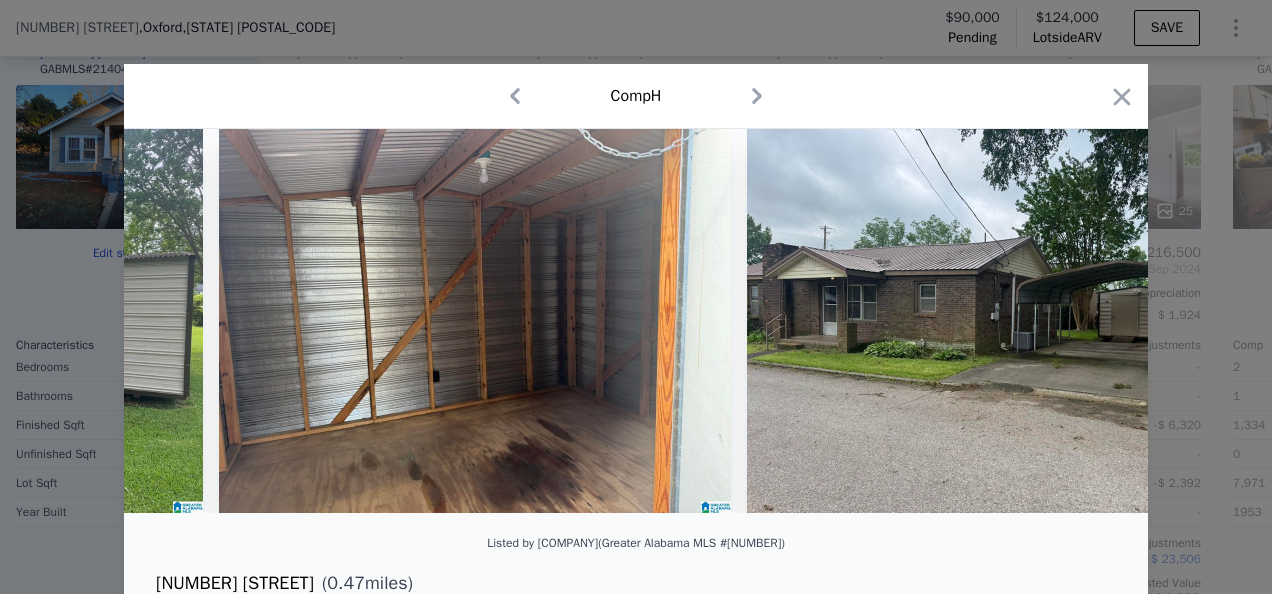 scroll, scrollTop: 0, scrollLeft: 5760, axis: horizontal 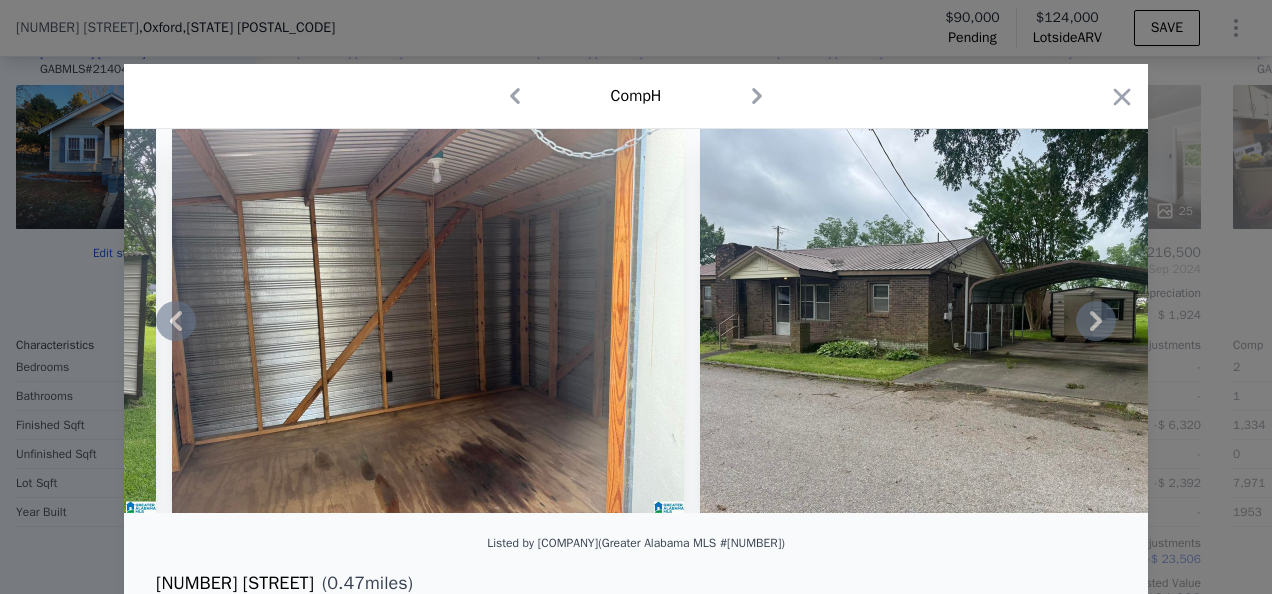 click 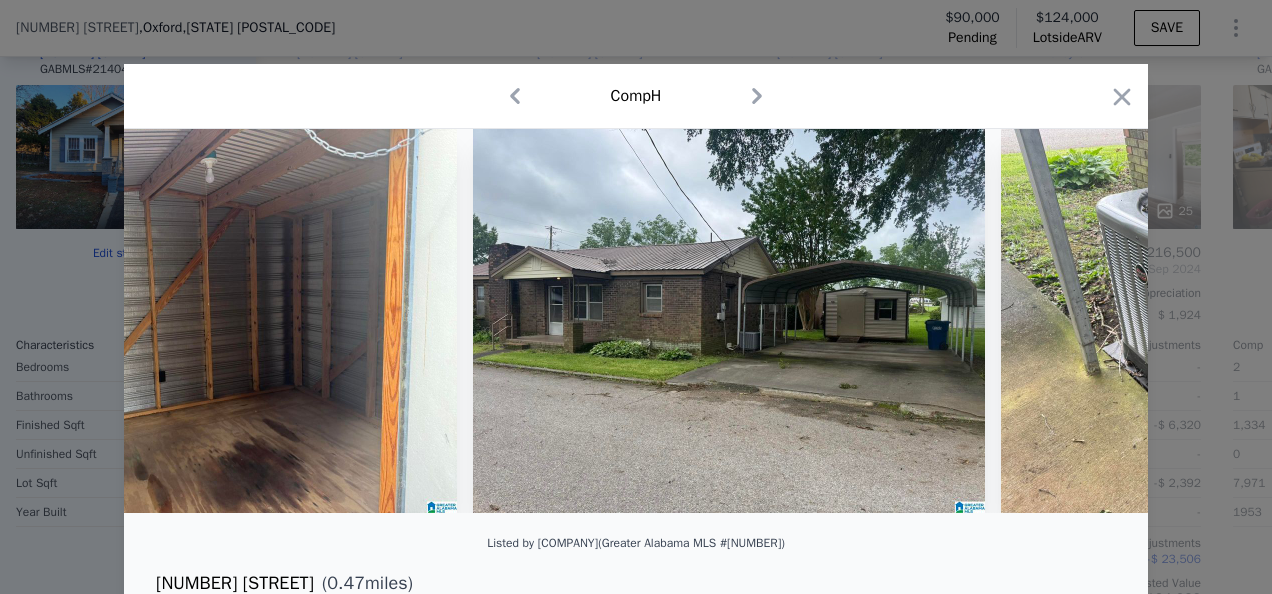 scroll, scrollTop: 0, scrollLeft: 6240, axis: horizontal 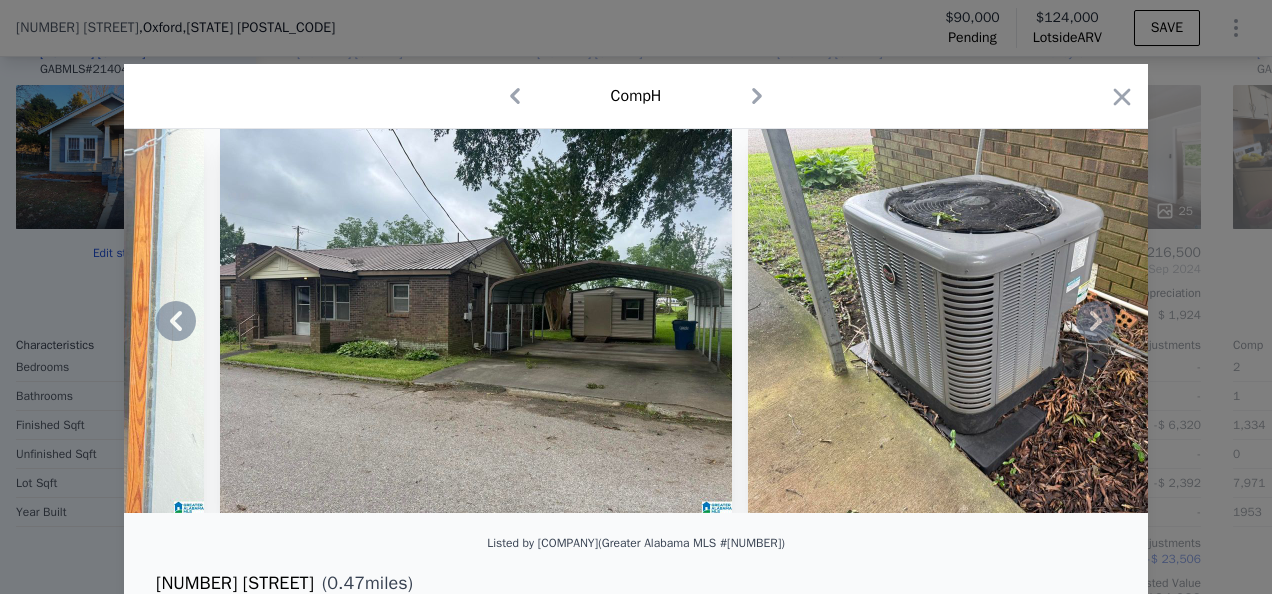 click 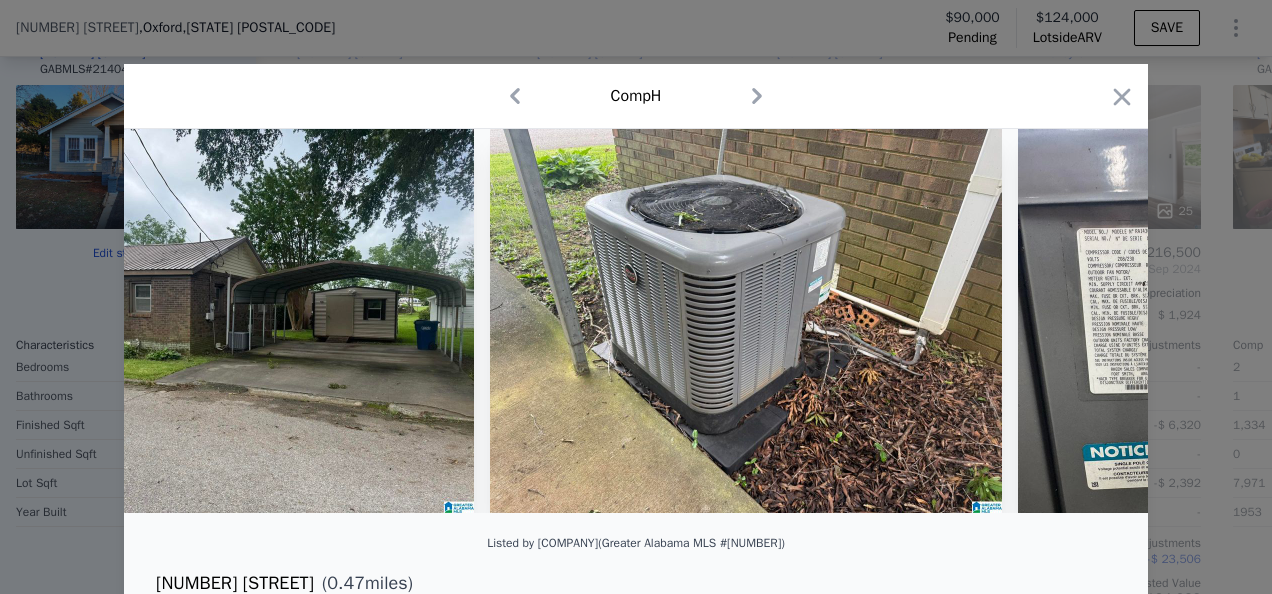 scroll, scrollTop: 0, scrollLeft: 6720, axis: horizontal 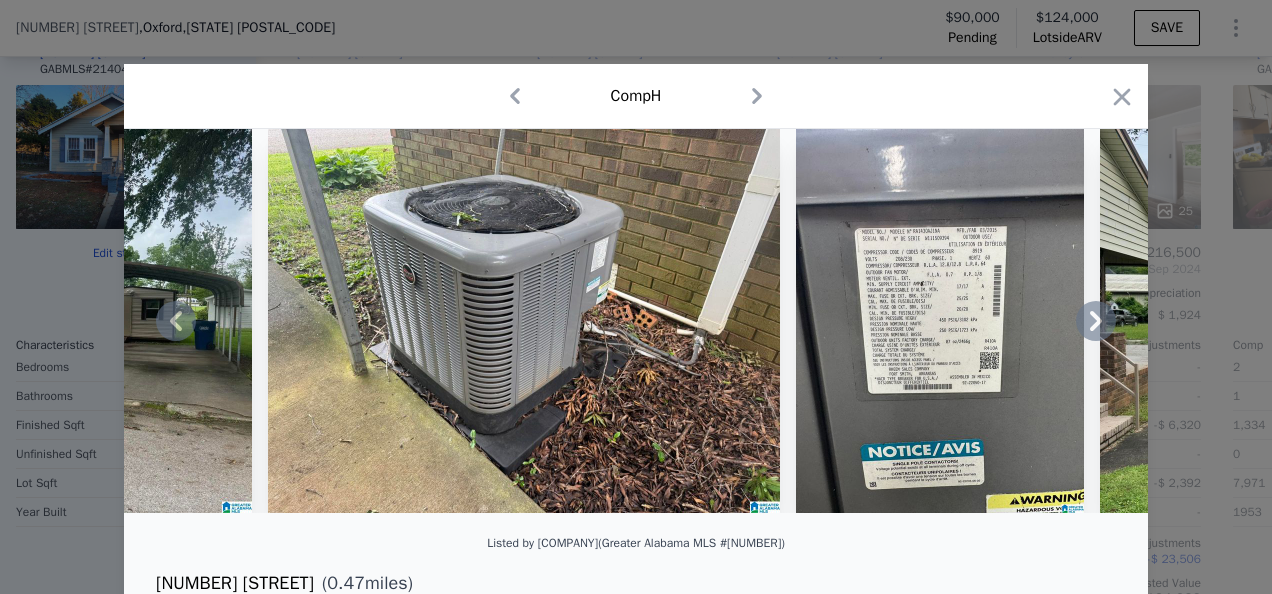 click 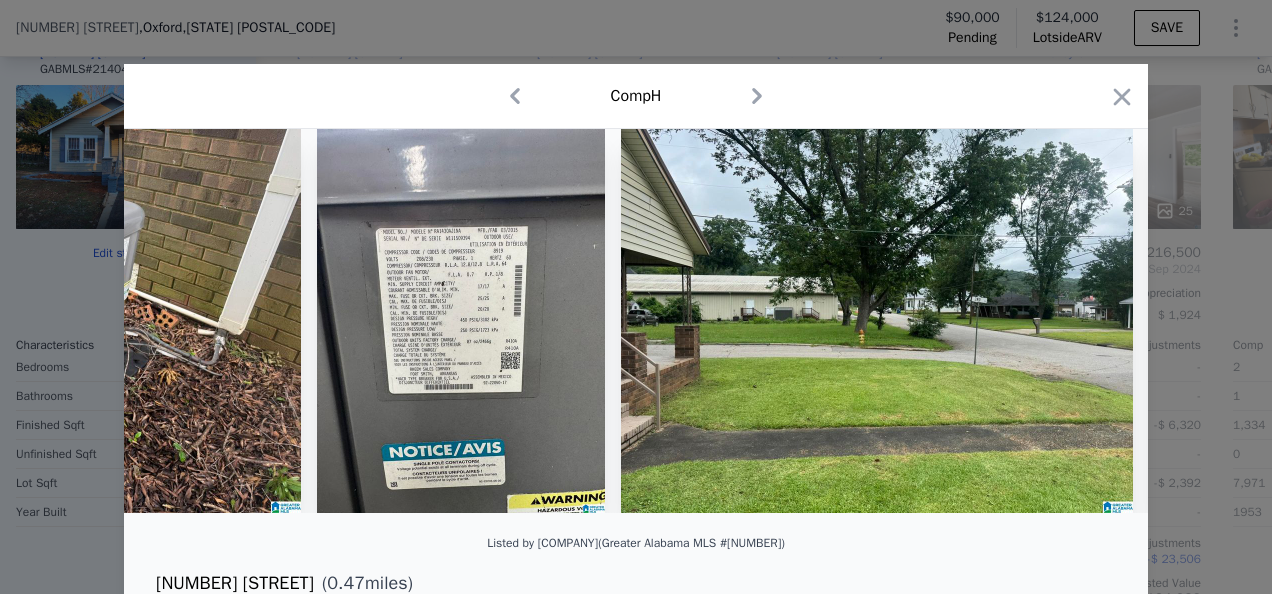 scroll, scrollTop: 0, scrollLeft: 7200, axis: horizontal 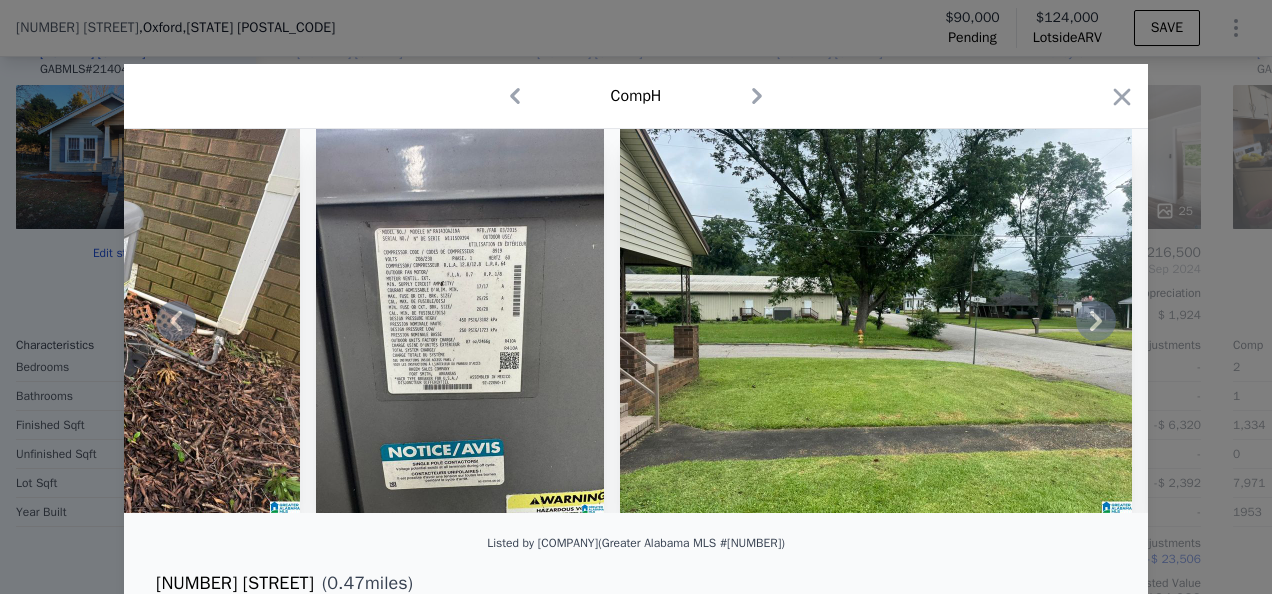 click 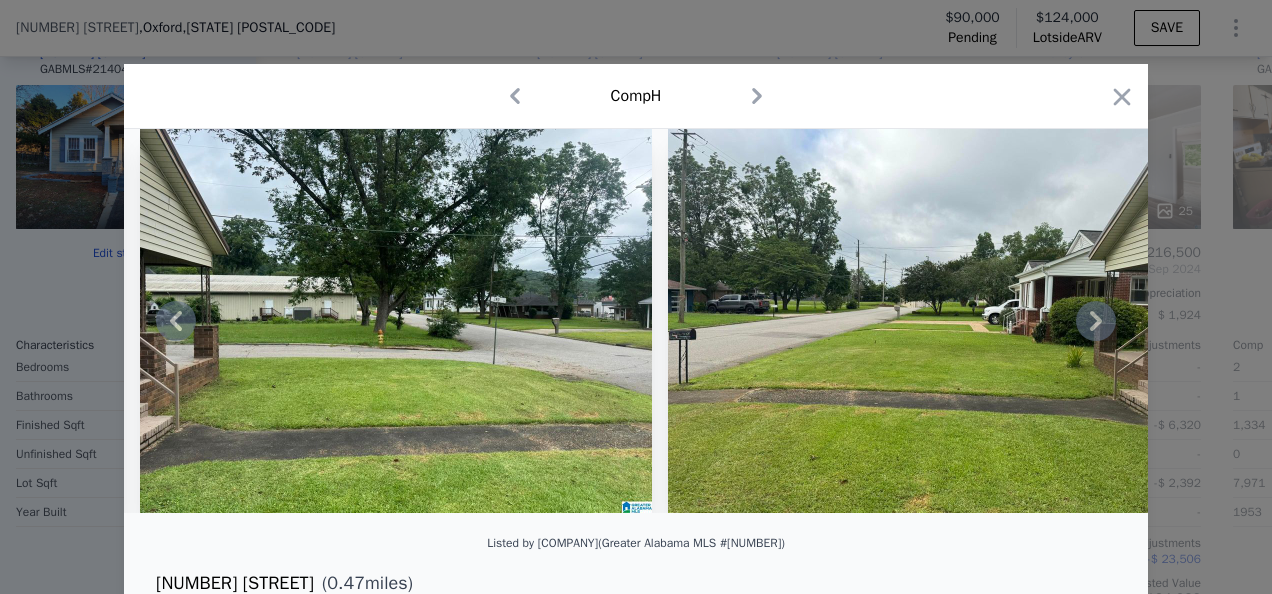 click 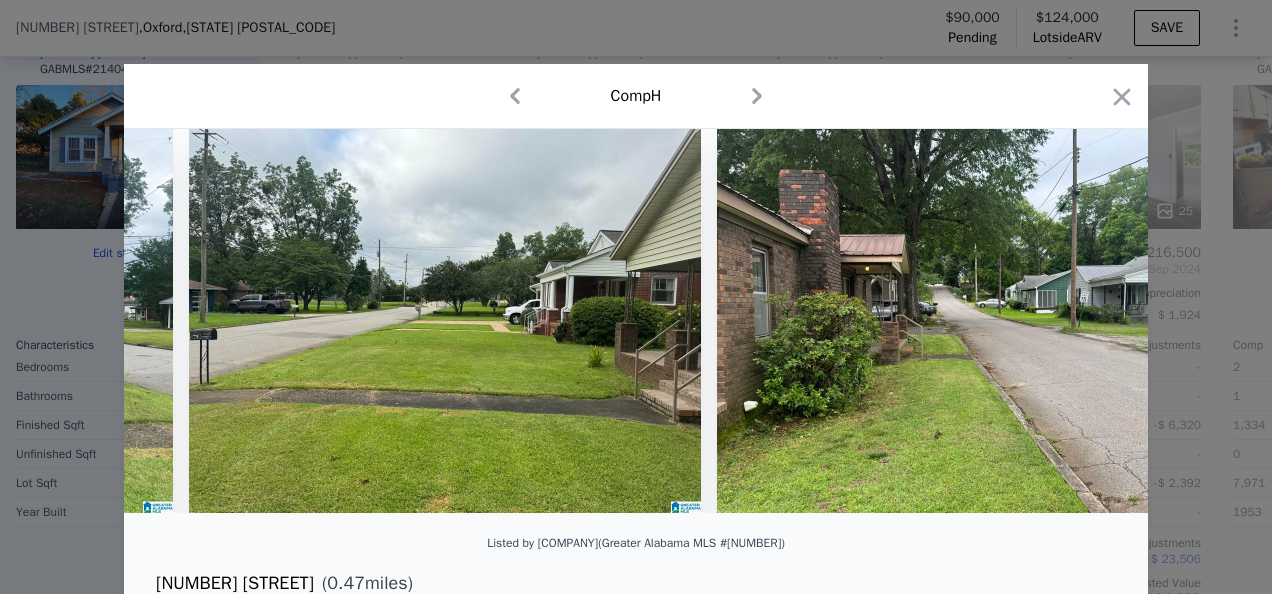 scroll, scrollTop: 0, scrollLeft: 8160, axis: horizontal 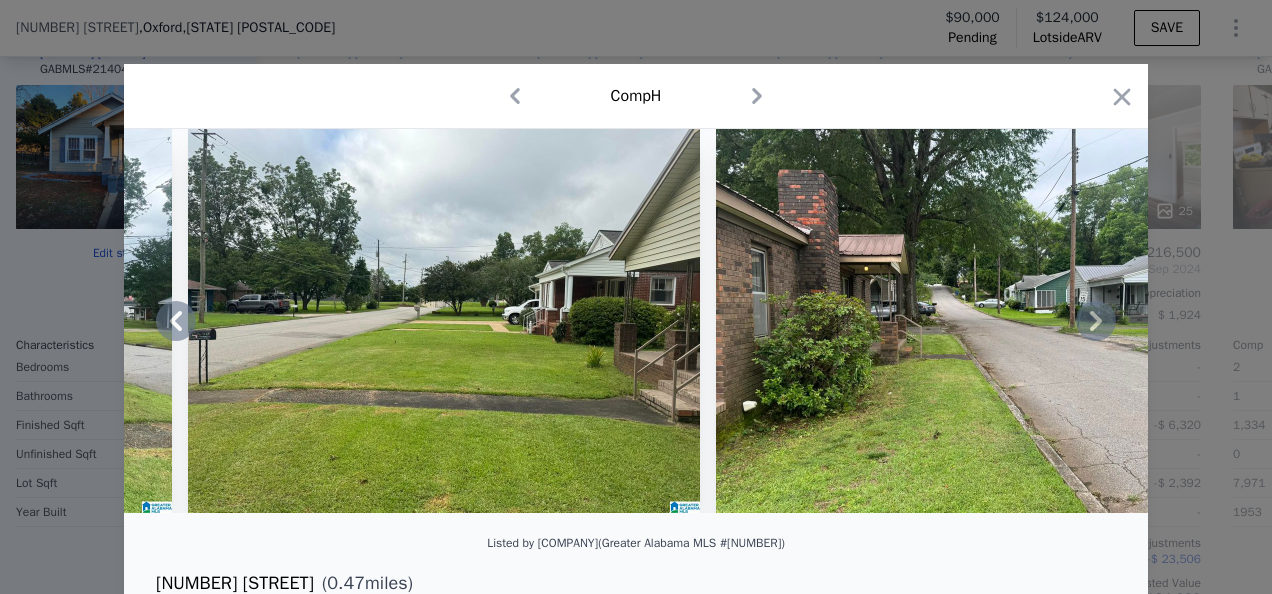 click 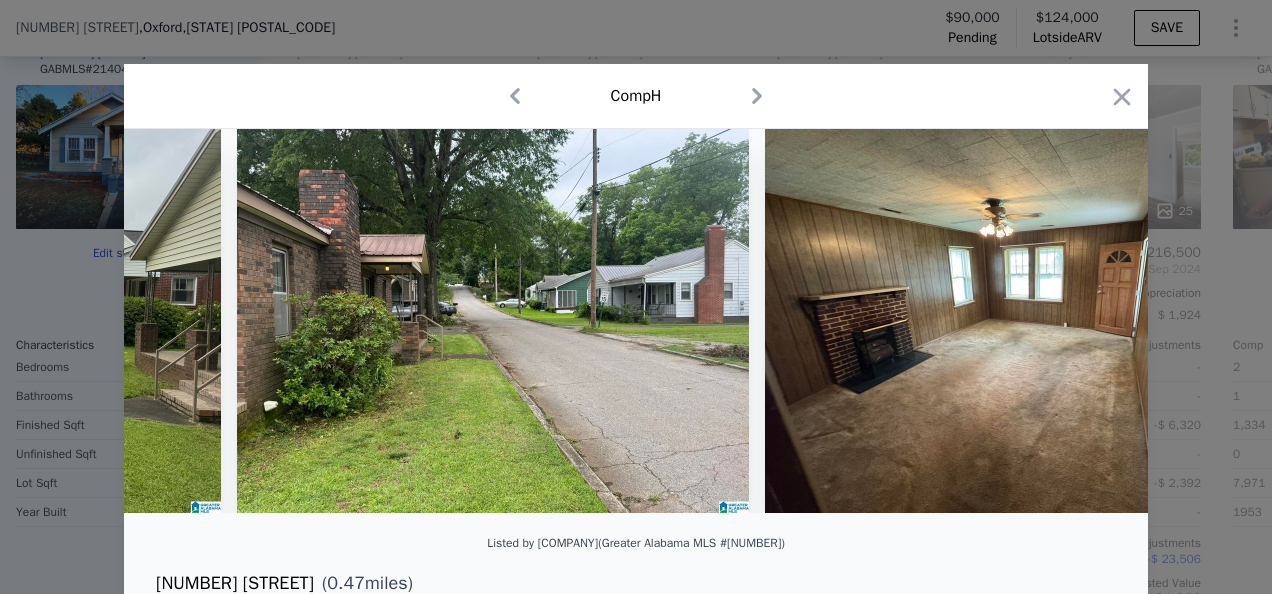 scroll, scrollTop: 0, scrollLeft: 8640, axis: horizontal 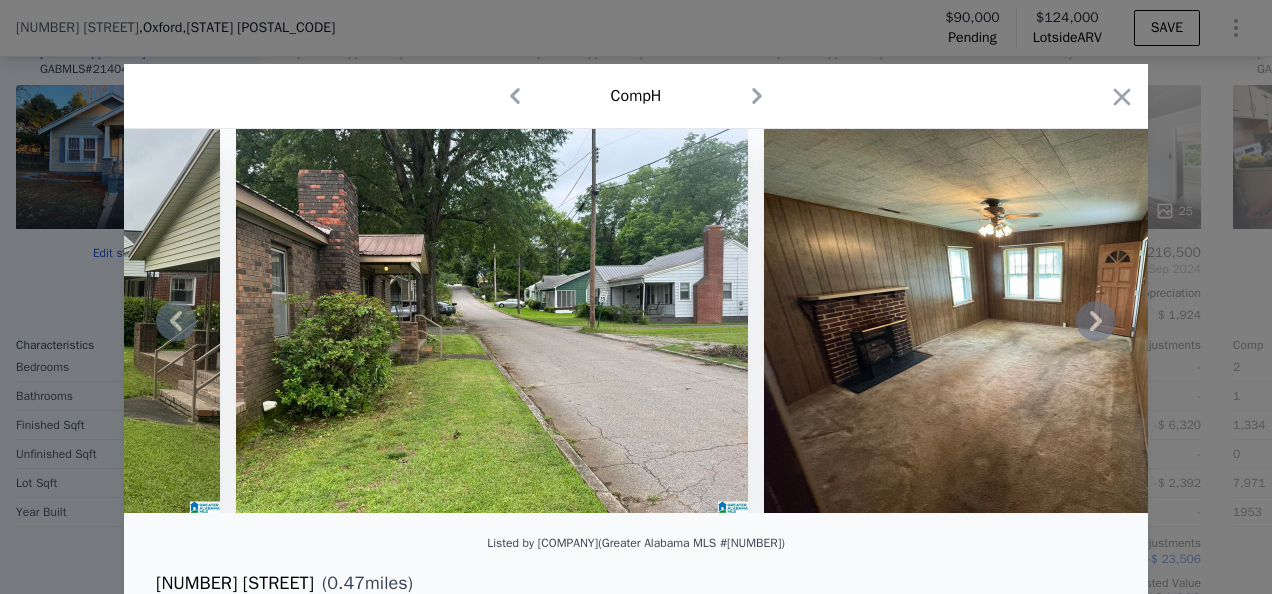 click 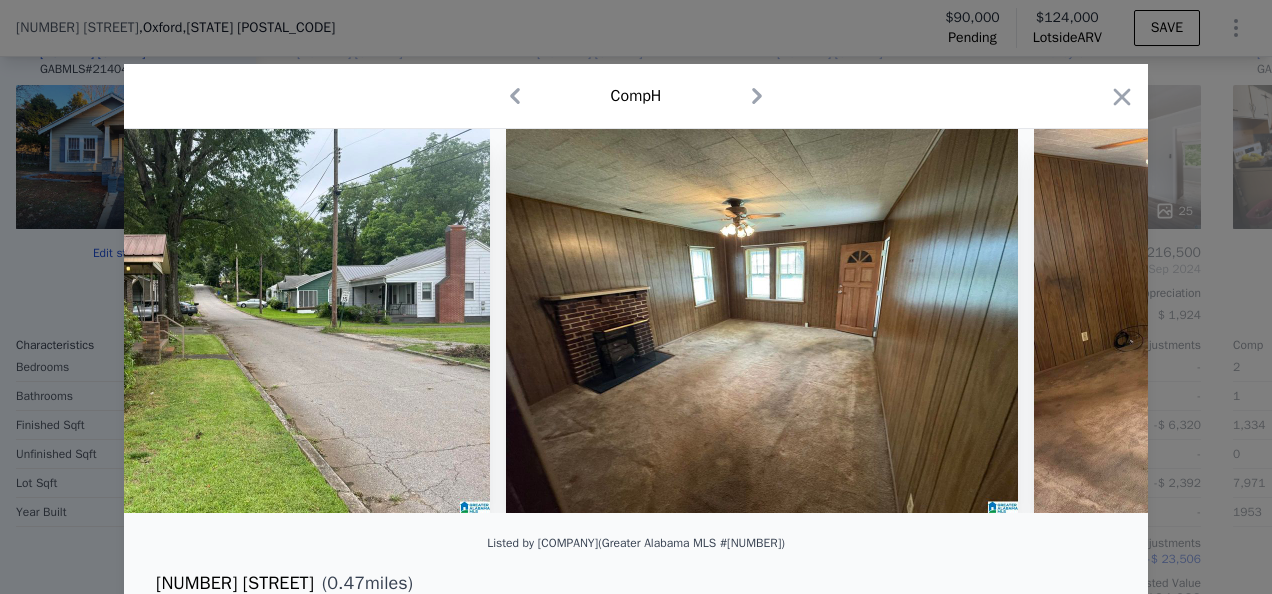 scroll, scrollTop: 0, scrollLeft: 9120, axis: horizontal 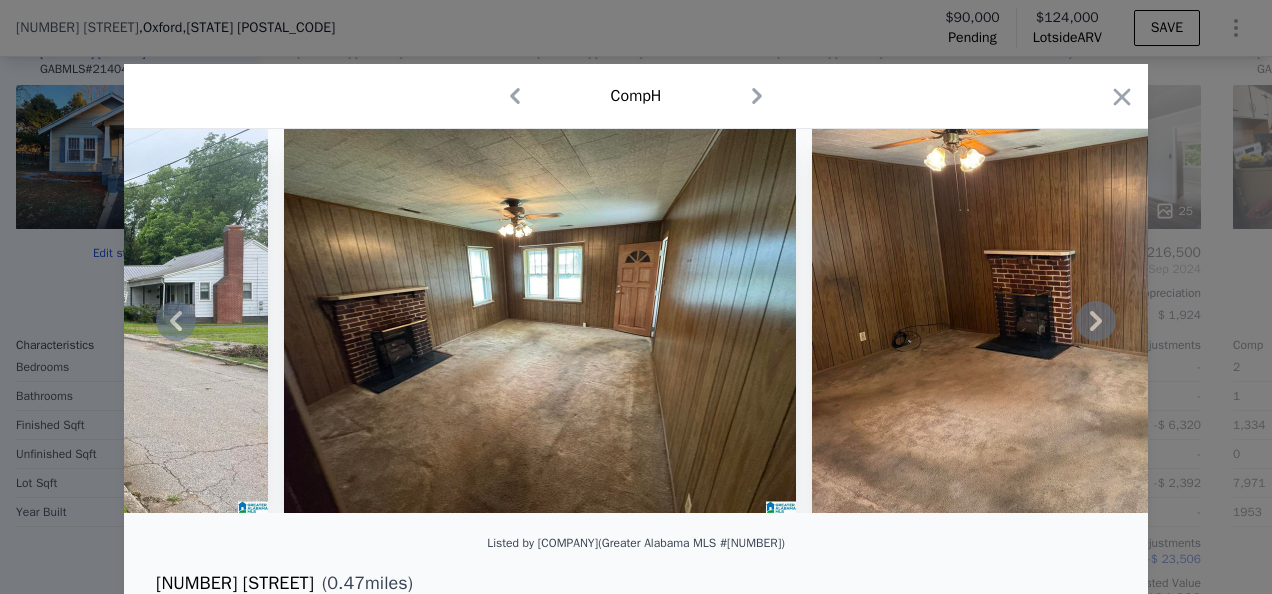 click 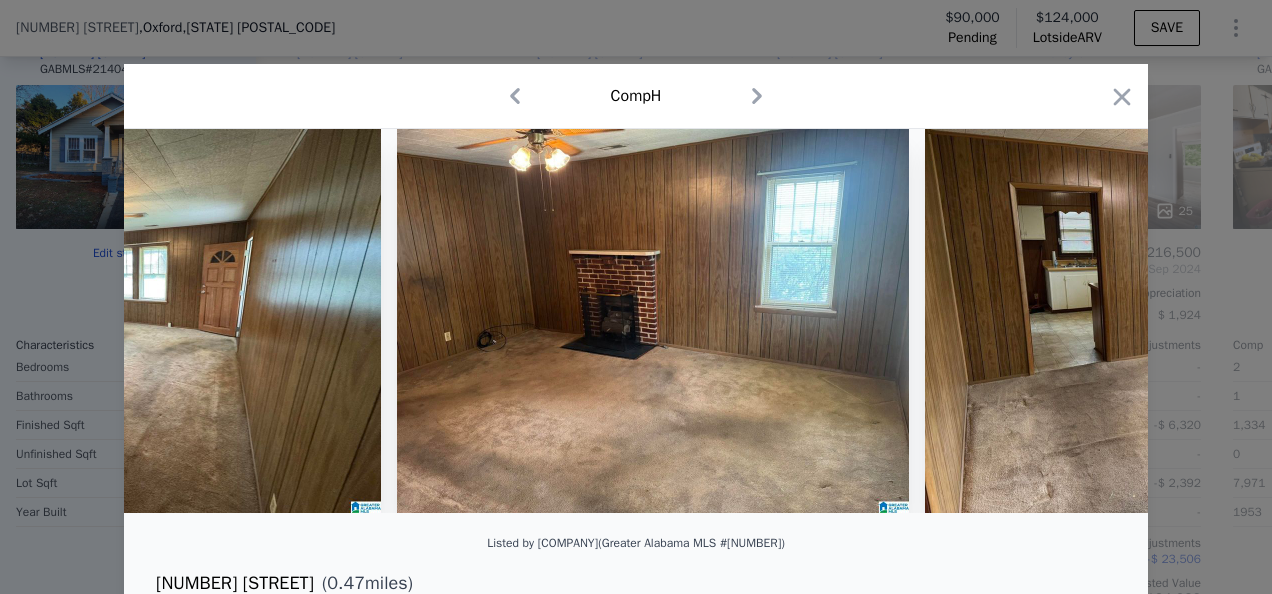 scroll, scrollTop: 0, scrollLeft: 9600, axis: horizontal 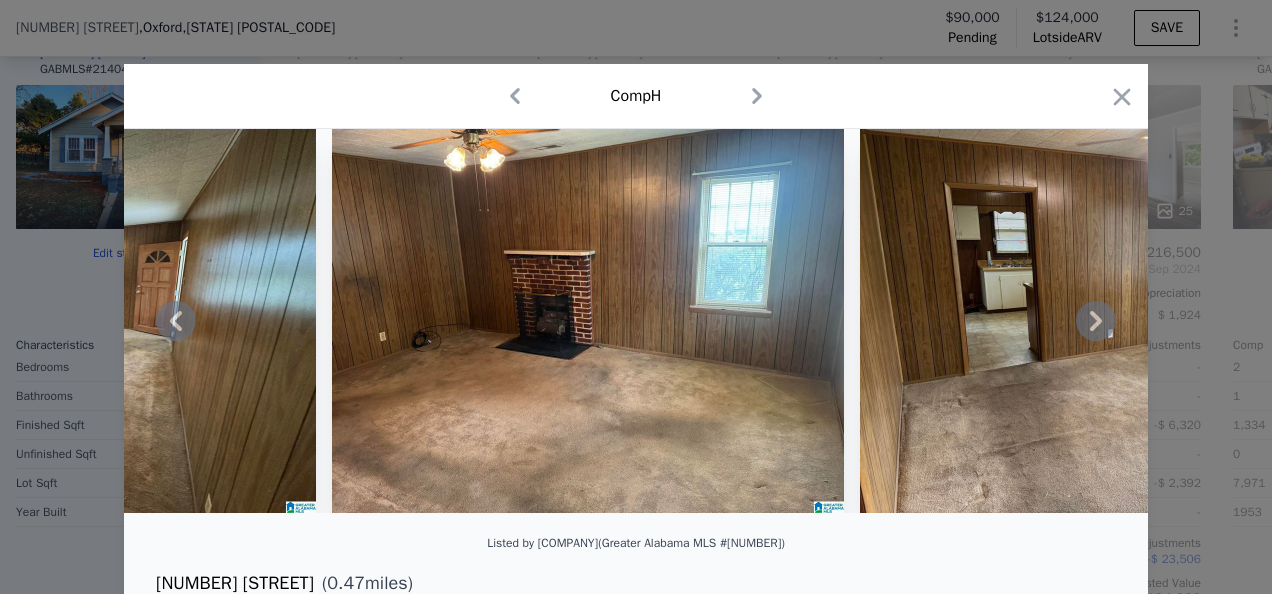 click 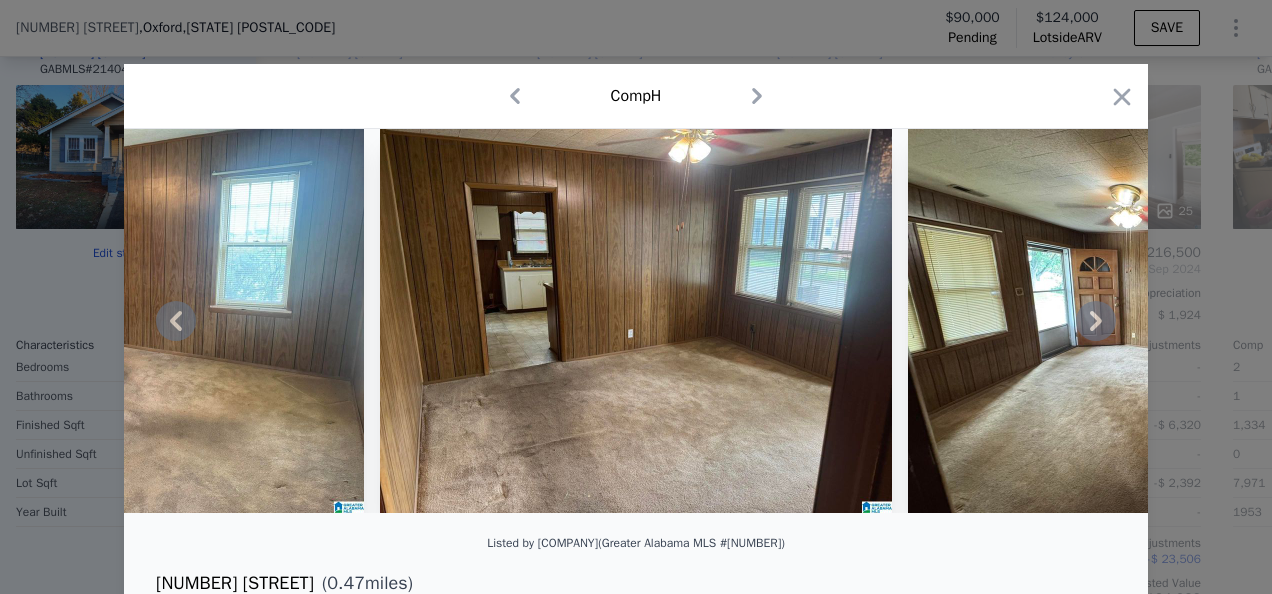 click 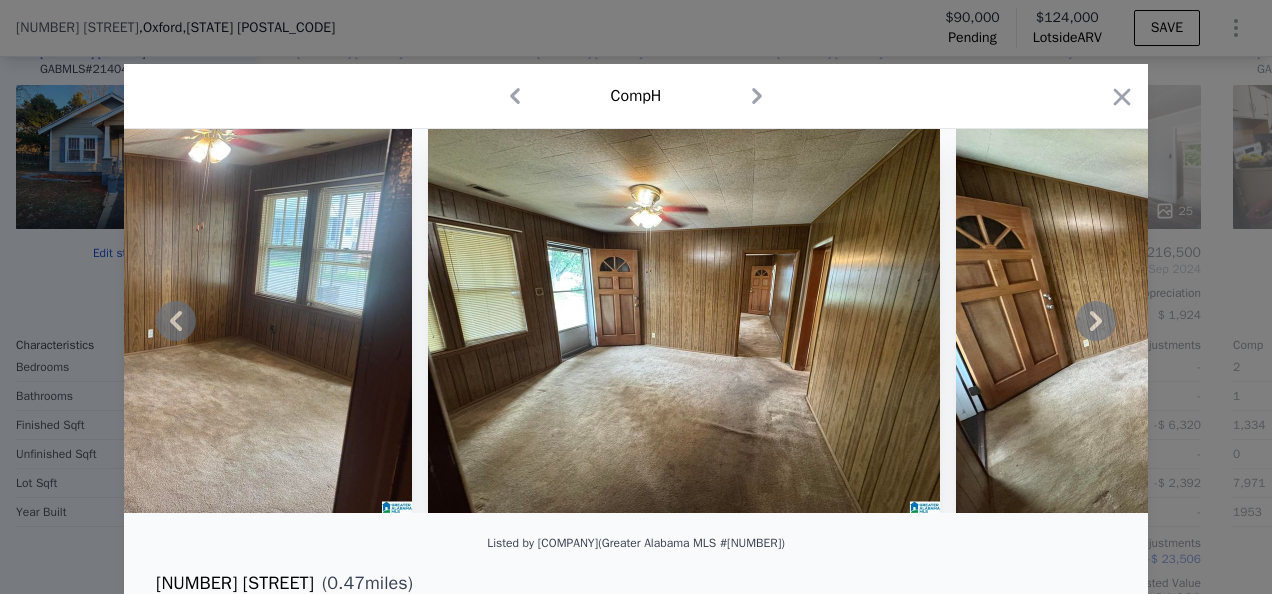 click 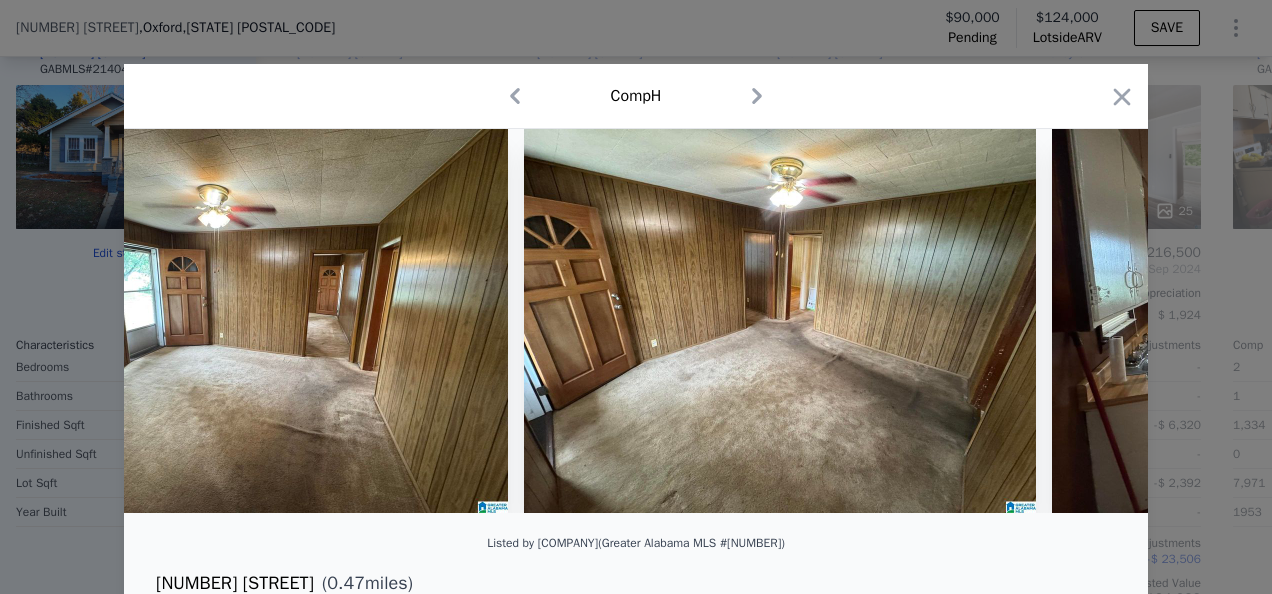 scroll, scrollTop: 0, scrollLeft: 11040, axis: horizontal 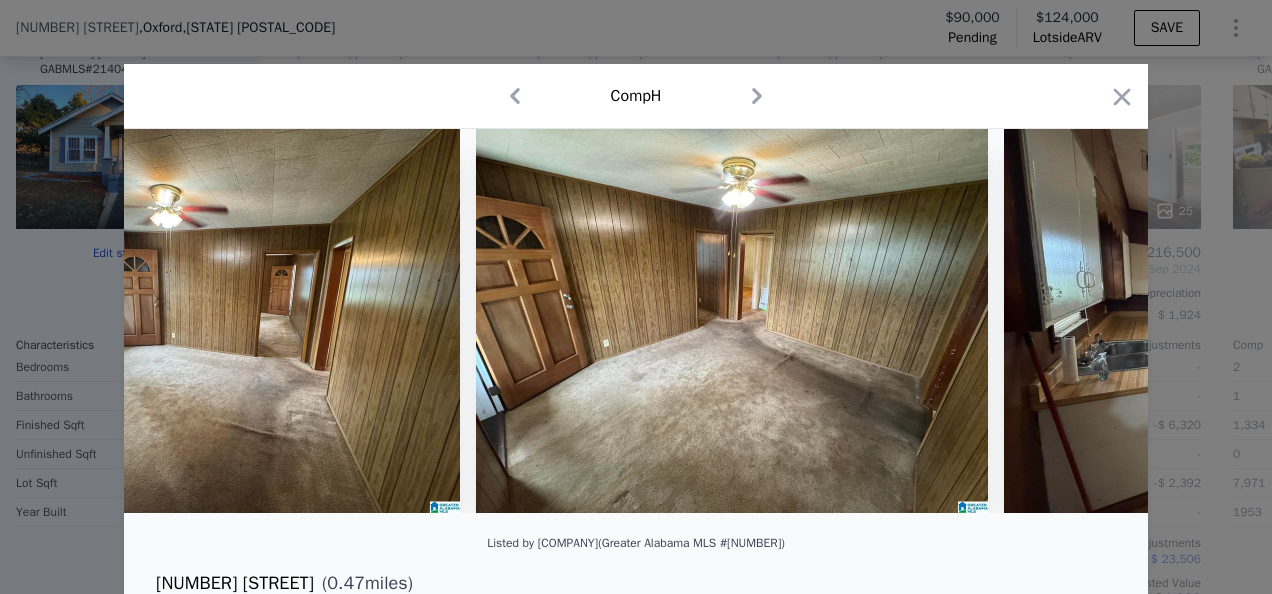 click at bounding box center (636, 321) 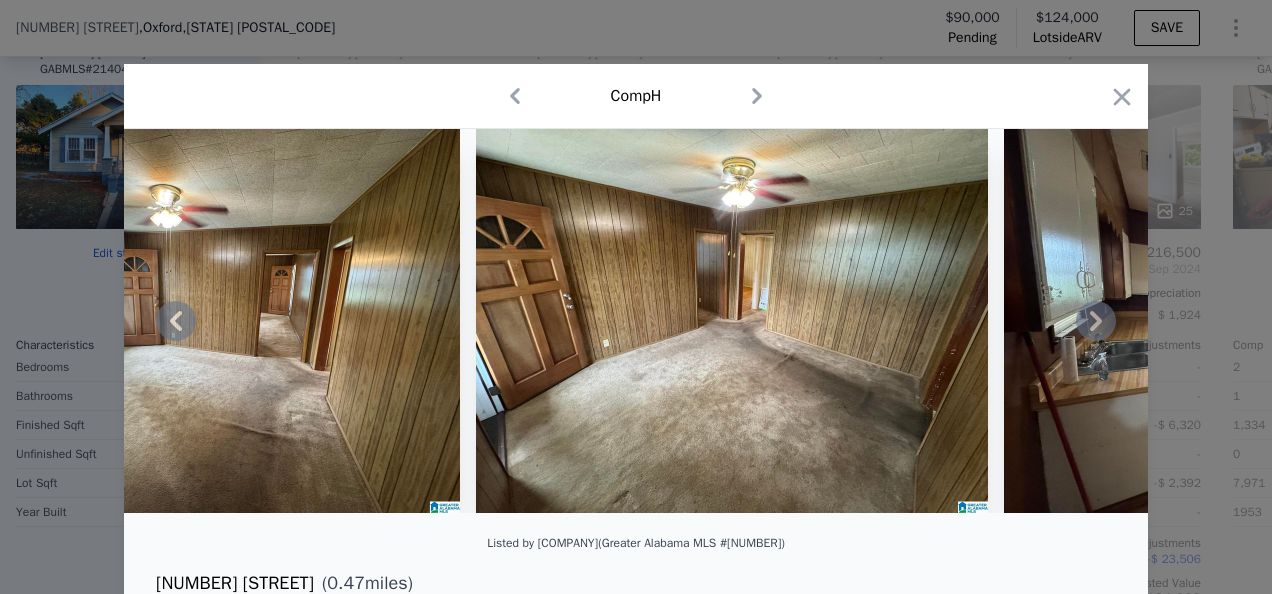 click 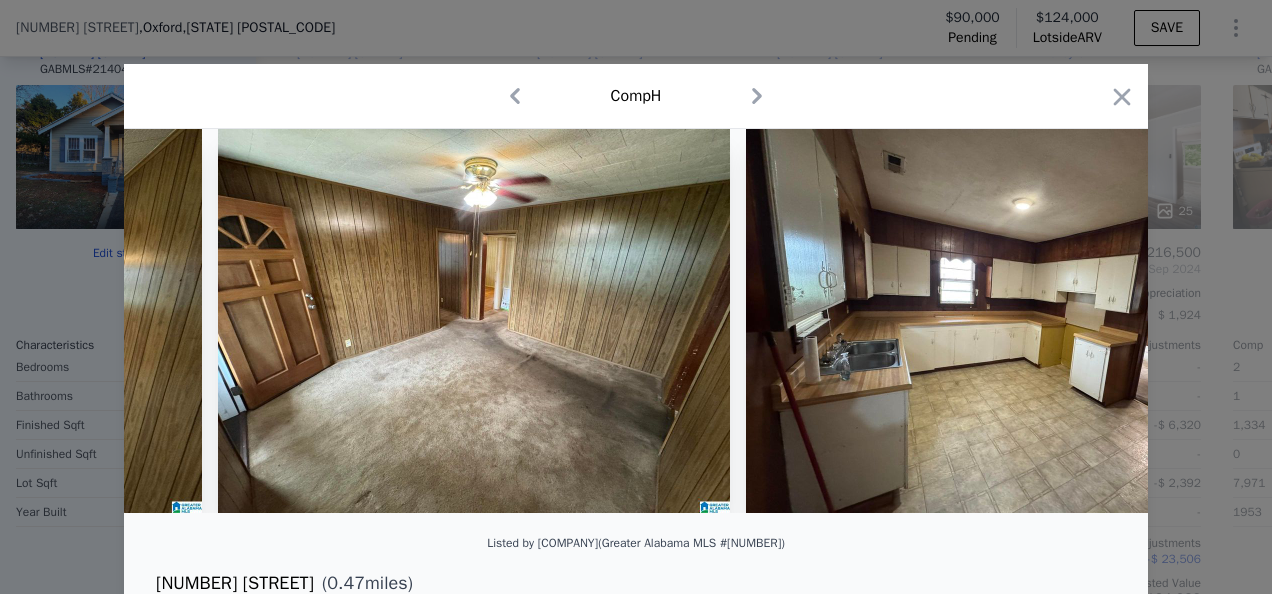 scroll, scrollTop: 0, scrollLeft: 11520, axis: horizontal 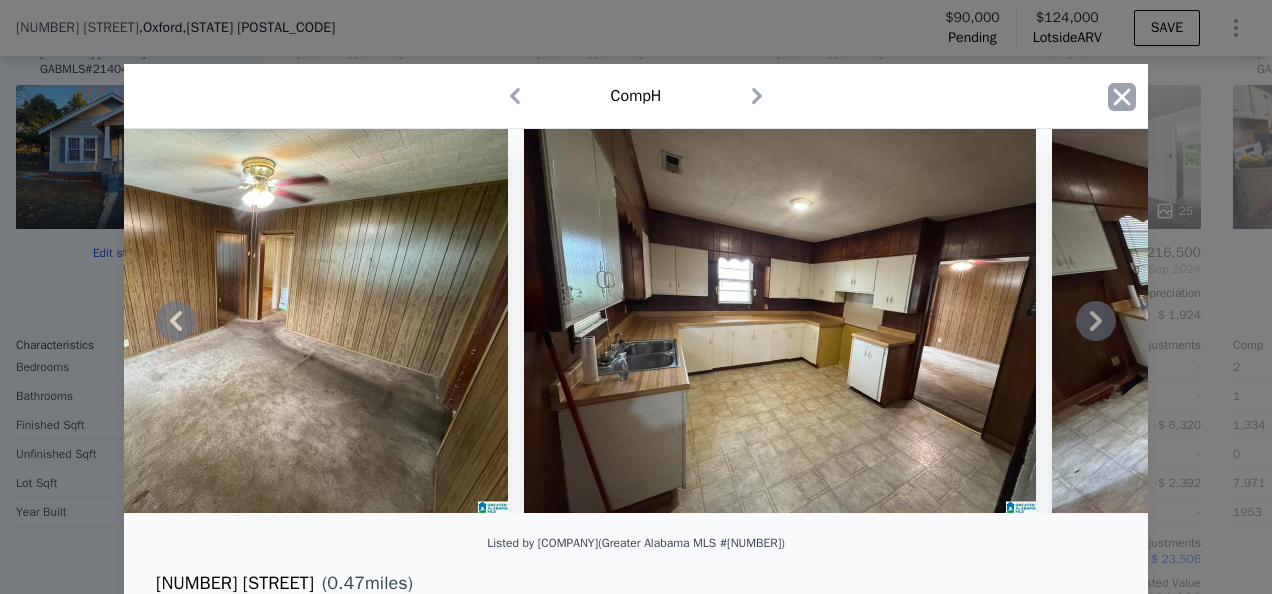 click 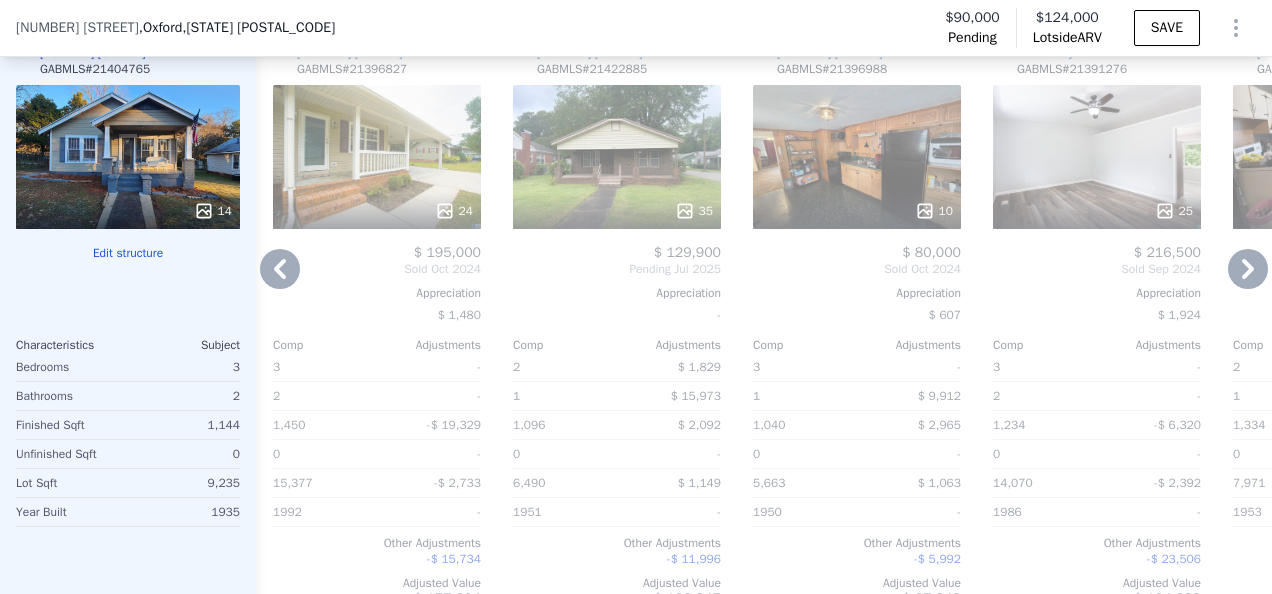 click 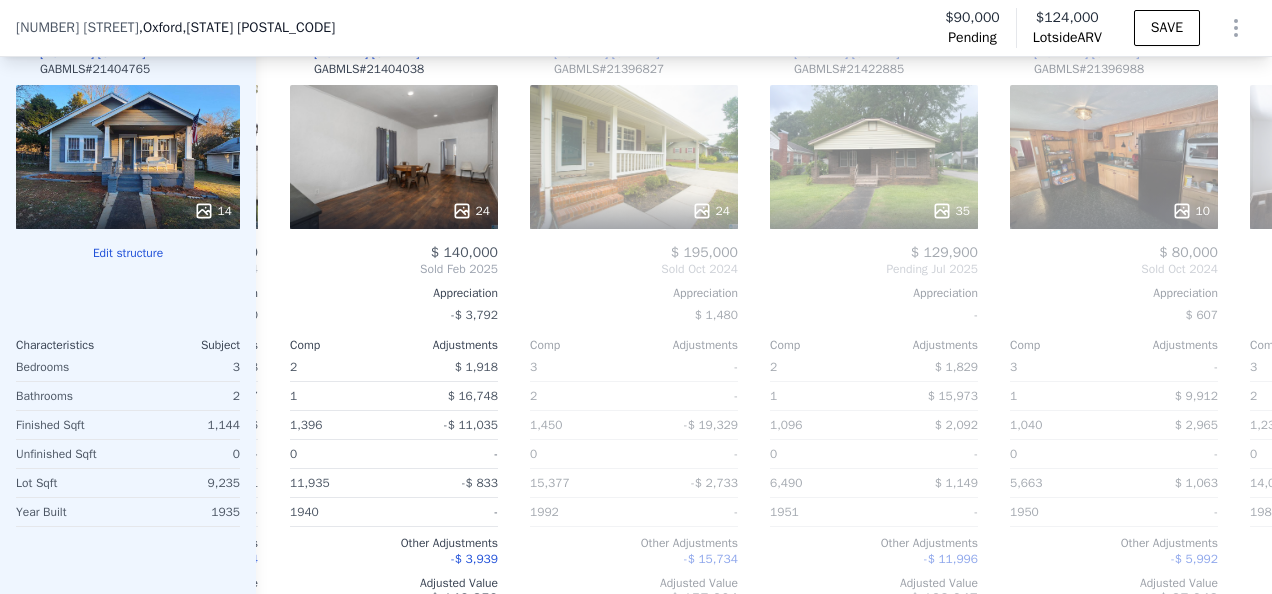 scroll, scrollTop: 0, scrollLeft: 967, axis: horizontal 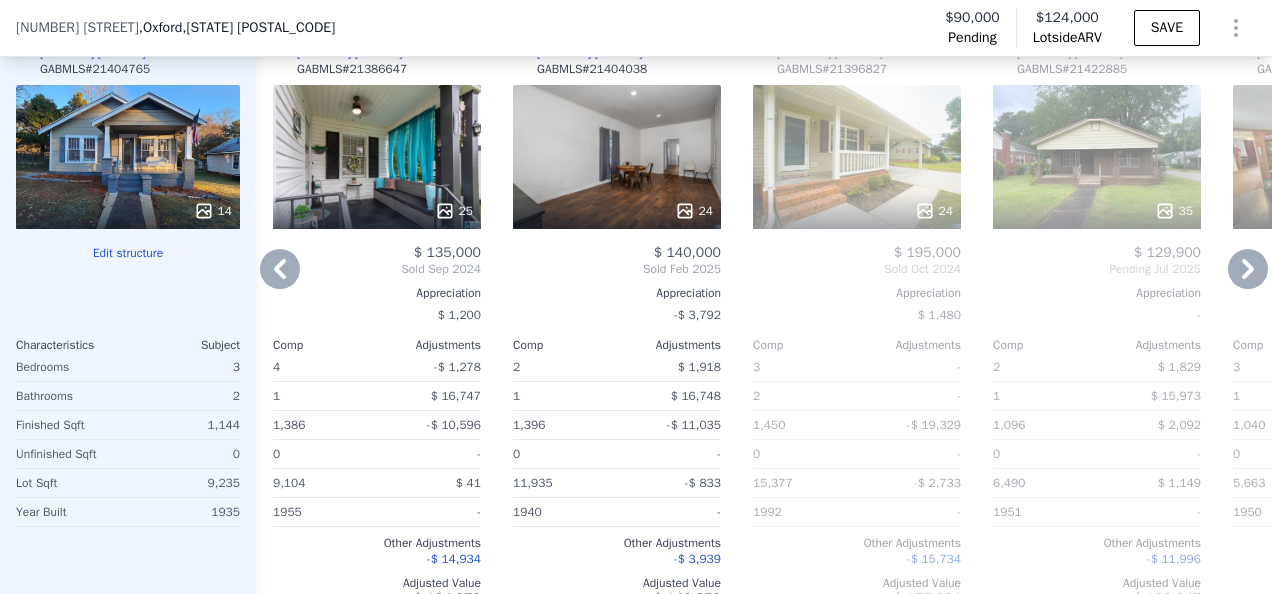 click on "24" at bounding box center [617, 157] 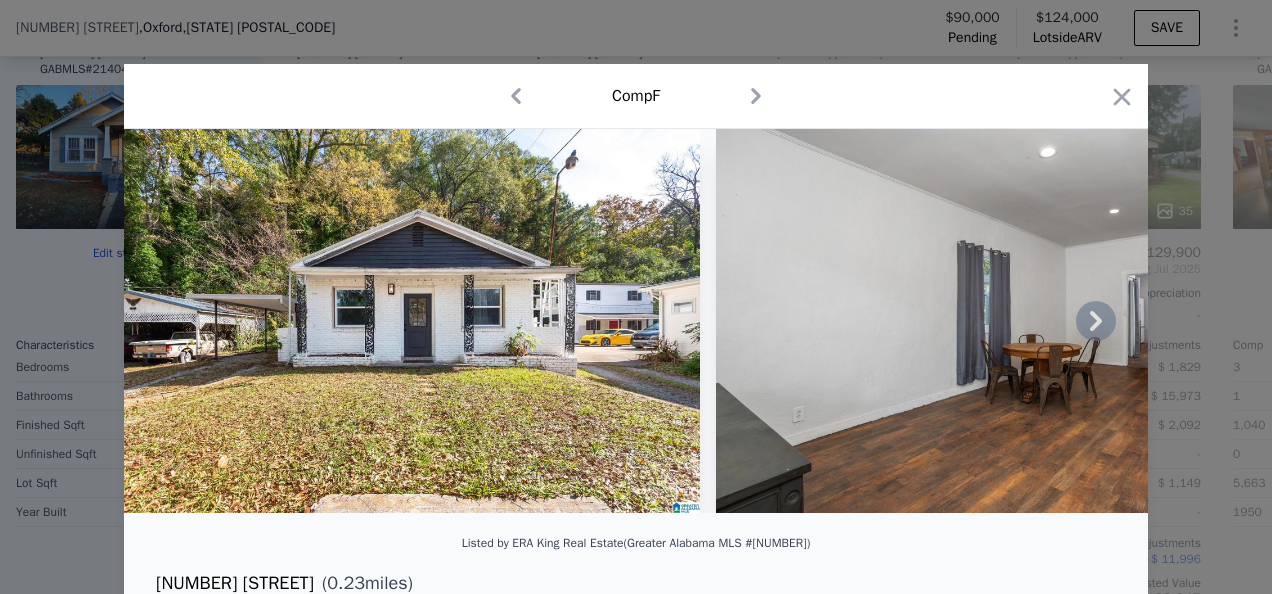 click 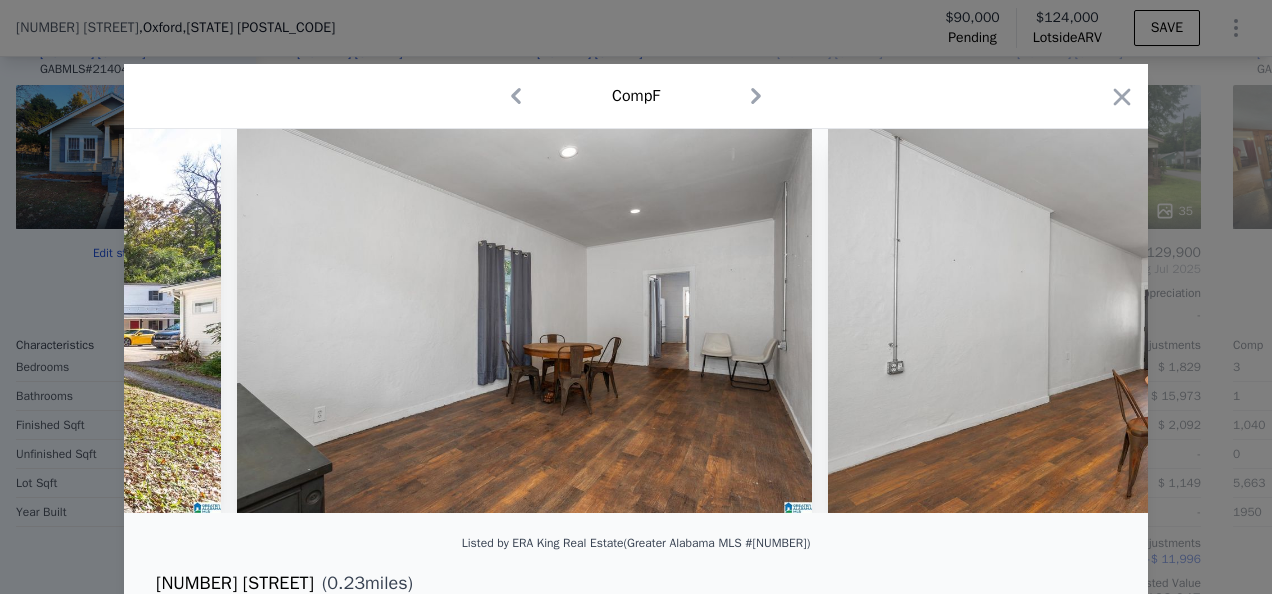 scroll, scrollTop: 0, scrollLeft: 480, axis: horizontal 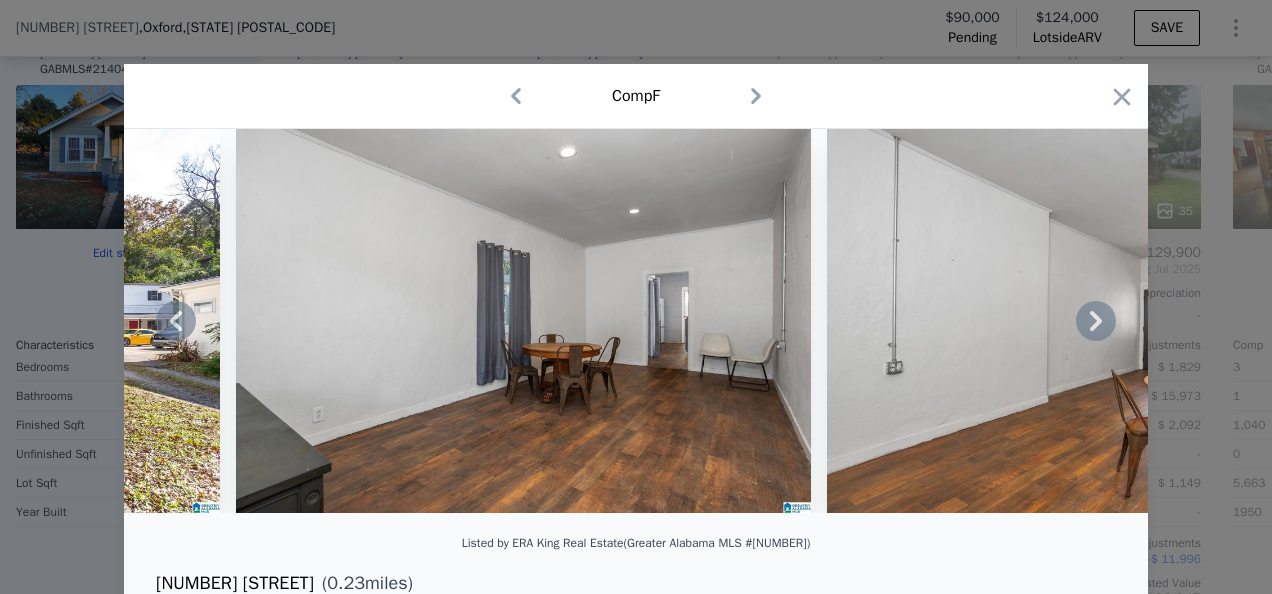 click 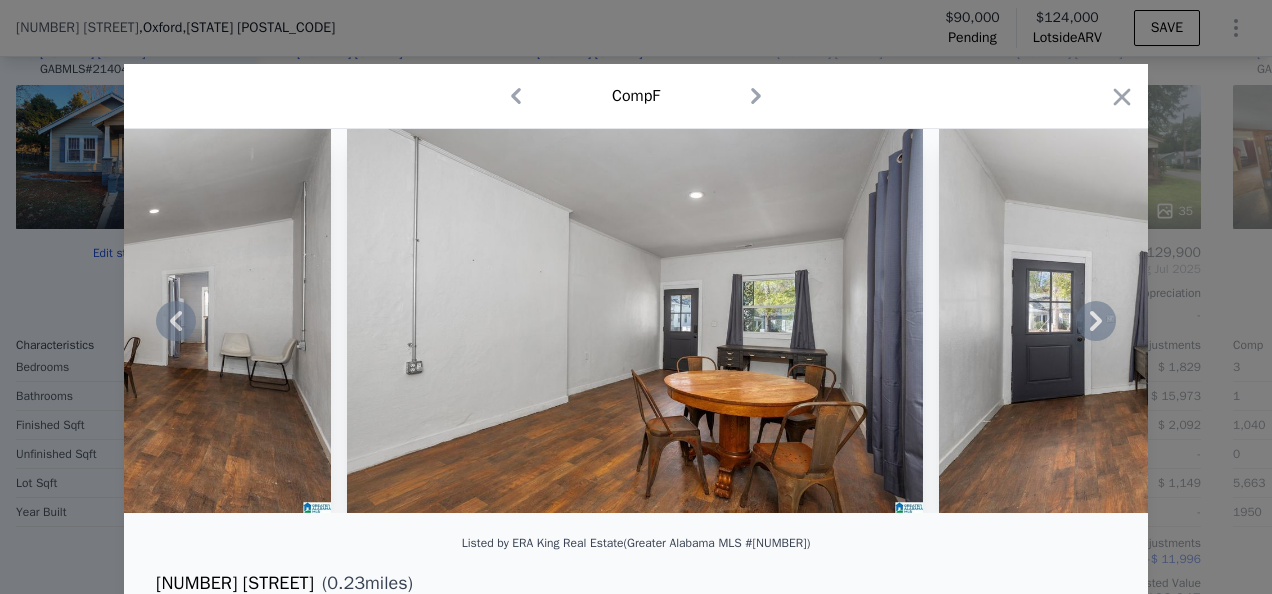 click 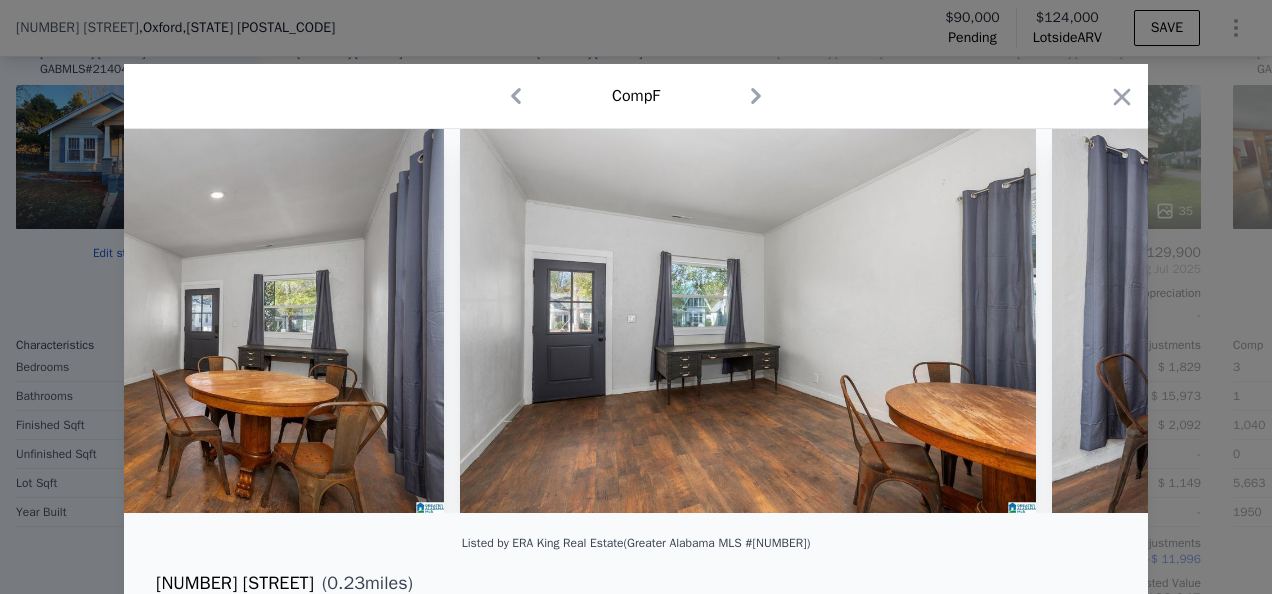 scroll, scrollTop: 0, scrollLeft: 1440, axis: horizontal 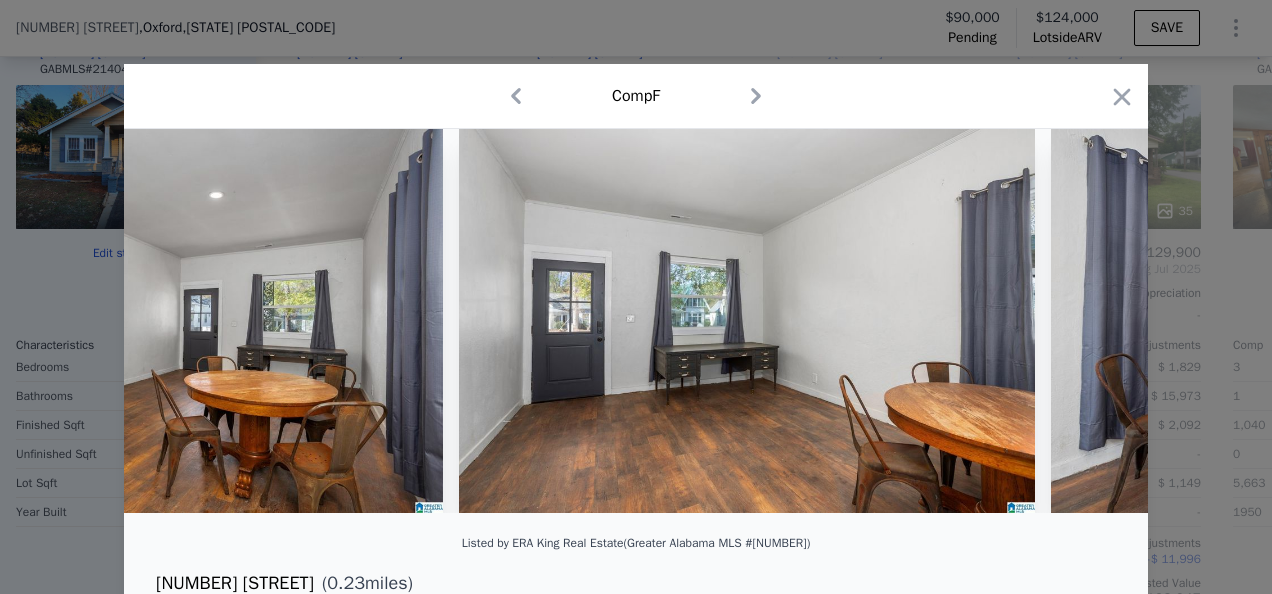 click at bounding box center (636, 321) 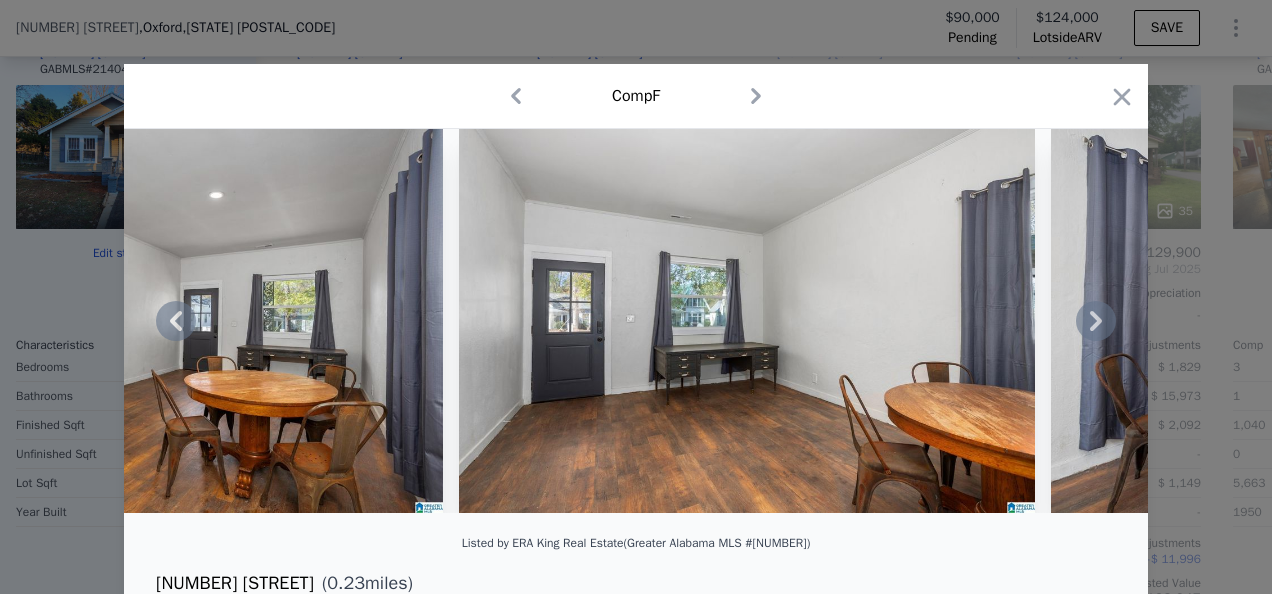 click 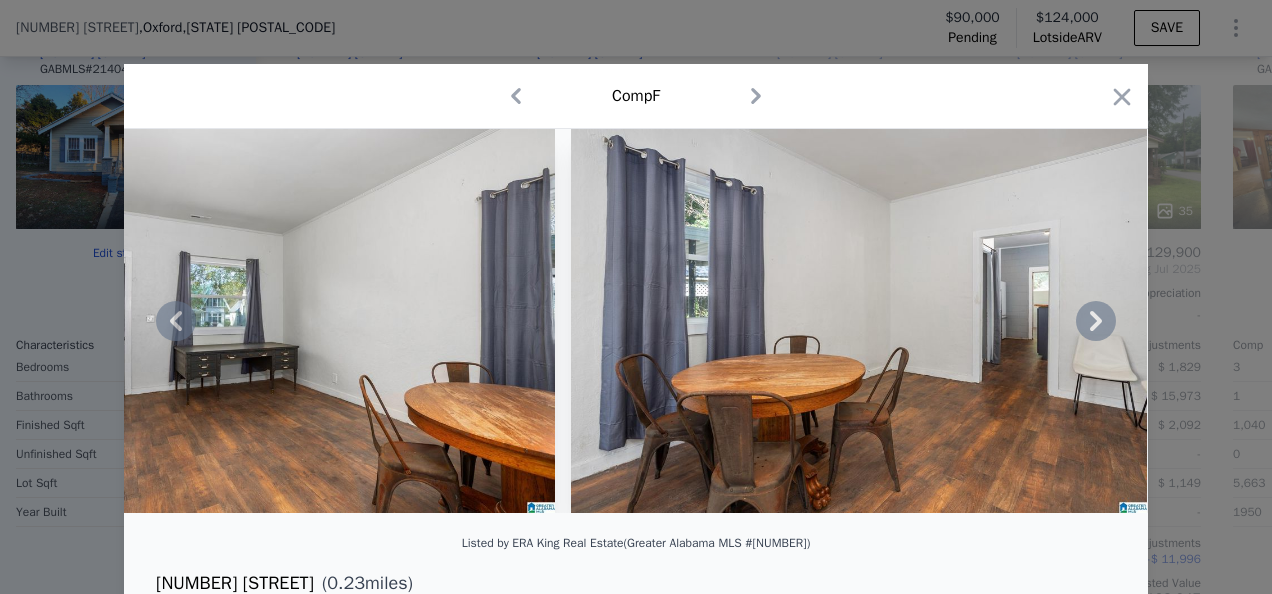 click 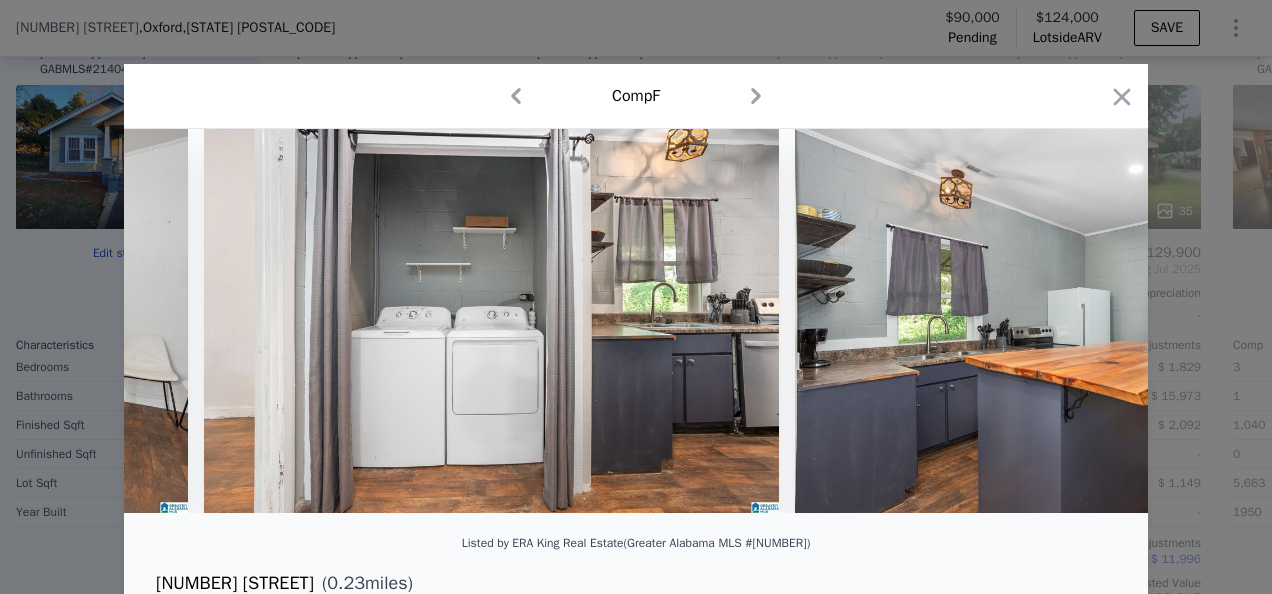scroll, scrollTop: 0, scrollLeft: 2880, axis: horizontal 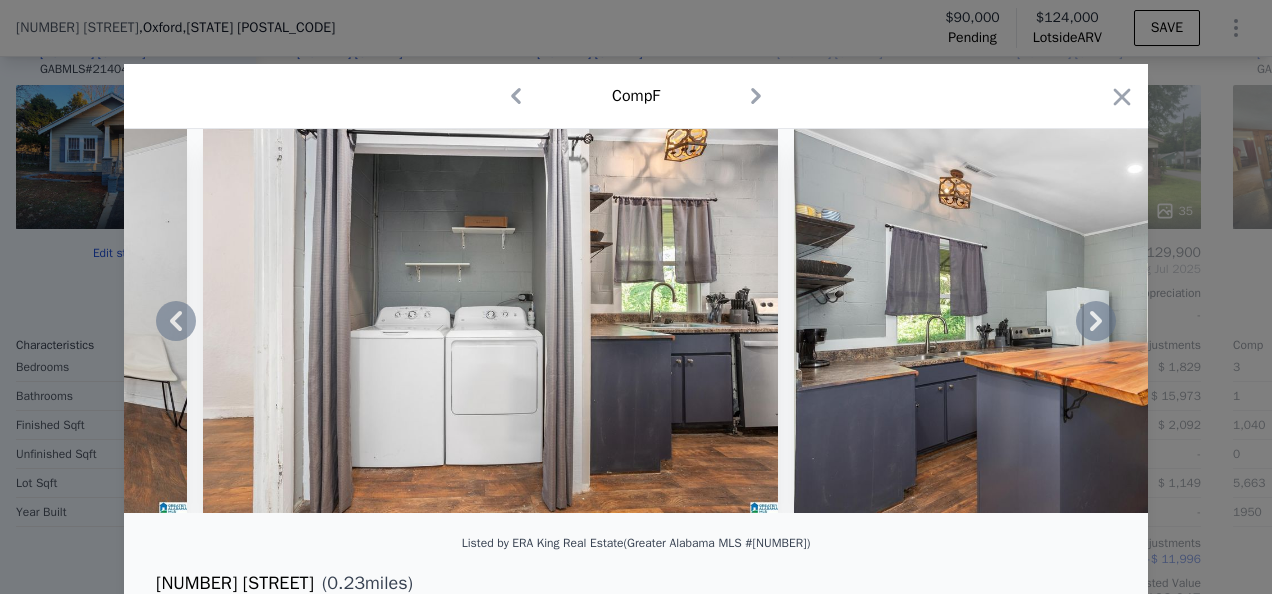 click 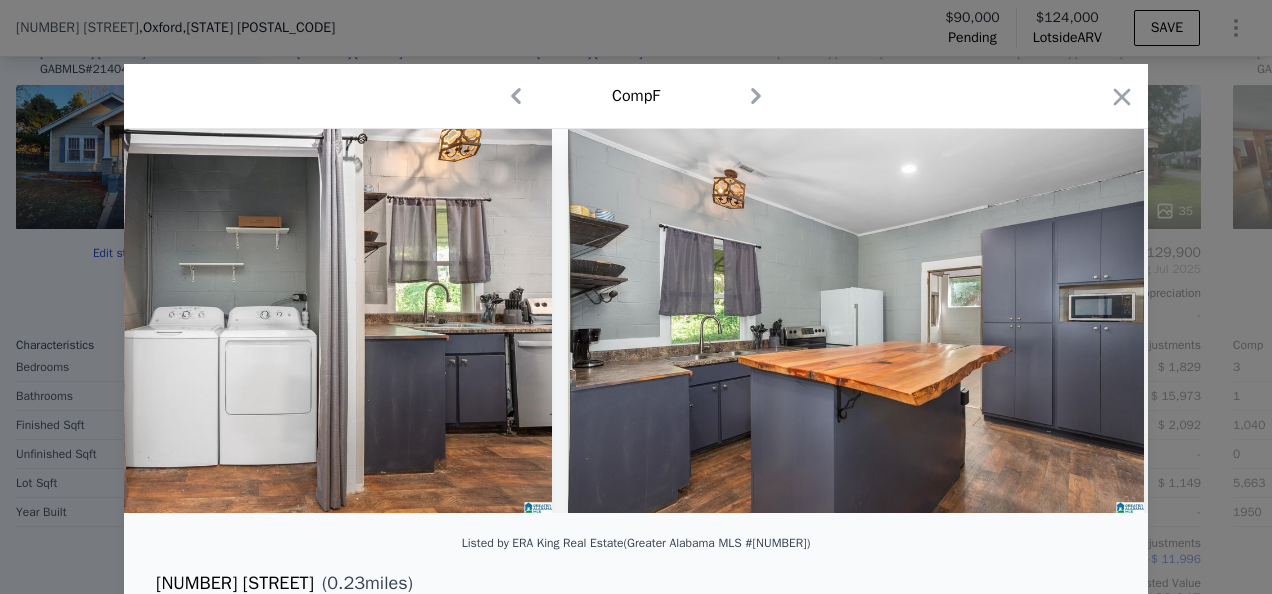 scroll, scrollTop: 0, scrollLeft: 3360, axis: horizontal 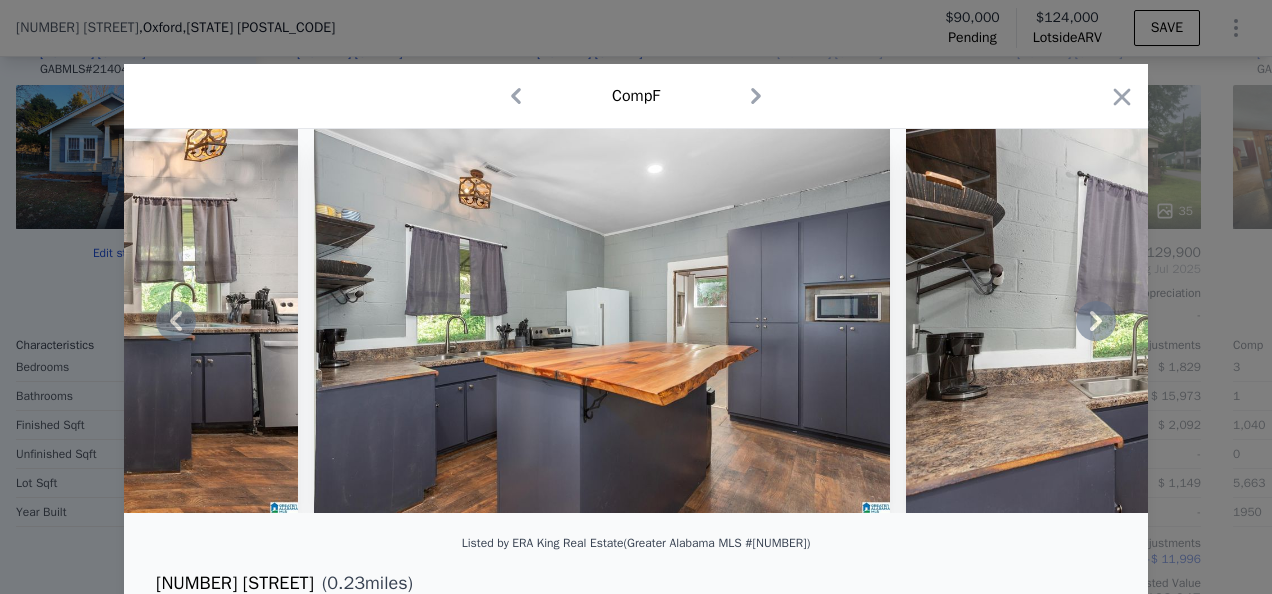 click 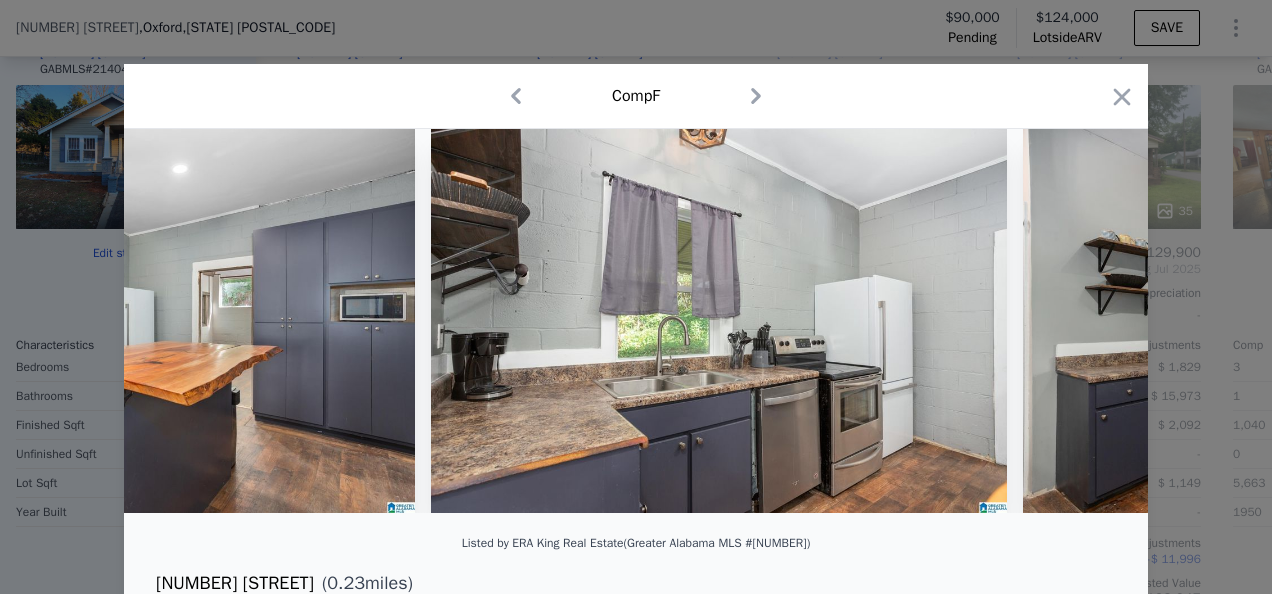 scroll, scrollTop: 0, scrollLeft: 3840, axis: horizontal 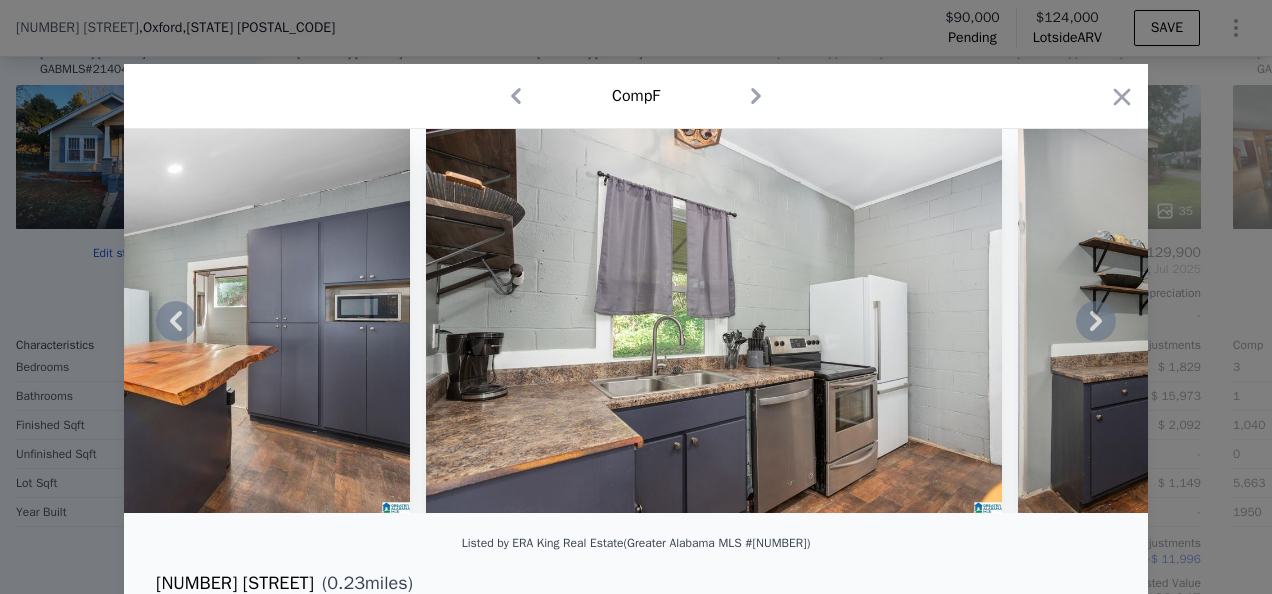 click 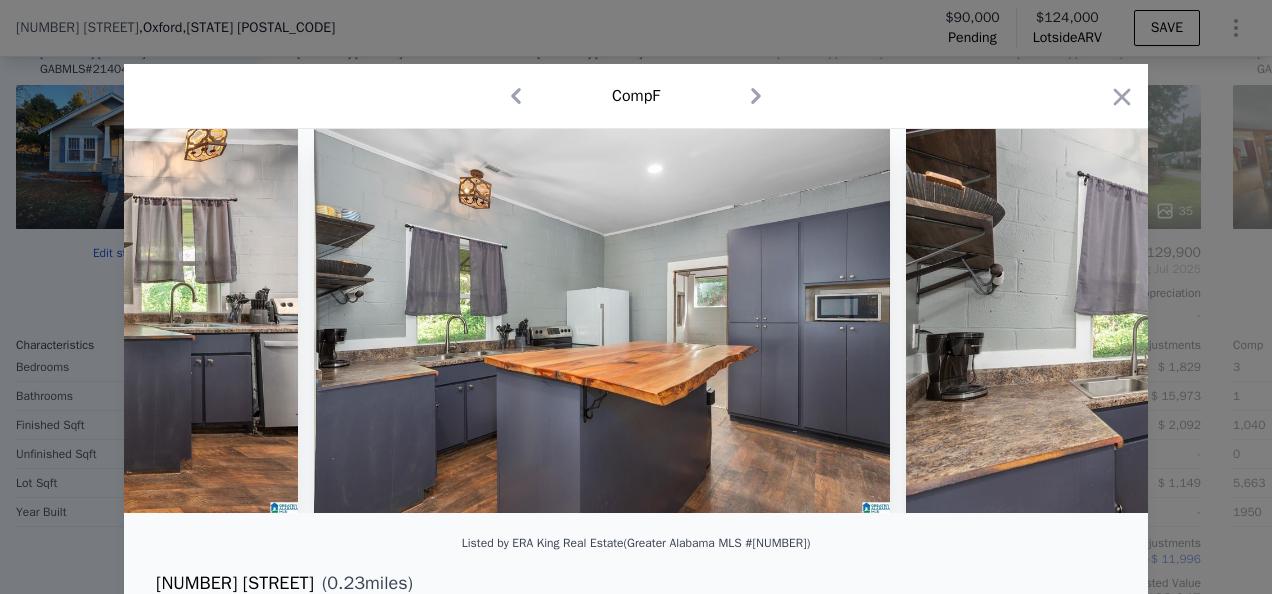 scroll, scrollTop: 0, scrollLeft: 3360, axis: horizontal 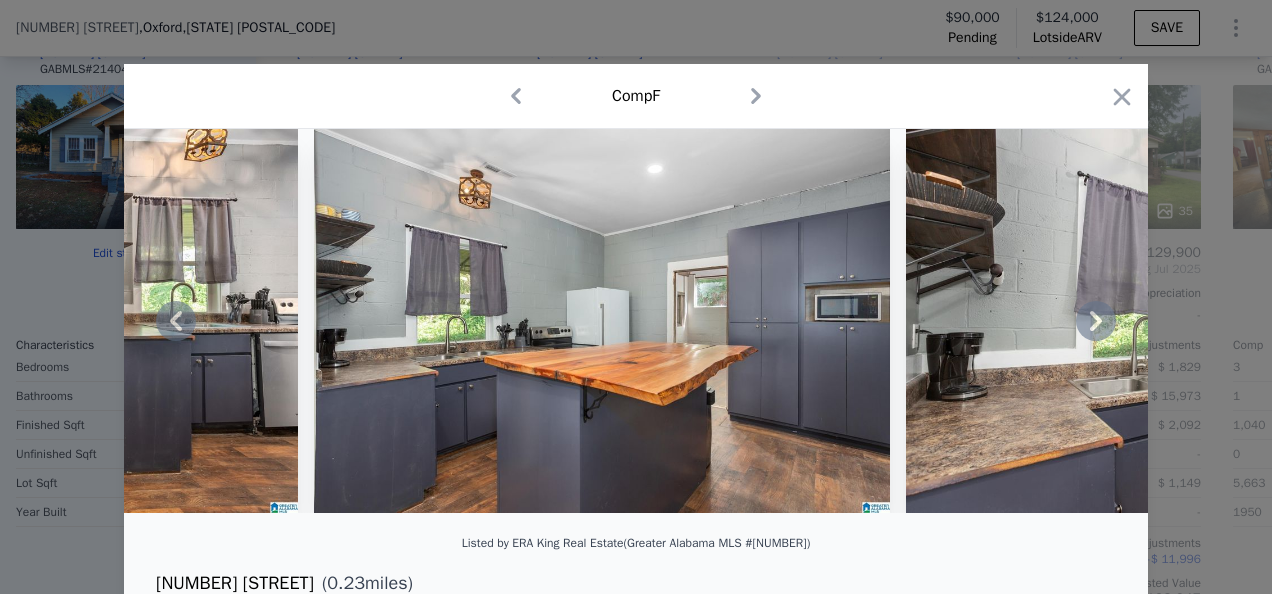 click 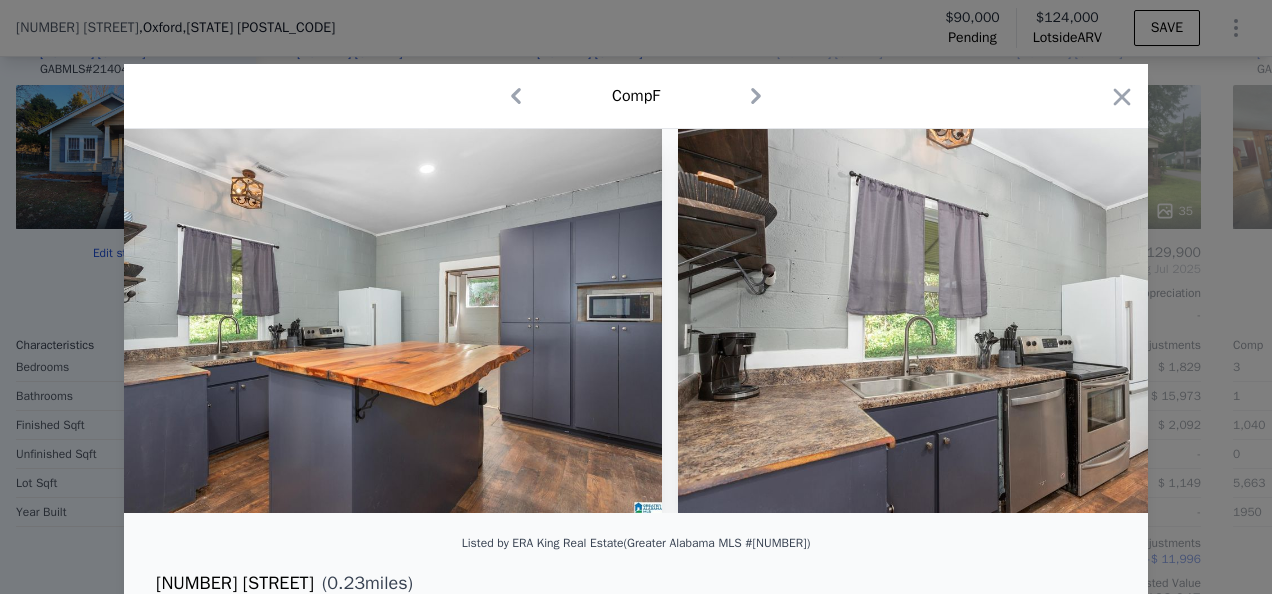scroll, scrollTop: 0, scrollLeft: 3840, axis: horizontal 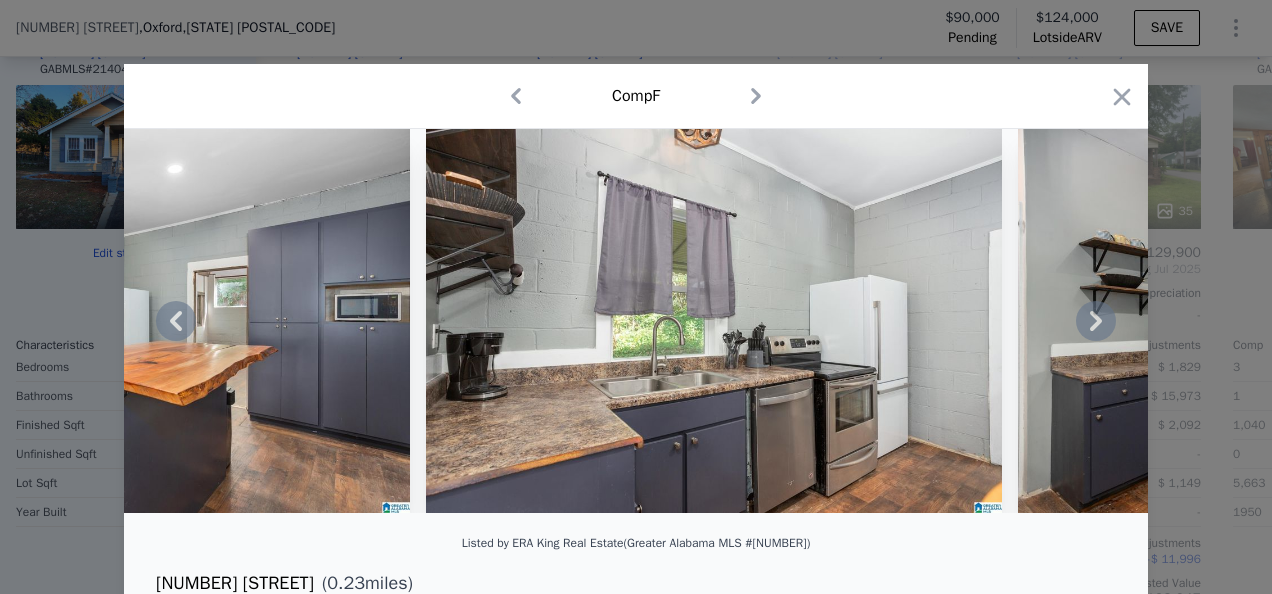 click 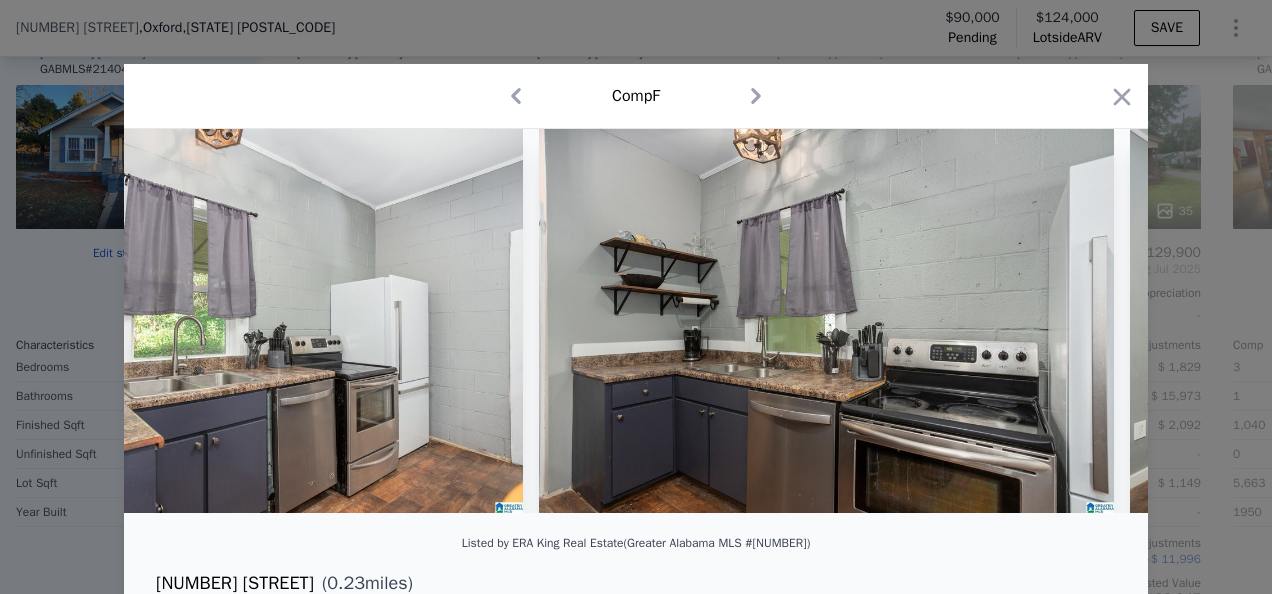 scroll, scrollTop: 0, scrollLeft: 4320, axis: horizontal 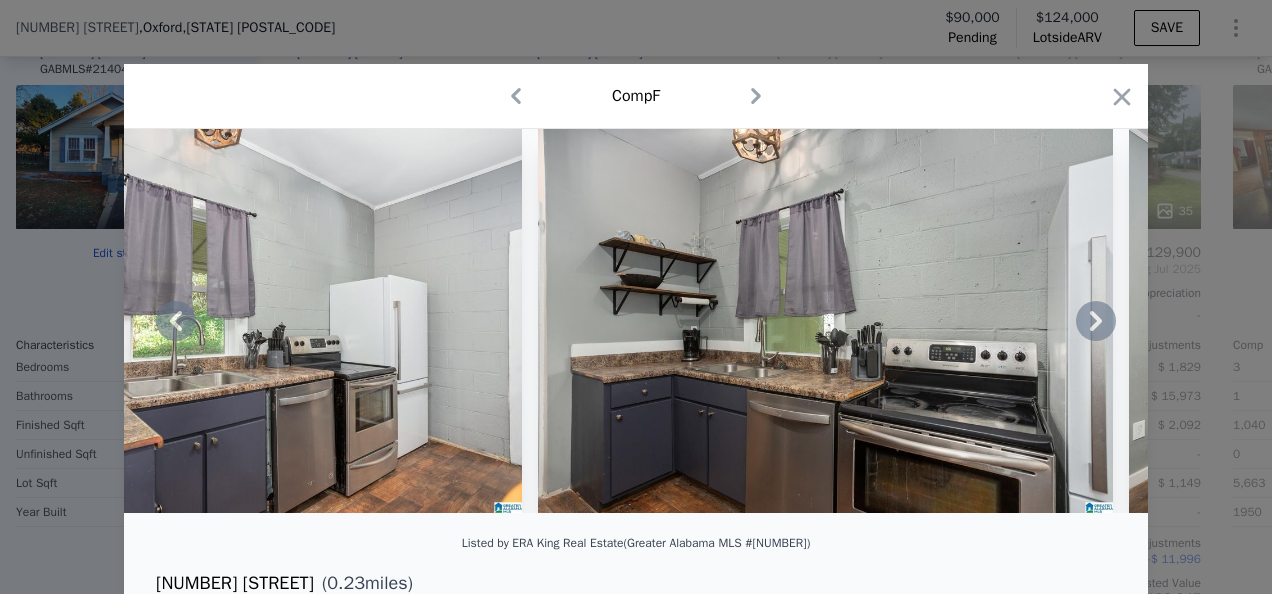 click 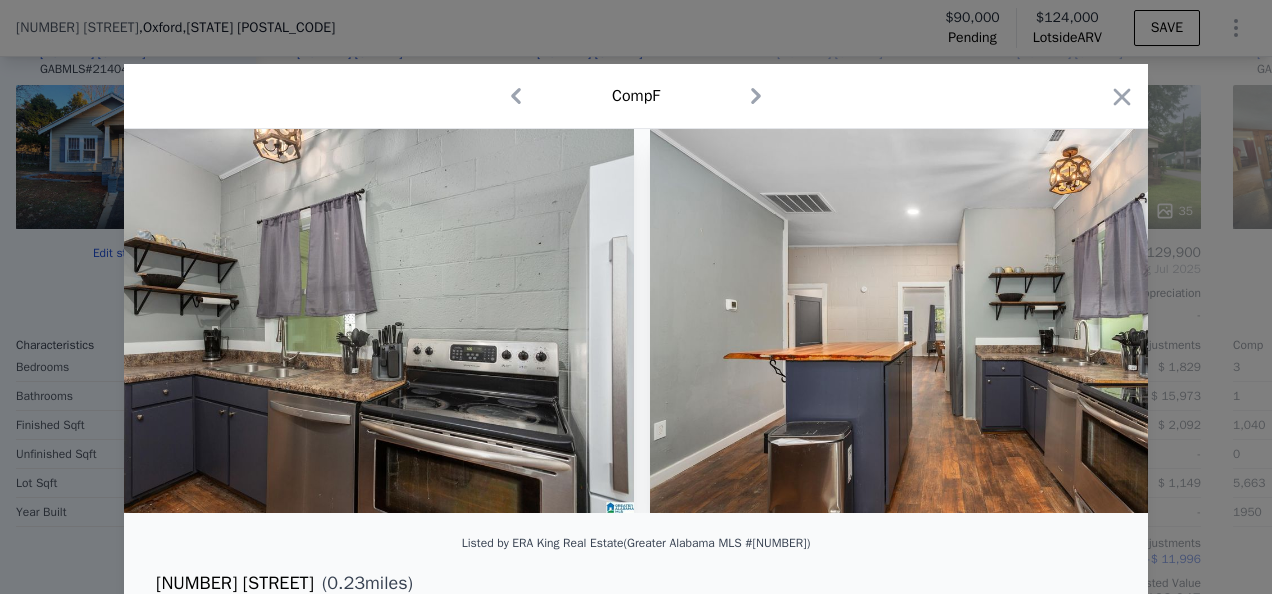 scroll, scrollTop: 0, scrollLeft: 4800, axis: horizontal 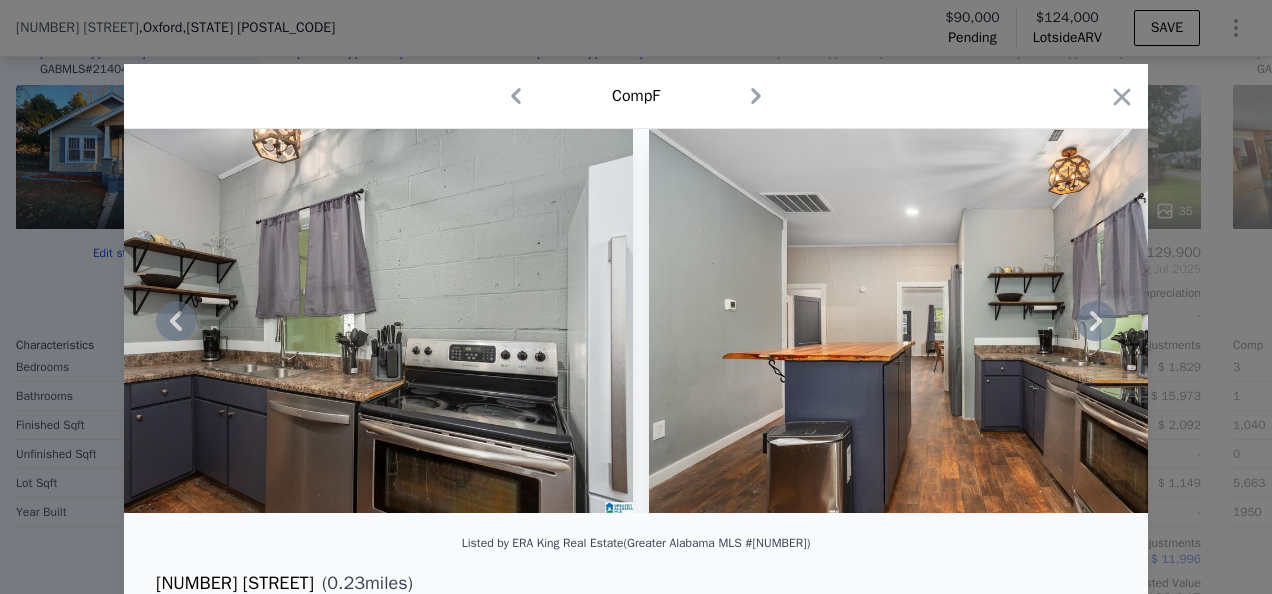 click 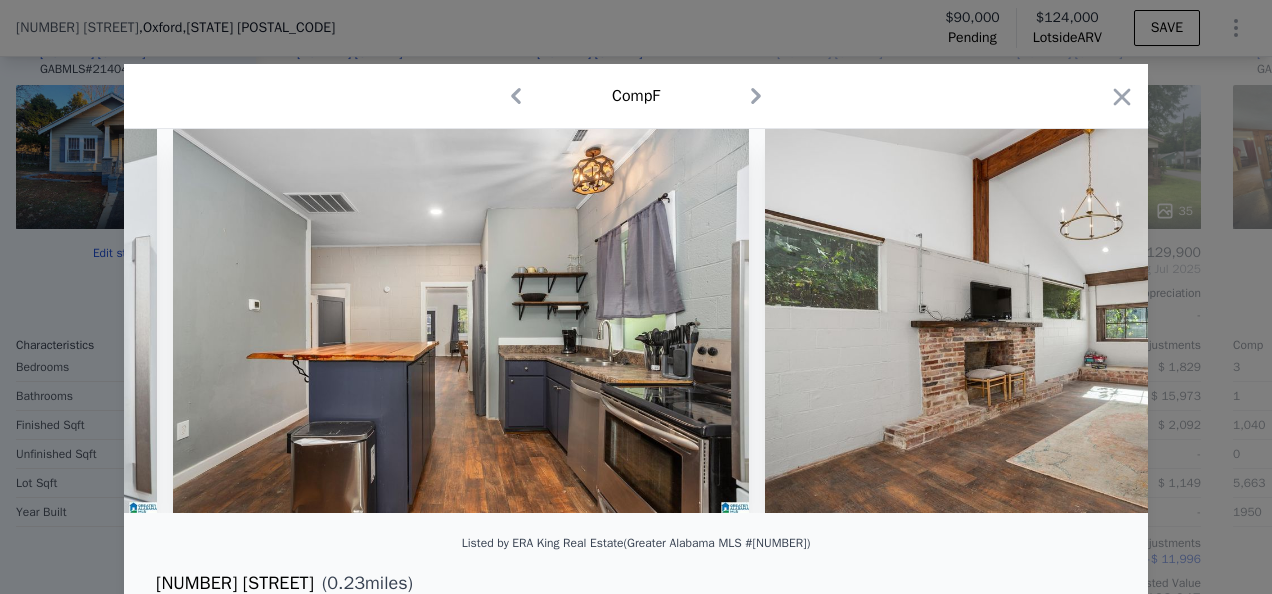 scroll, scrollTop: 0, scrollLeft: 5280, axis: horizontal 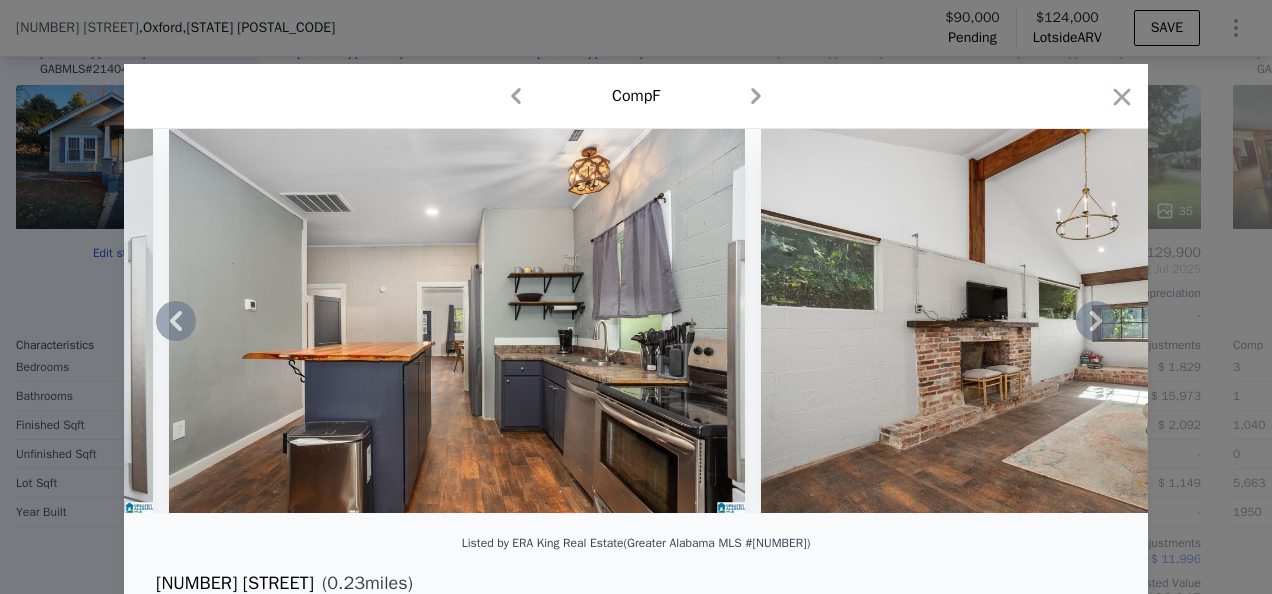 click 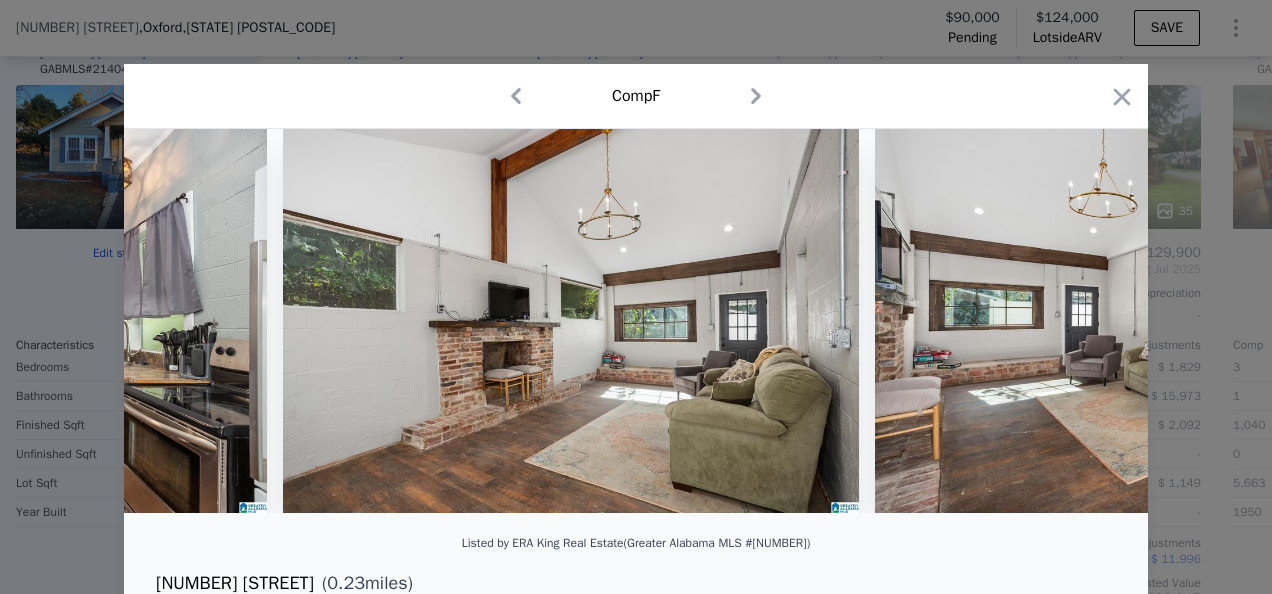 scroll, scrollTop: 0, scrollLeft: 5760, axis: horizontal 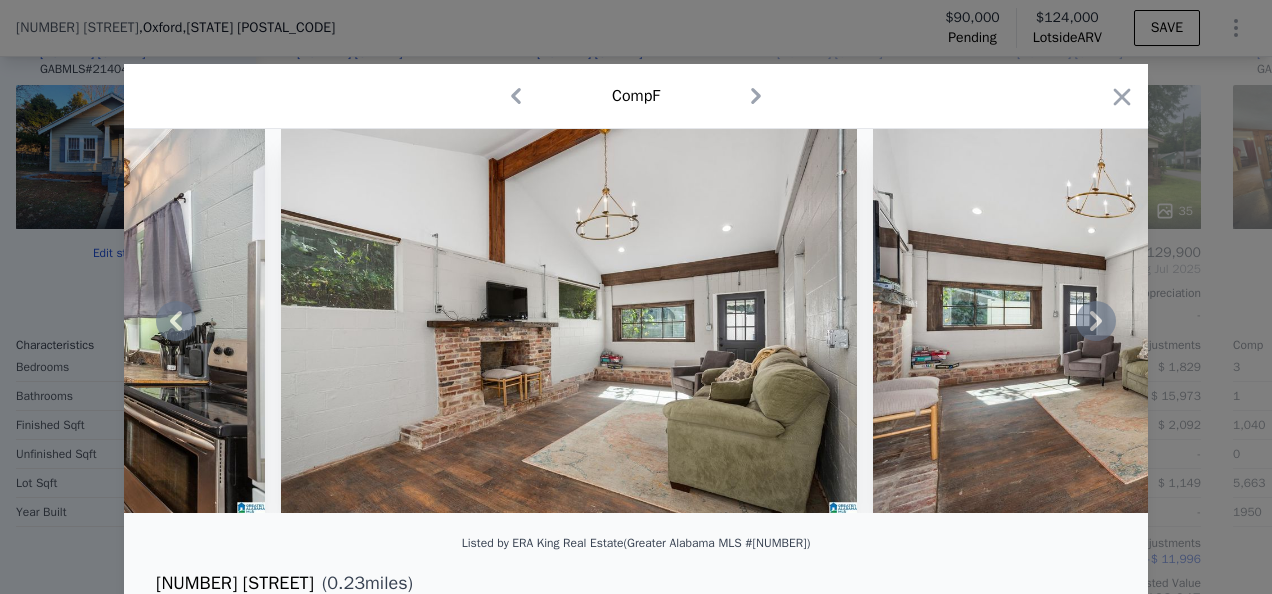 click 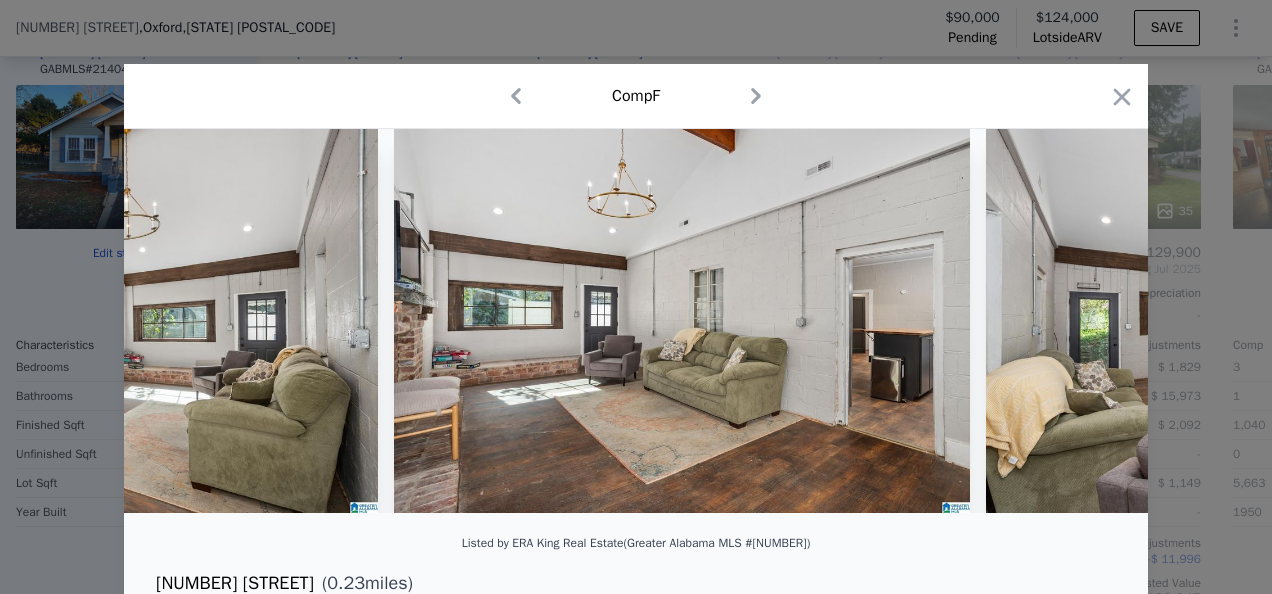 scroll, scrollTop: 0, scrollLeft: 6240, axis: horizontal 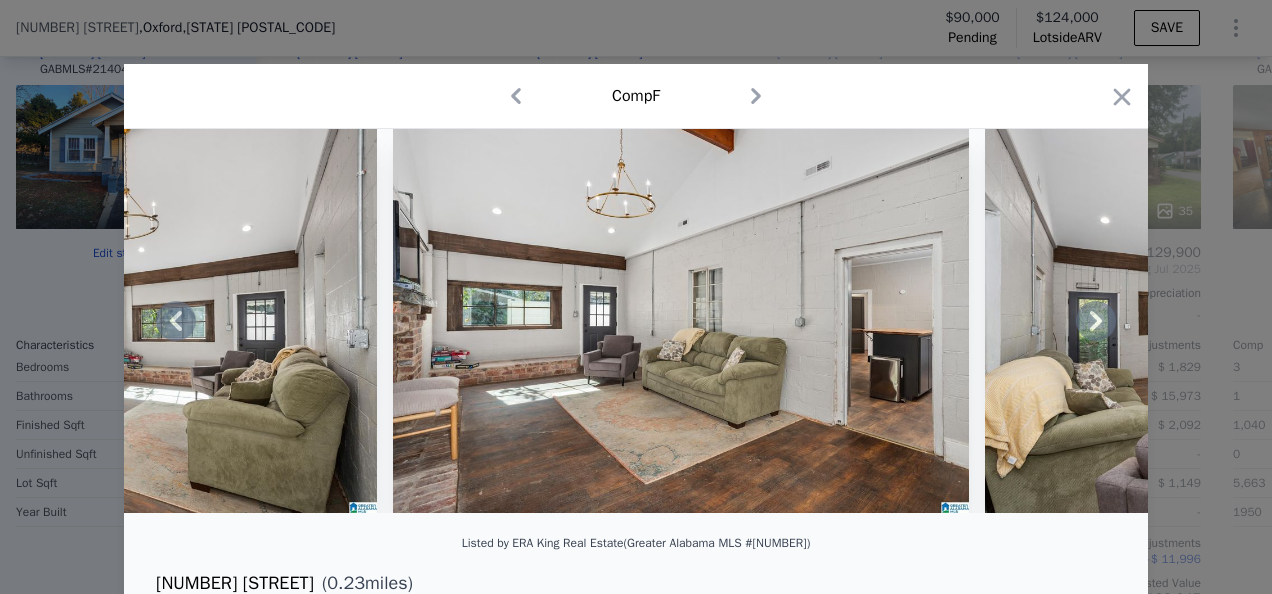 click 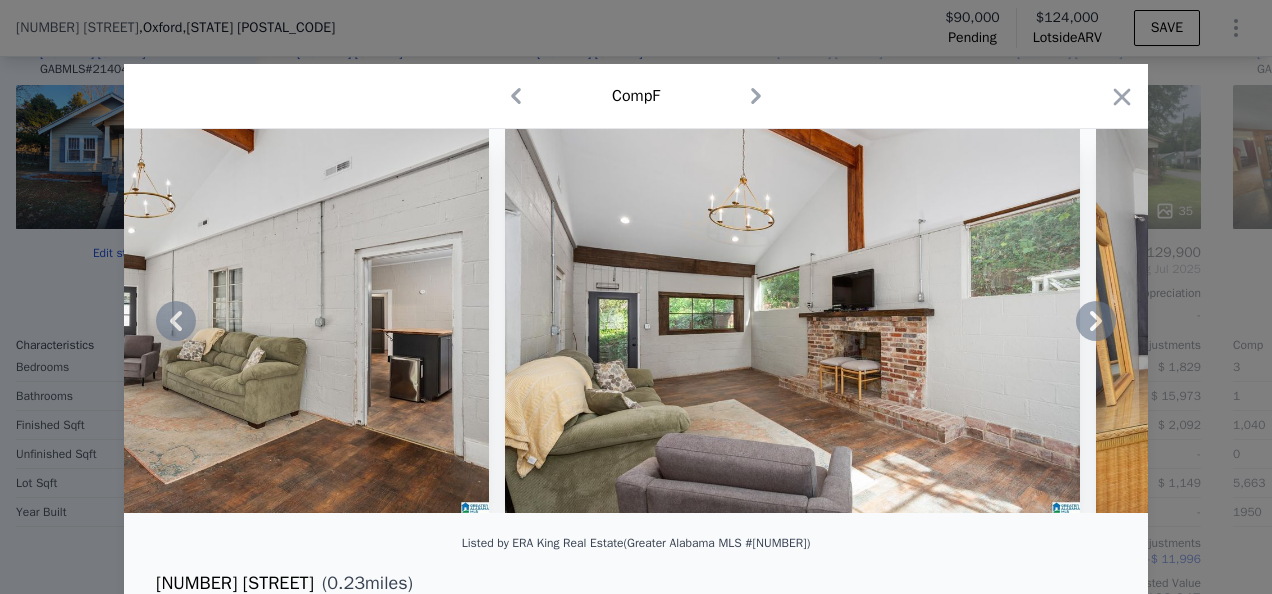 click 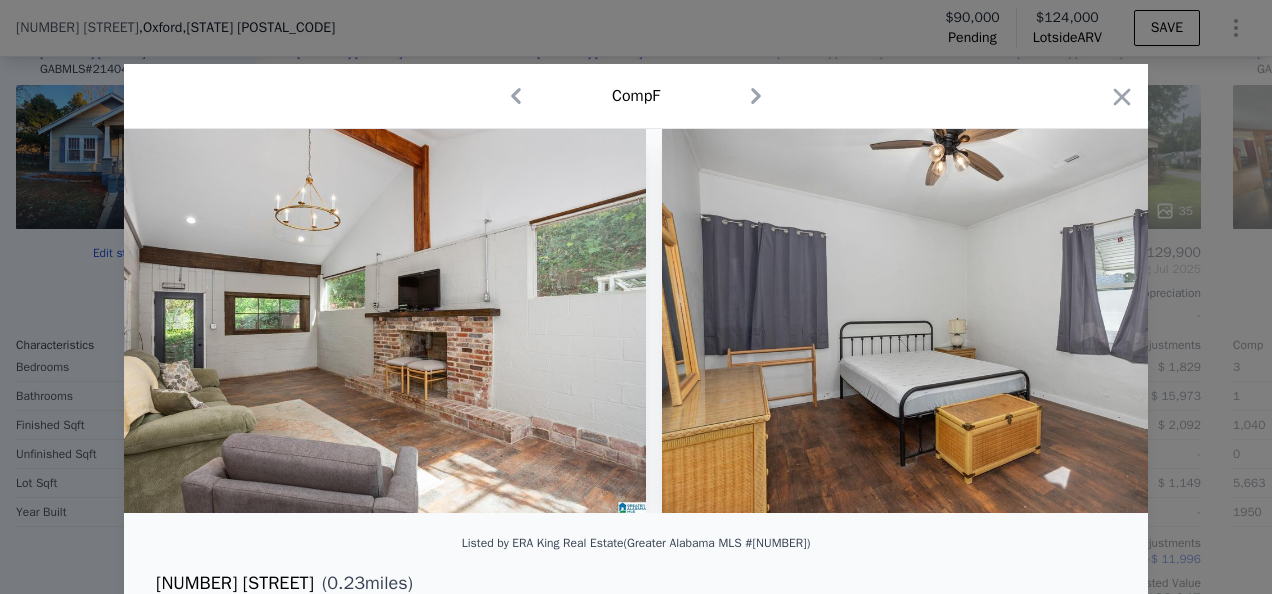 scroll, scrollTop: 0, scrollLeft: 7200, axis: horizontal 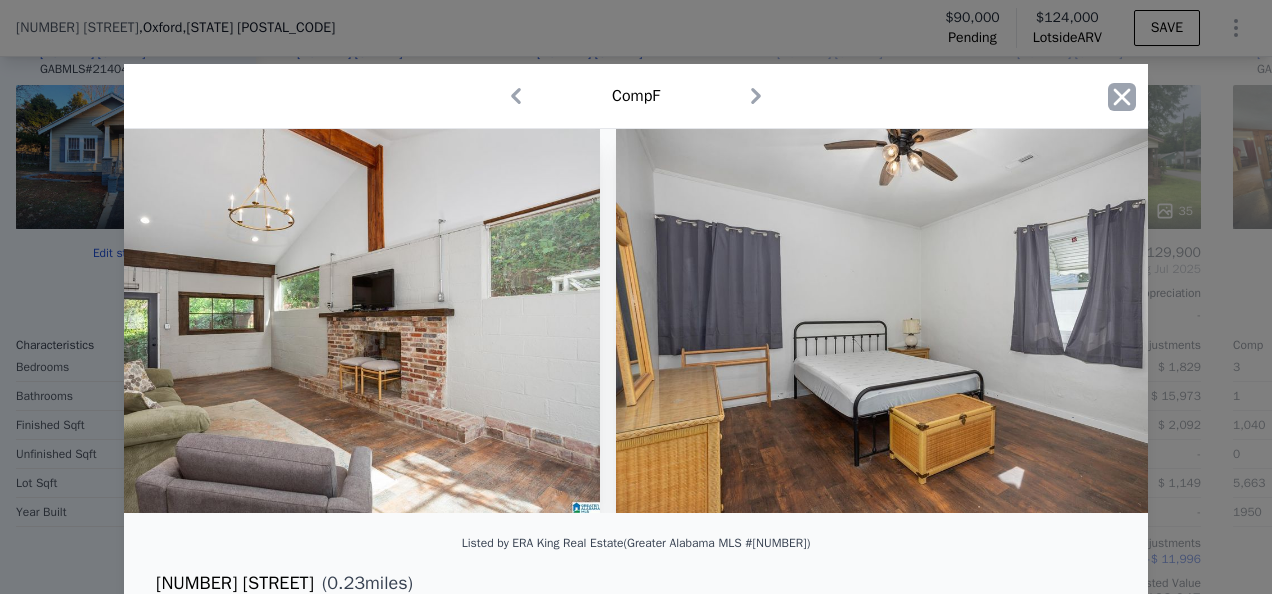 click 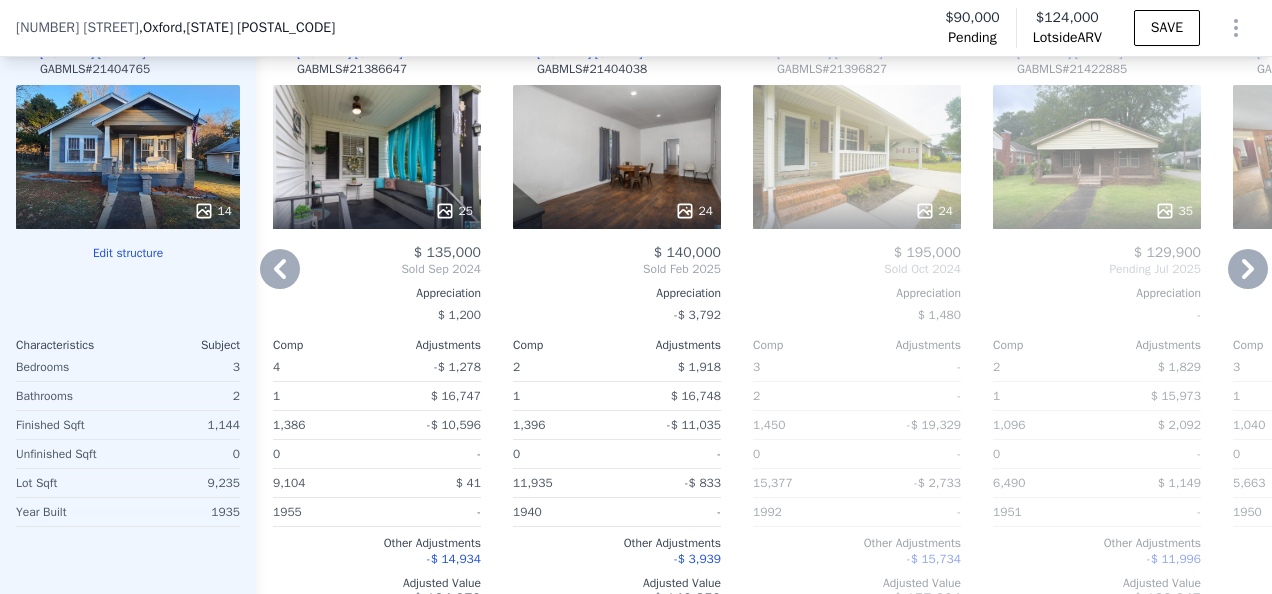 click 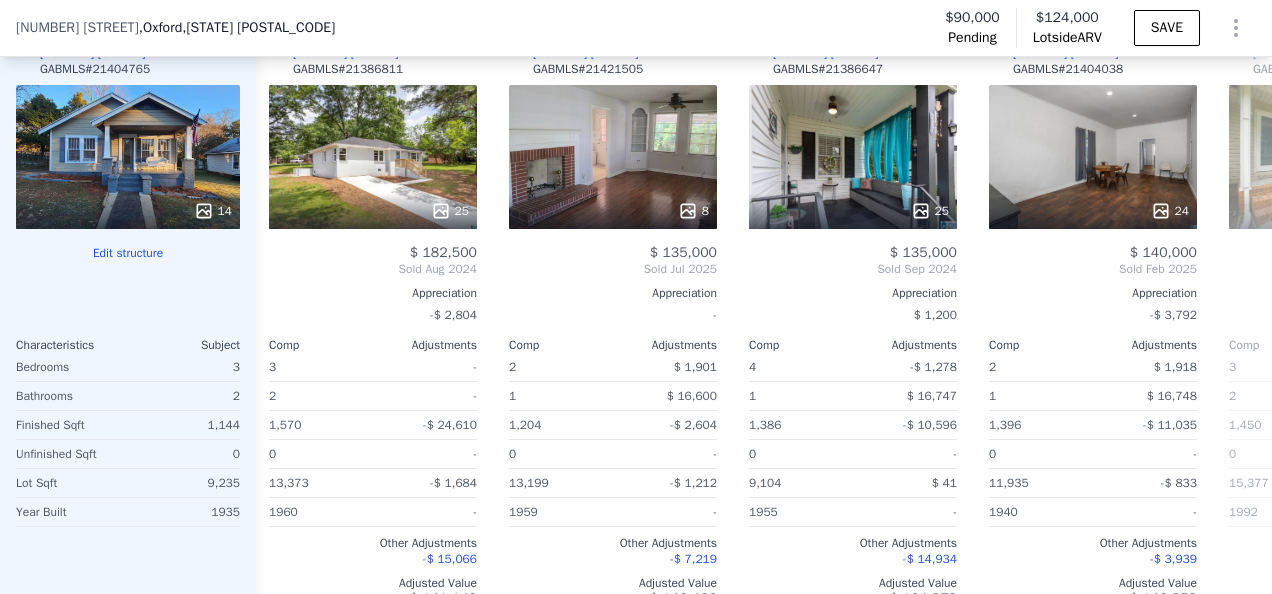 scroll, scrollTop: 0, scrollLeft: 487, axis: horizontal 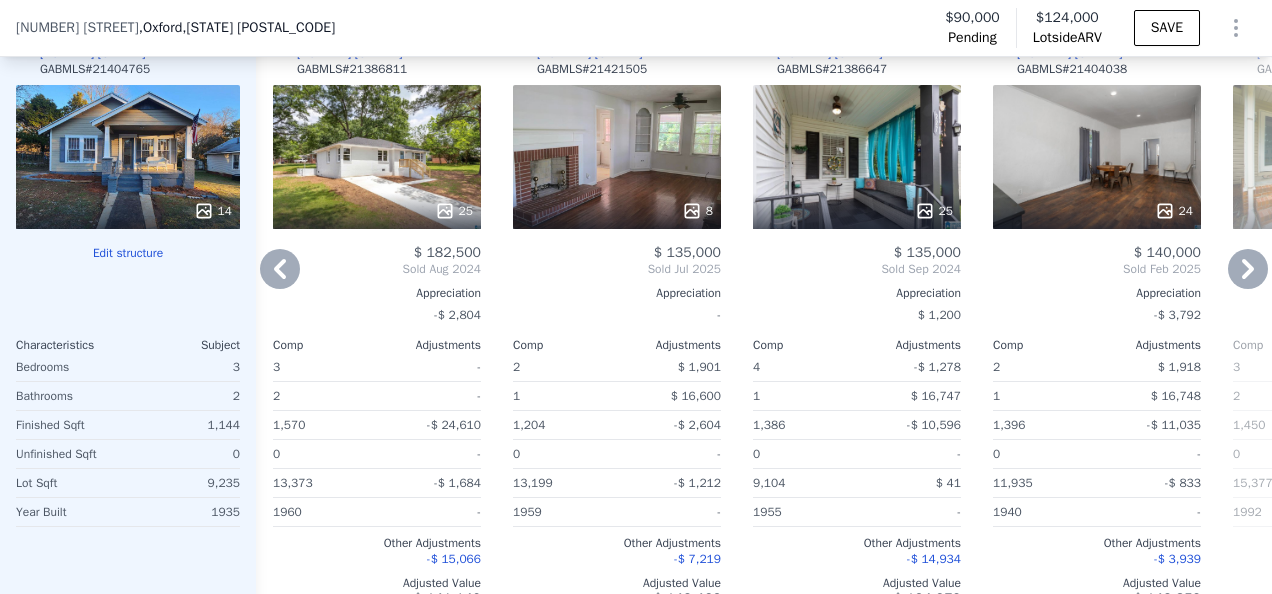 click on "8" at bounding box center (617, 157) 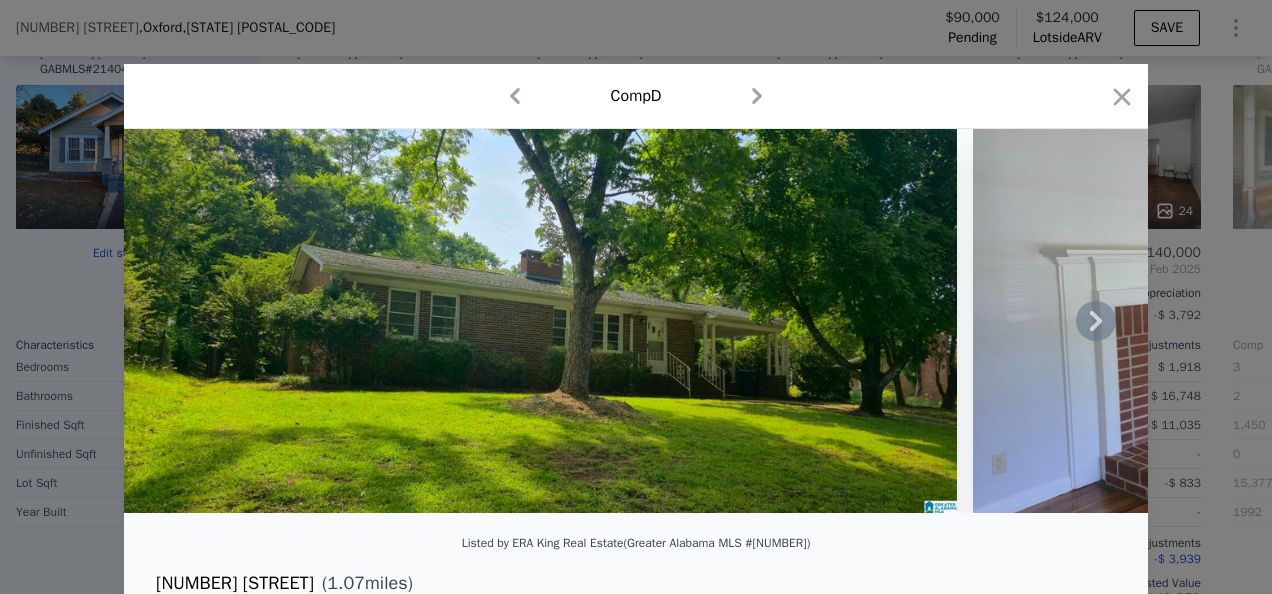 click 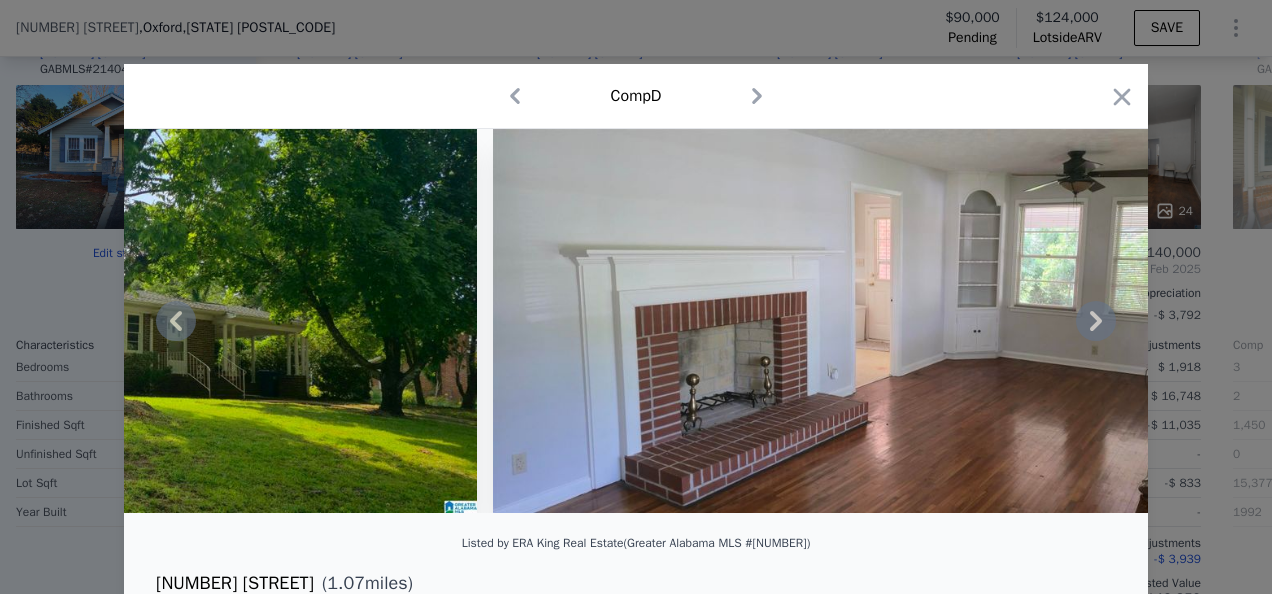 click 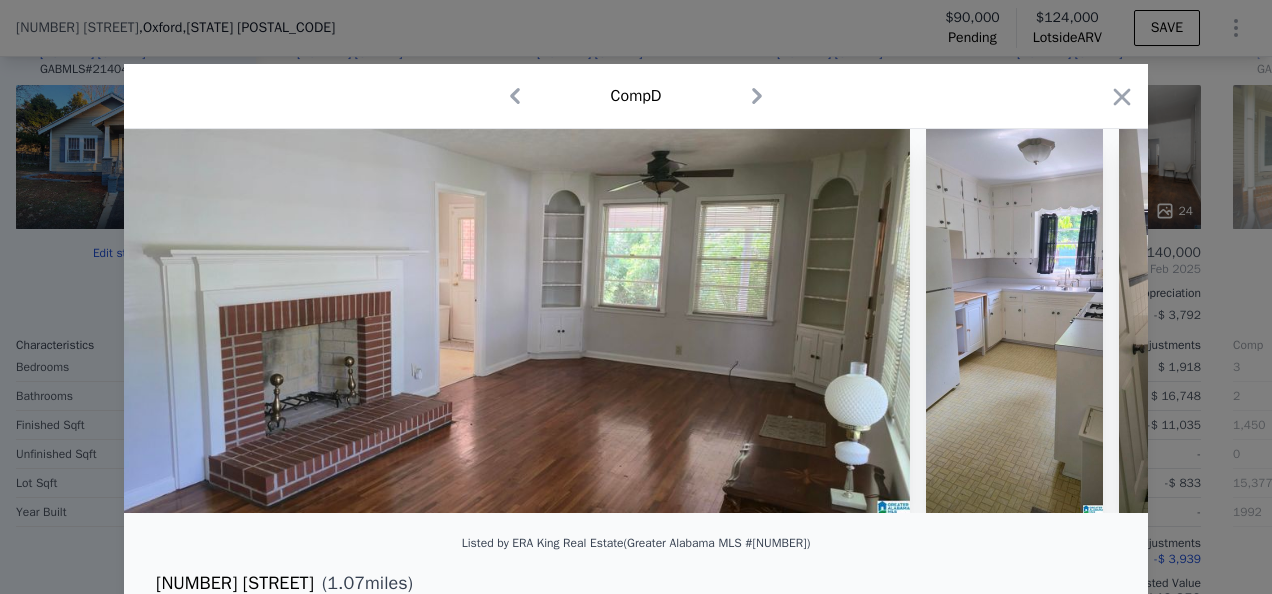 scroll, scrollTop: 0, scrollLeft: 960, axis: horizontal 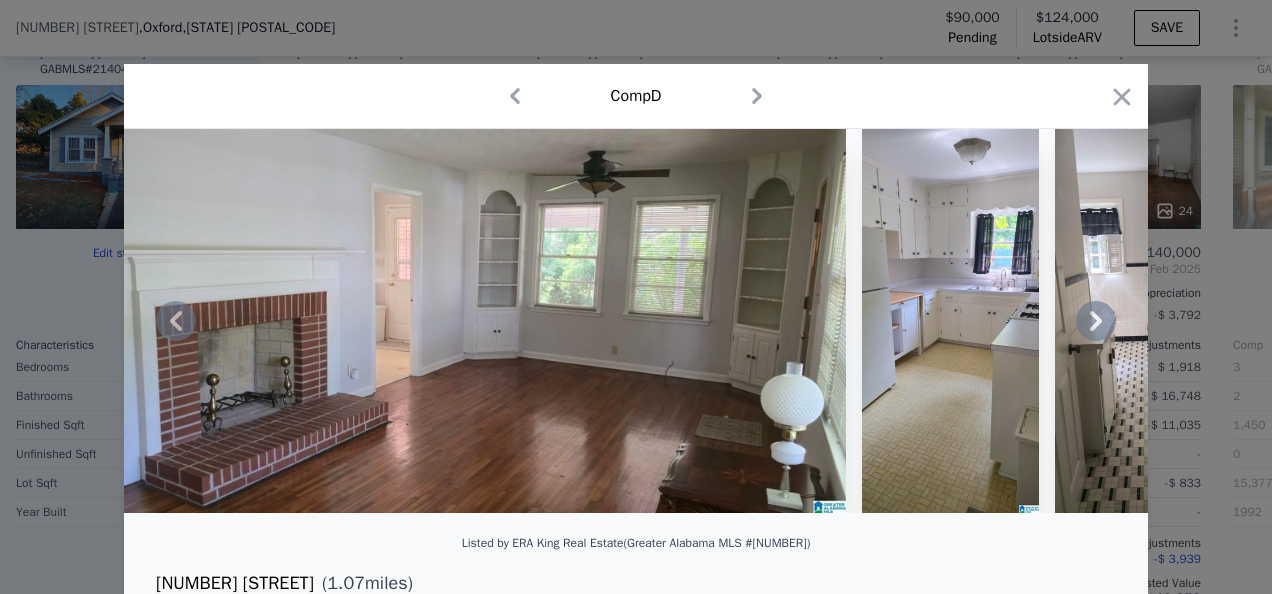 click 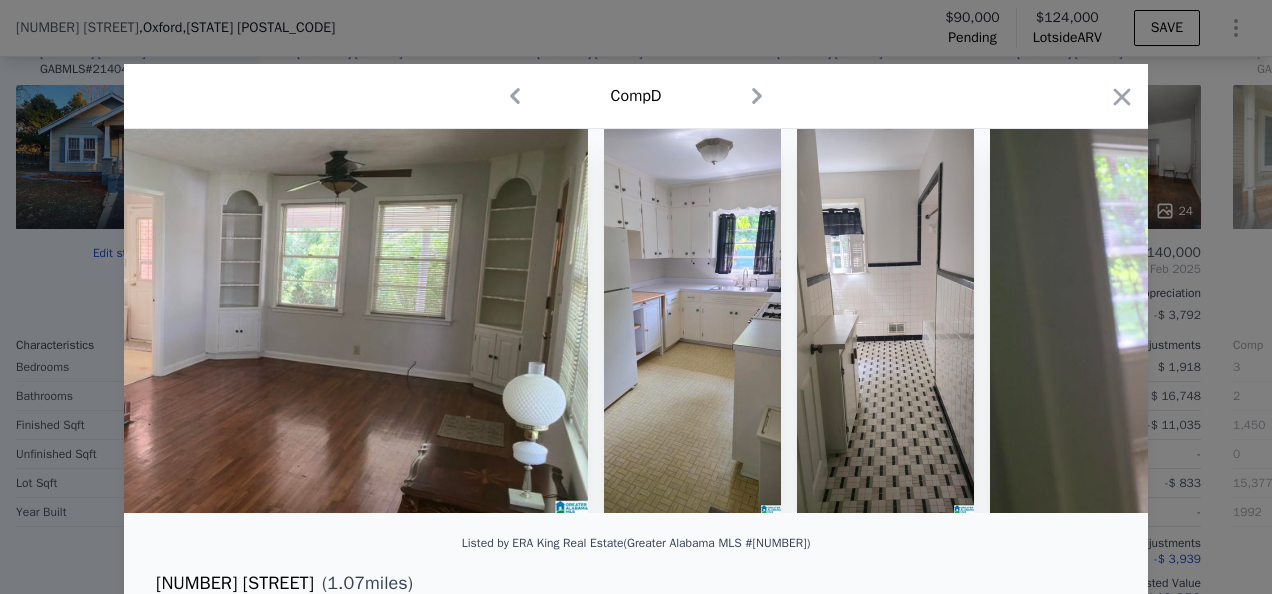 scroll, scrollTop: 0, scrollLeft: 1440, axis: horizontal 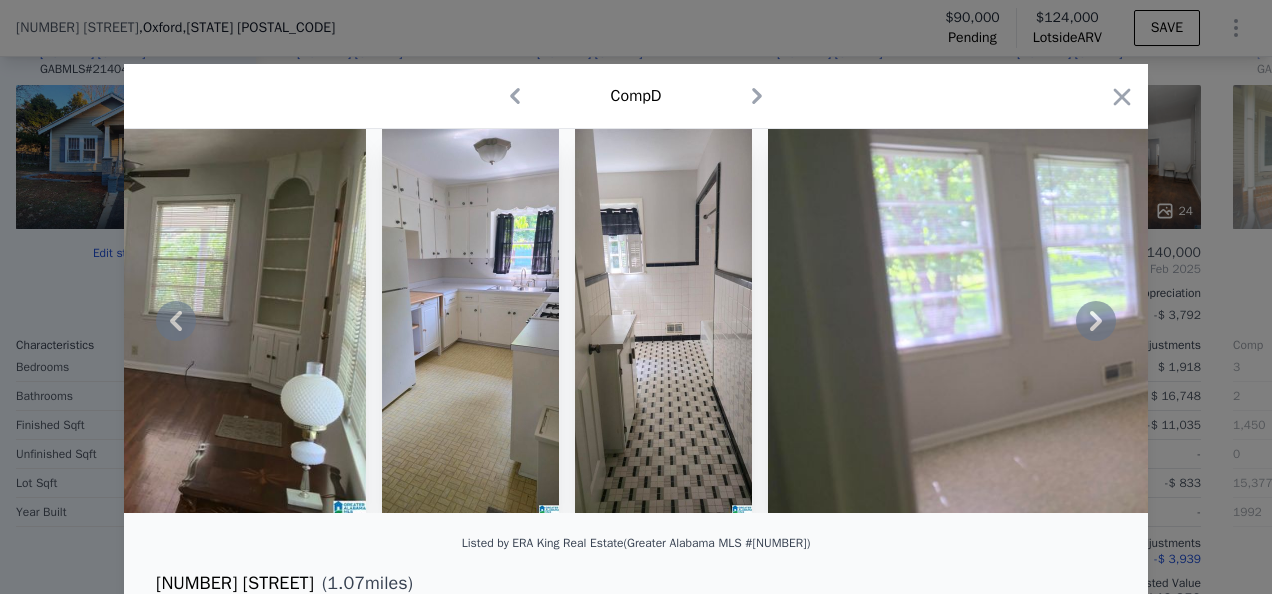 click 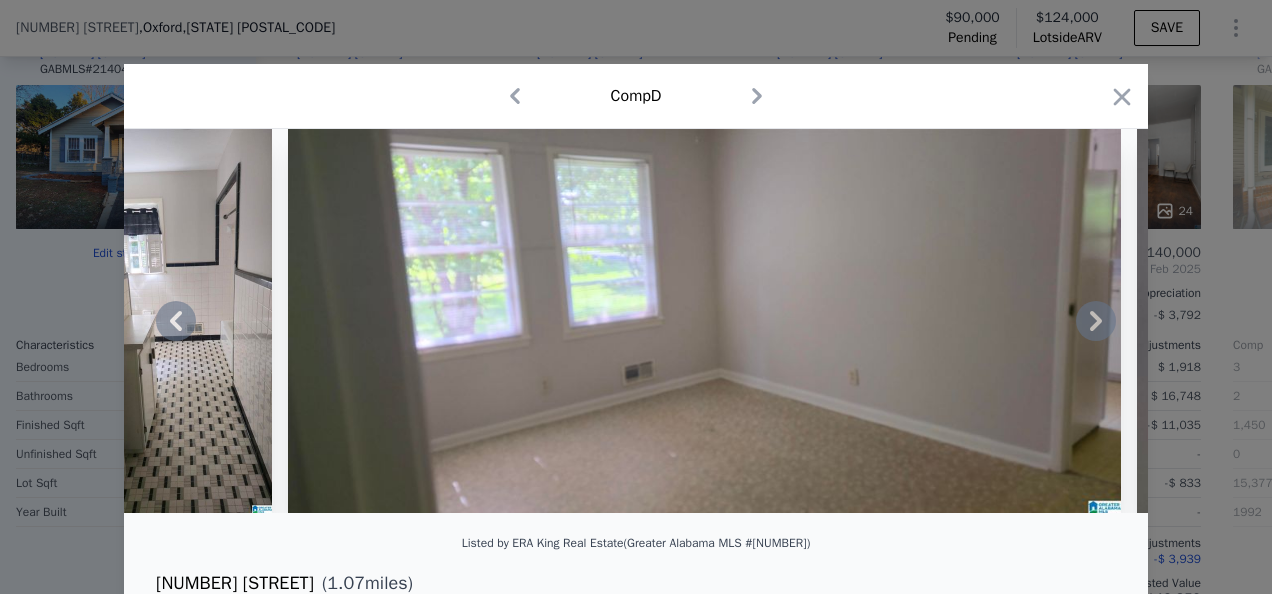 click 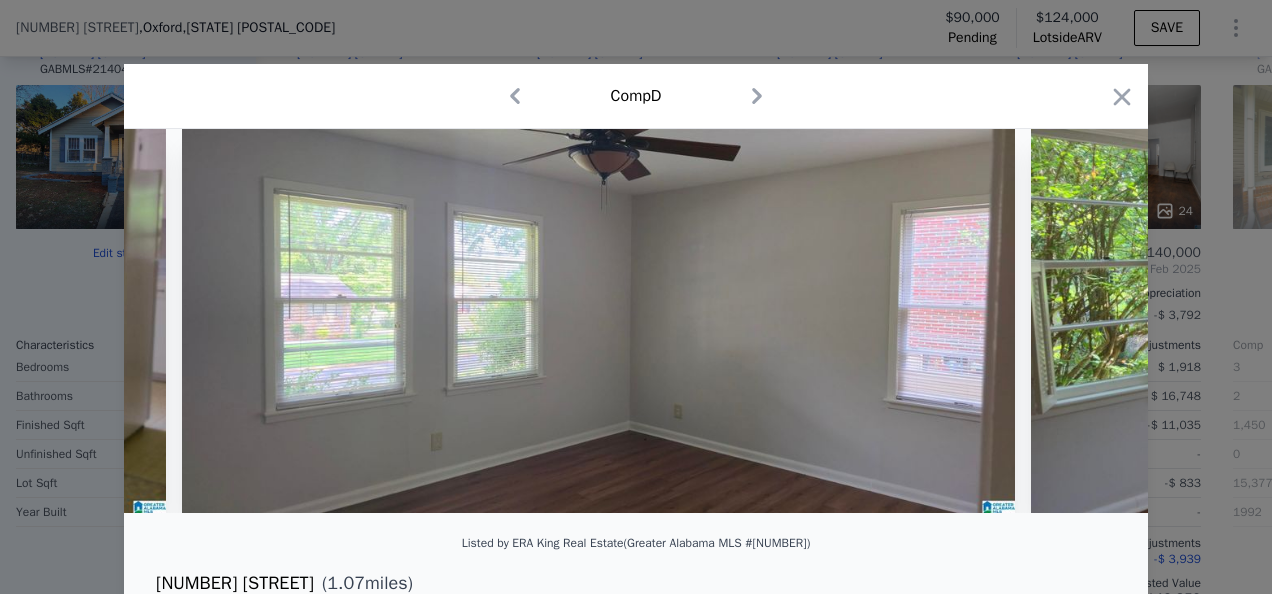 scroll, scrollTop: 0, scrollLeft: 2880, axis: horizontal 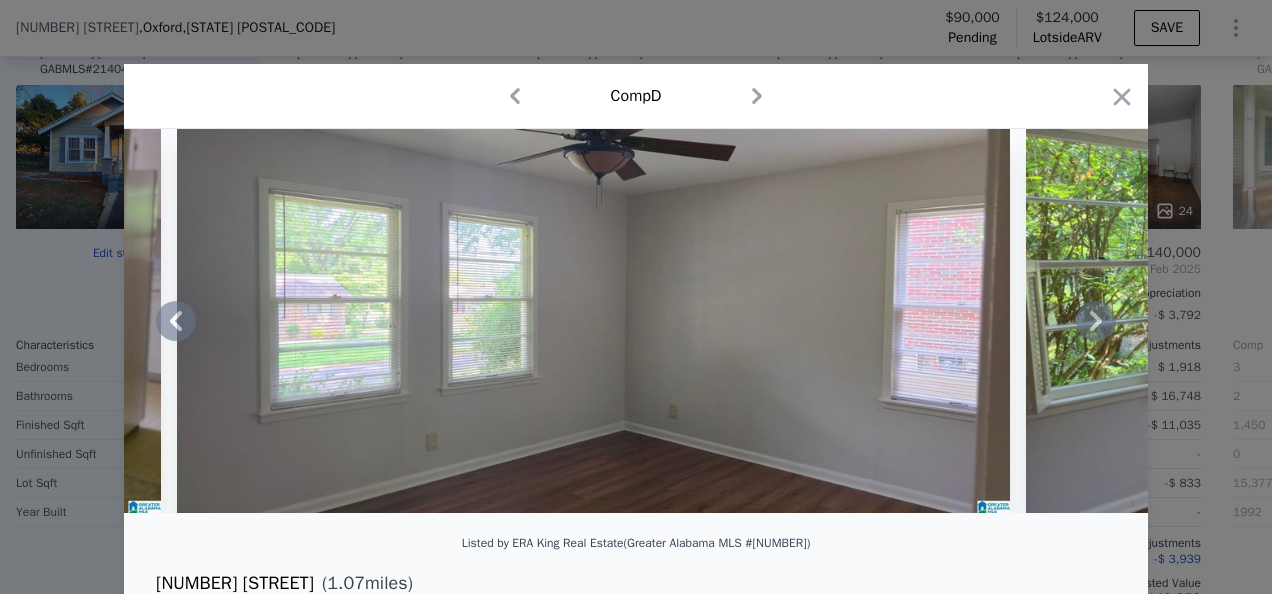 click at bounding box center (636, 321) 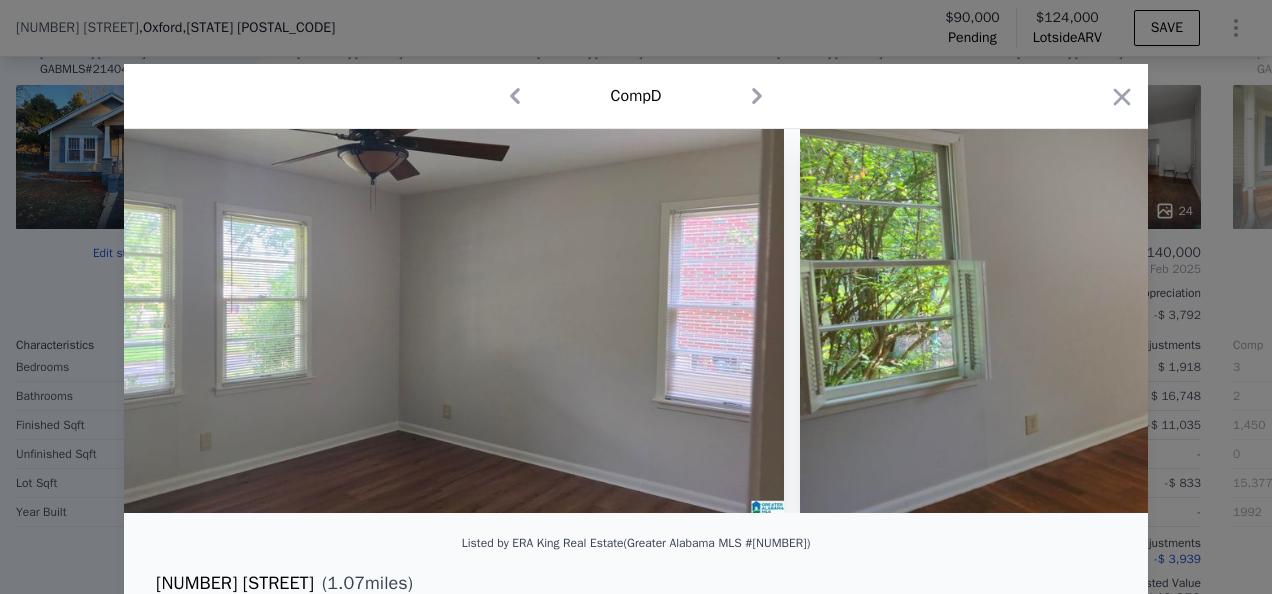 scroll, scrollTop: 0, scrollLeft: 3360, axis: horizontal 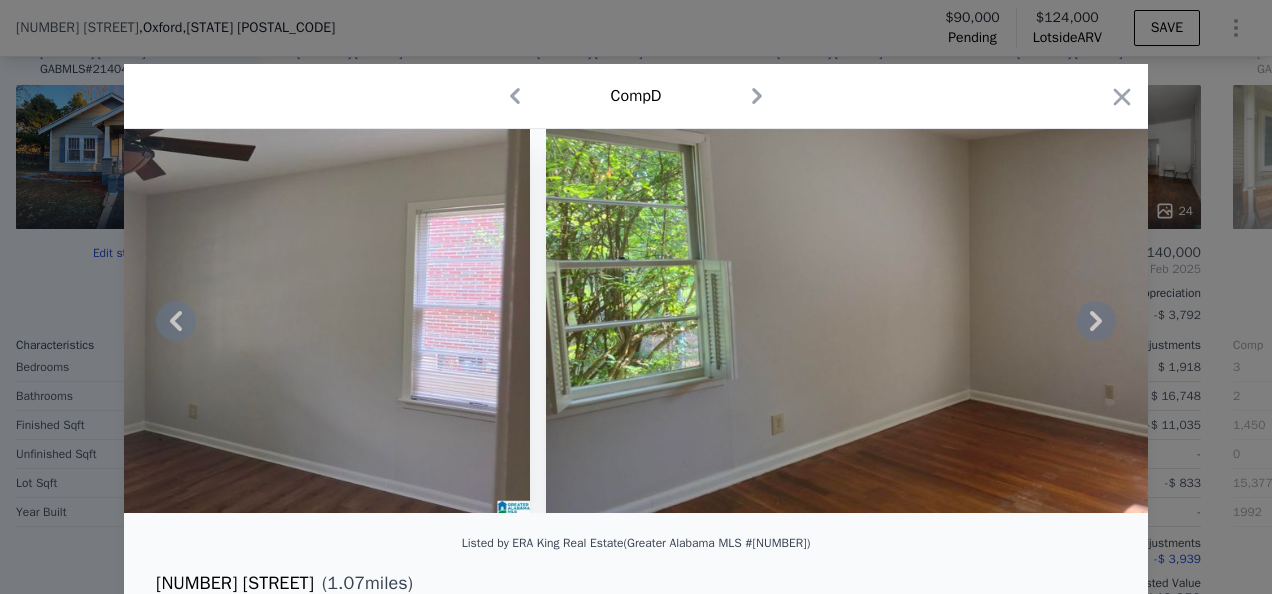click 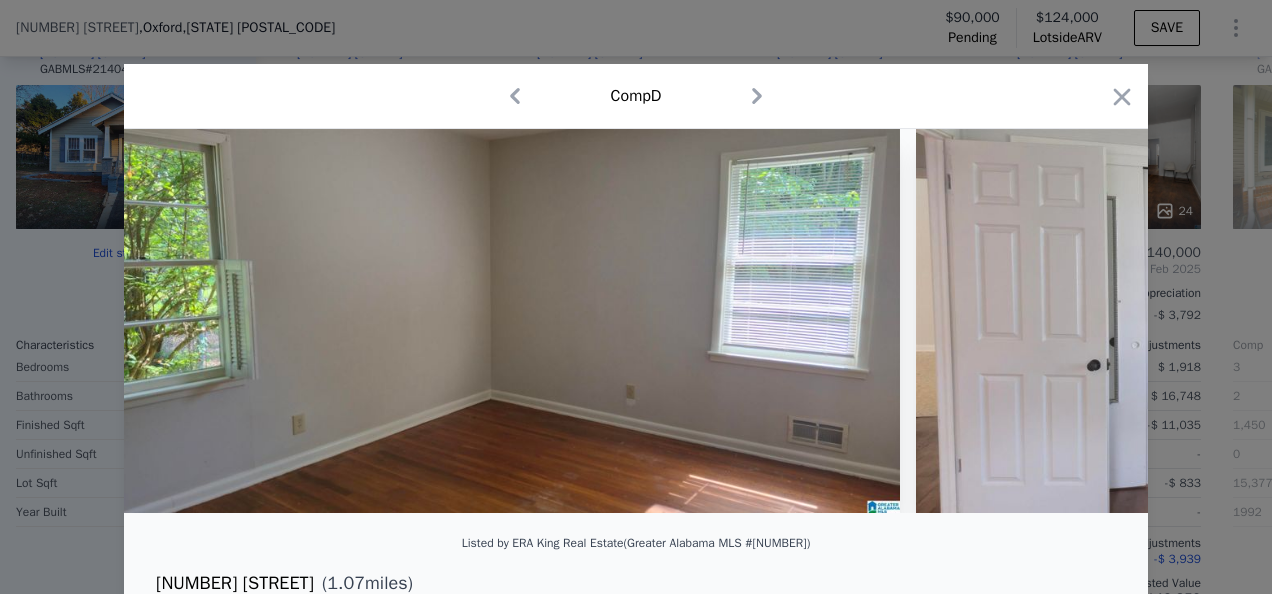 scroll, scrollTop: 0, scrollLeft: 3840, axis: horizontal 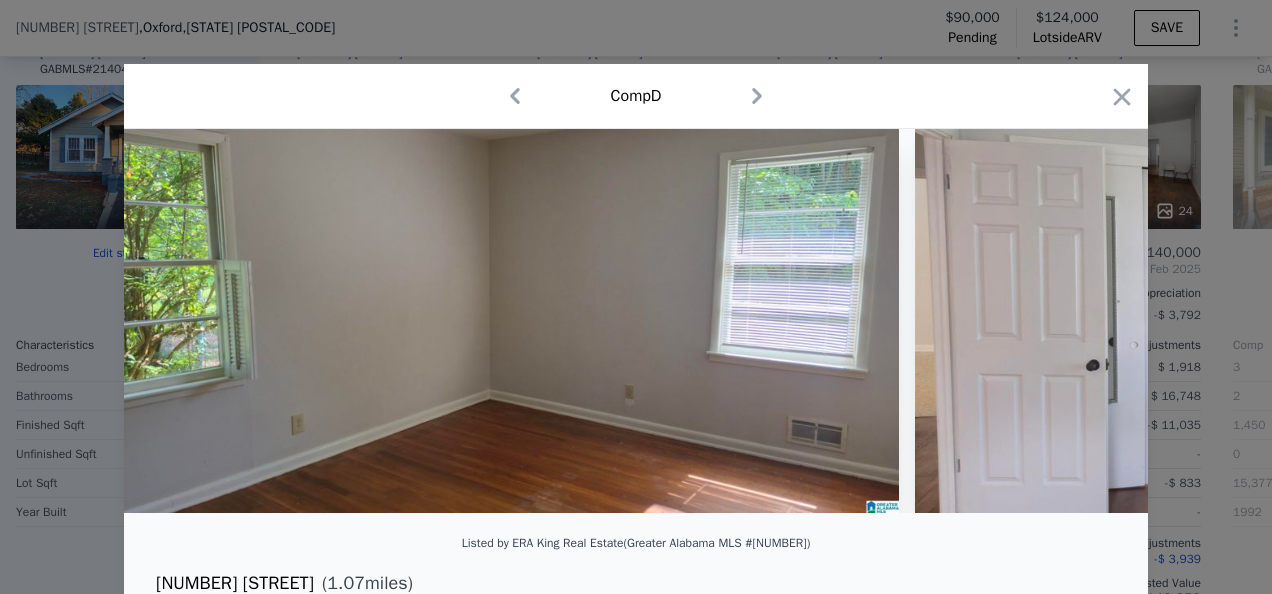click at bounding box center [636, 321] 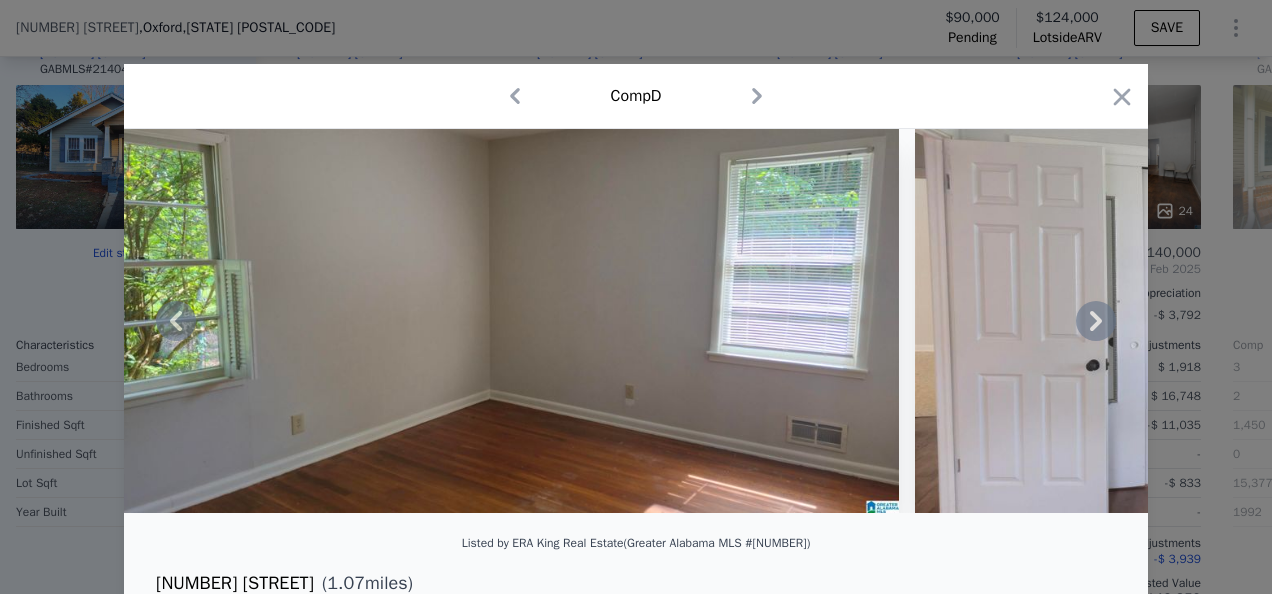 click 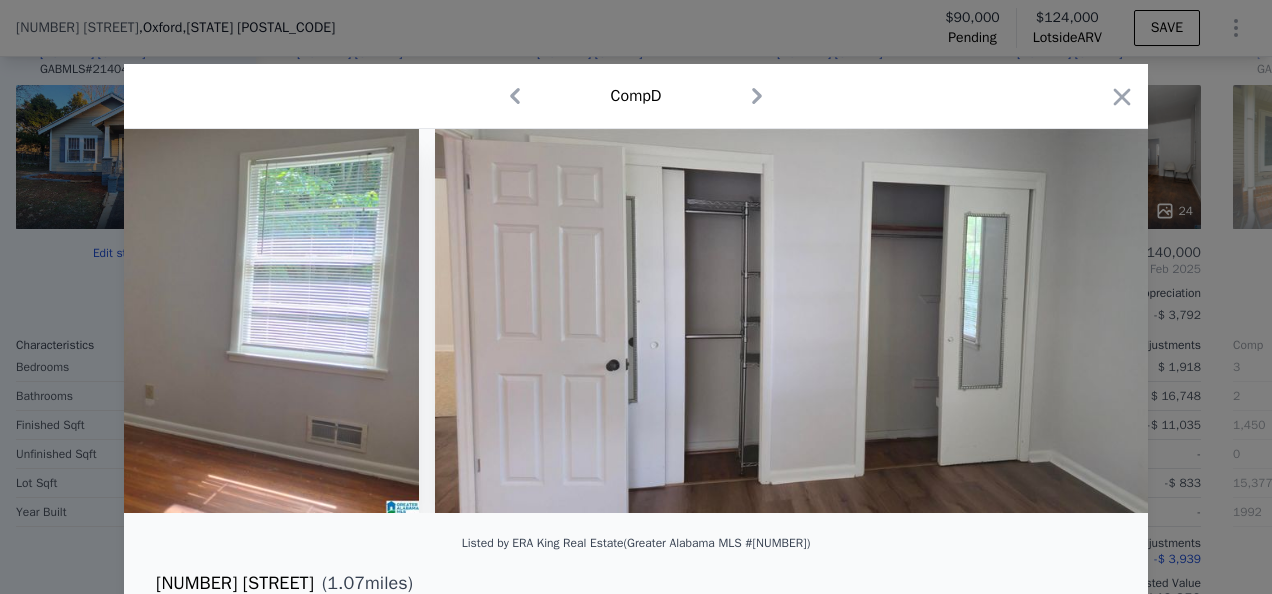 scroll, scrollTop: 0, scrollLeft: 4440, axis: horizontal 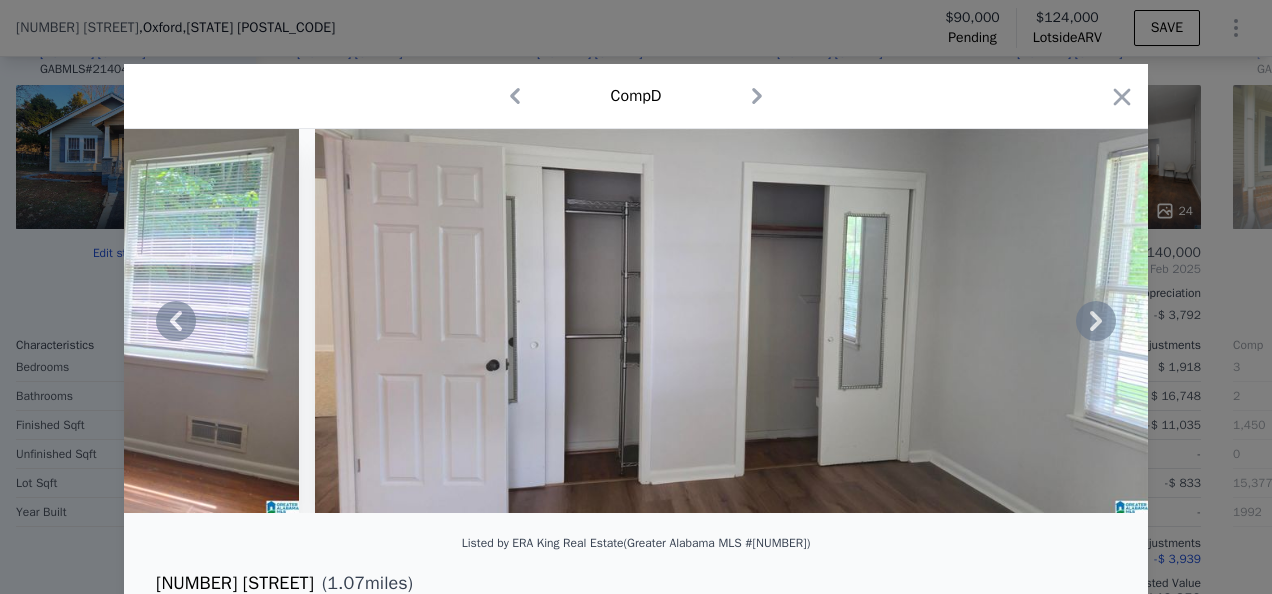 click 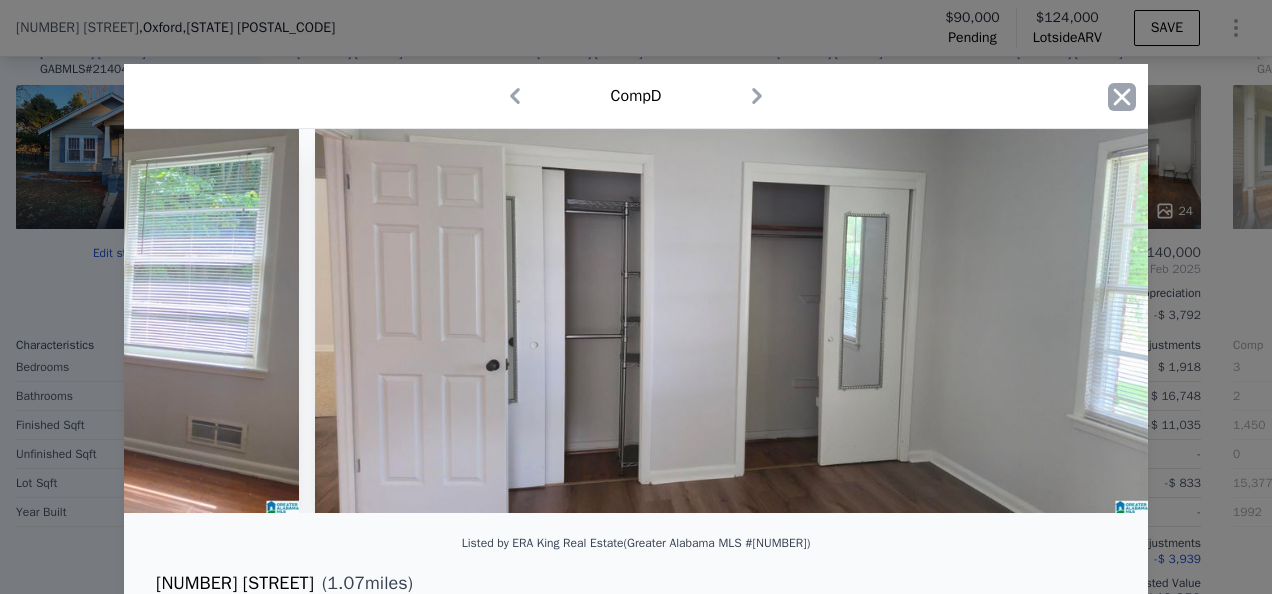 click 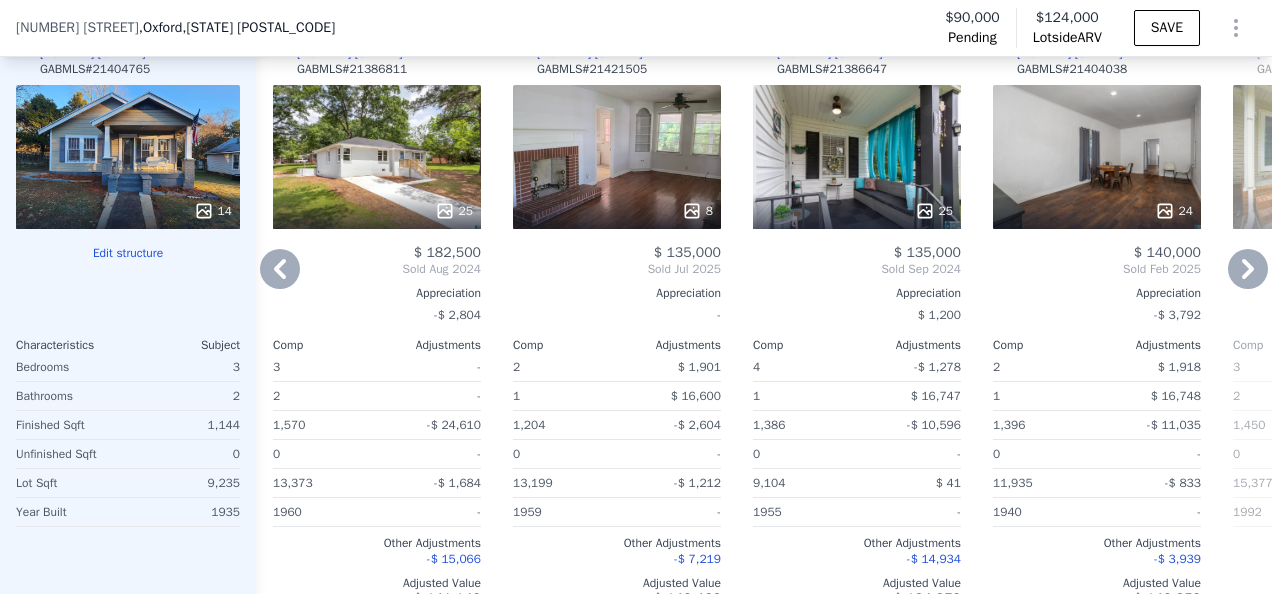 click 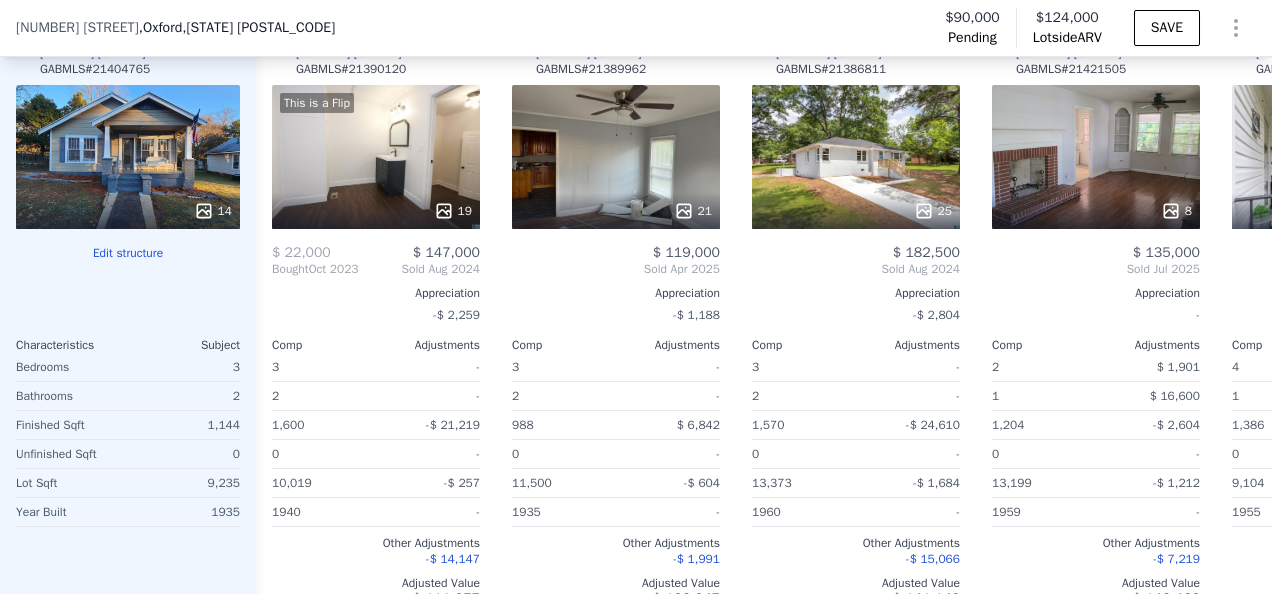 scroll, scrollTop: 0, scrollLeft: 7, axis: horizontal 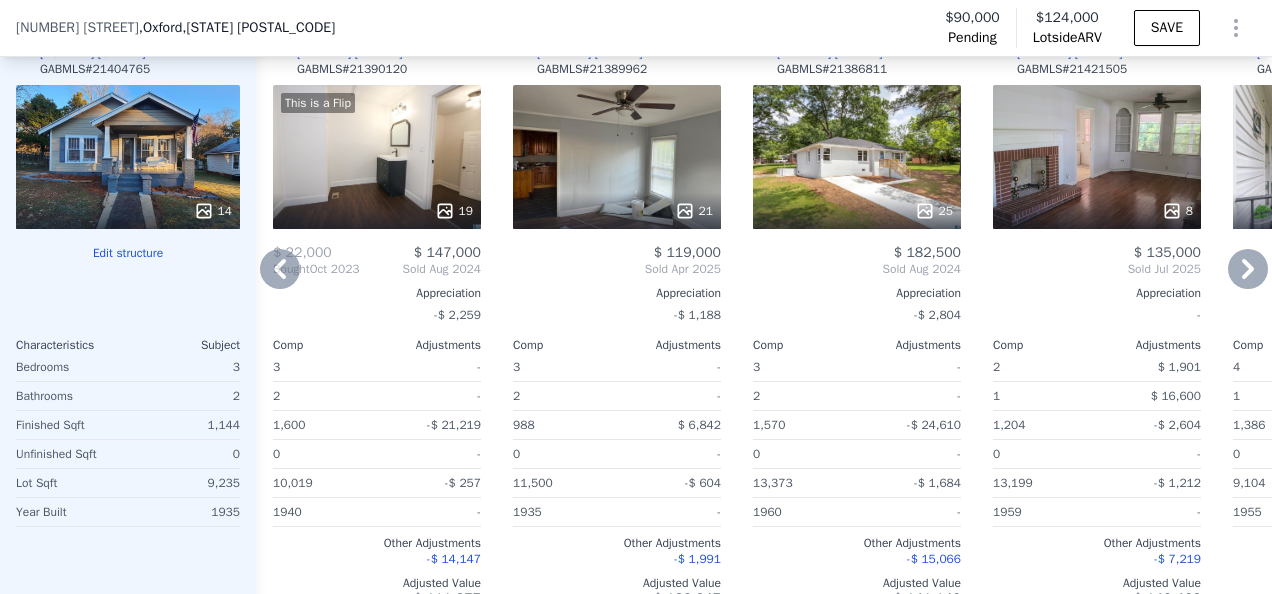click on "21" at bounding box center [617, 157] 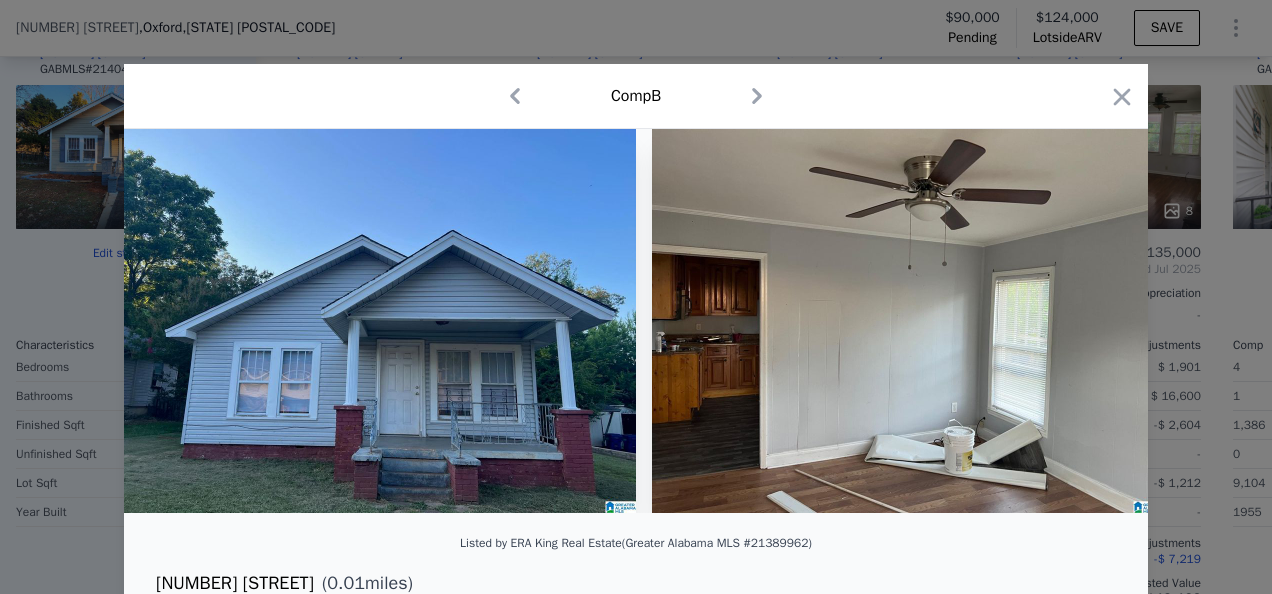 click at bounding box center [908, 321] 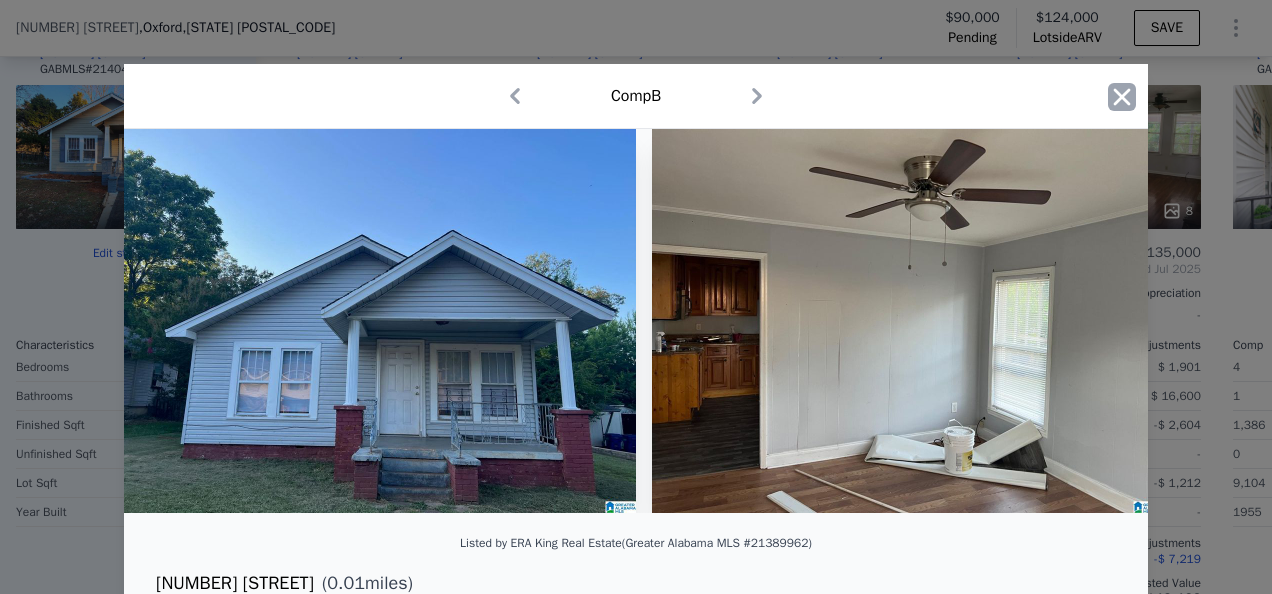 click 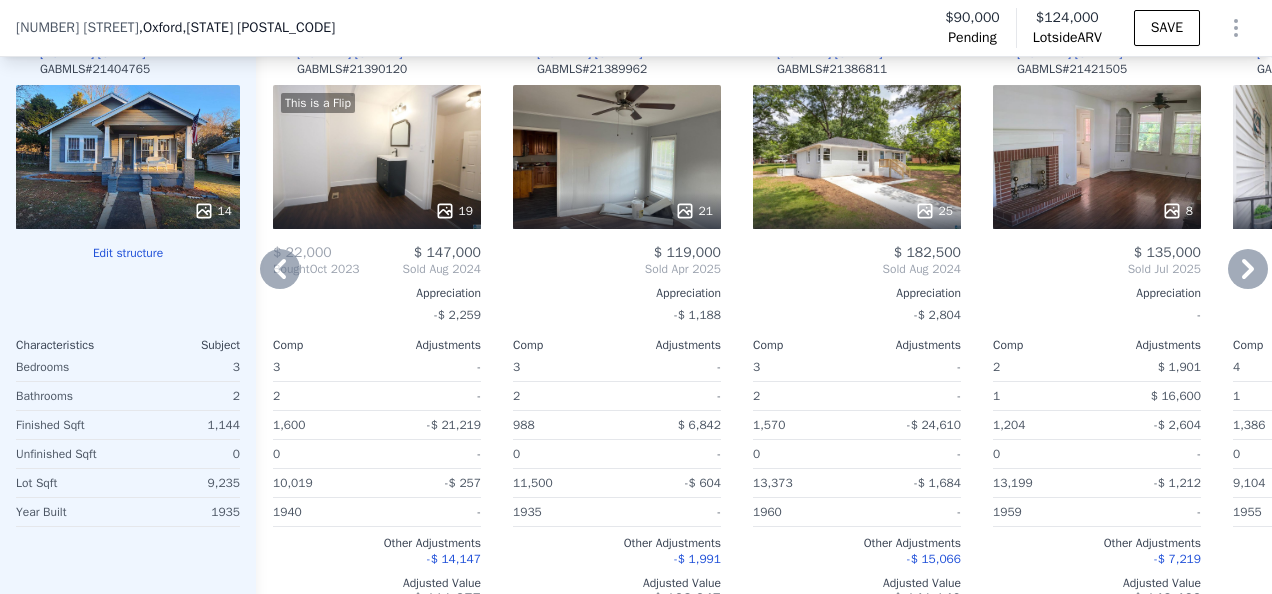 click on "This is a Flip 19" at bounding box center [377, 157] 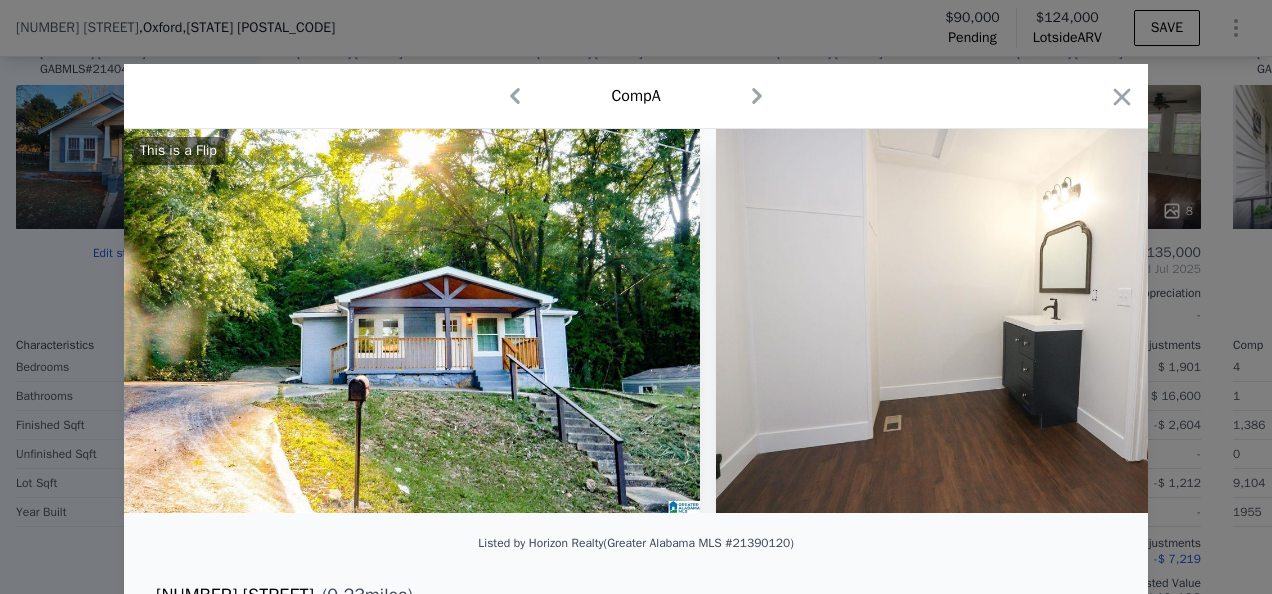 click at bounding box center [1004, 321] 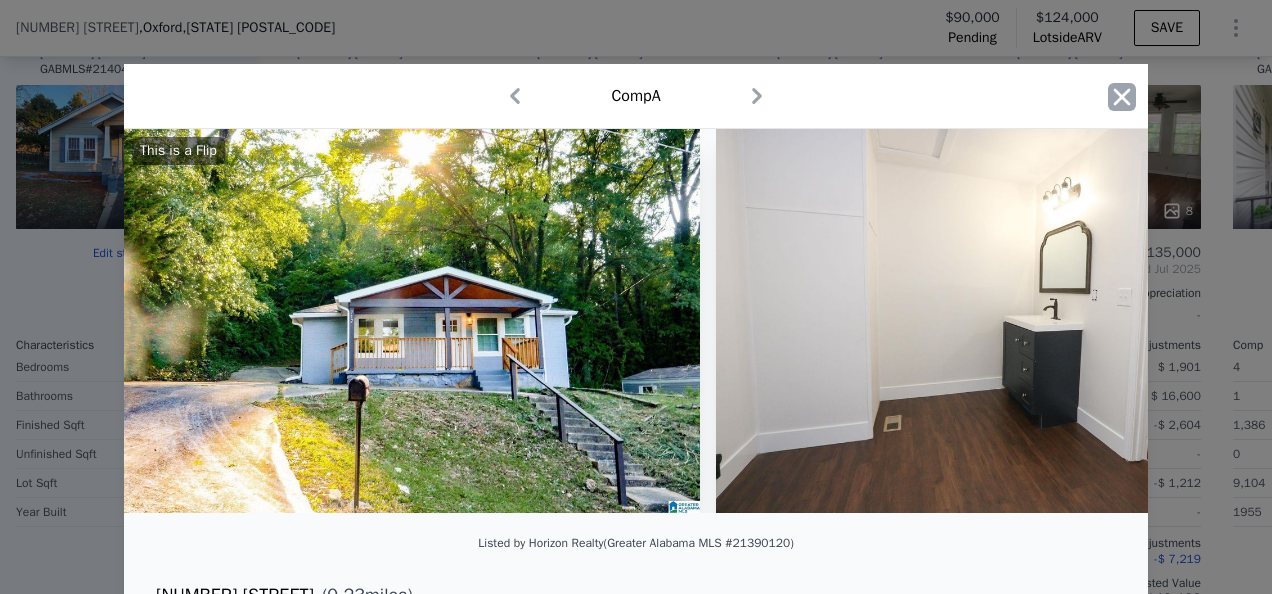click 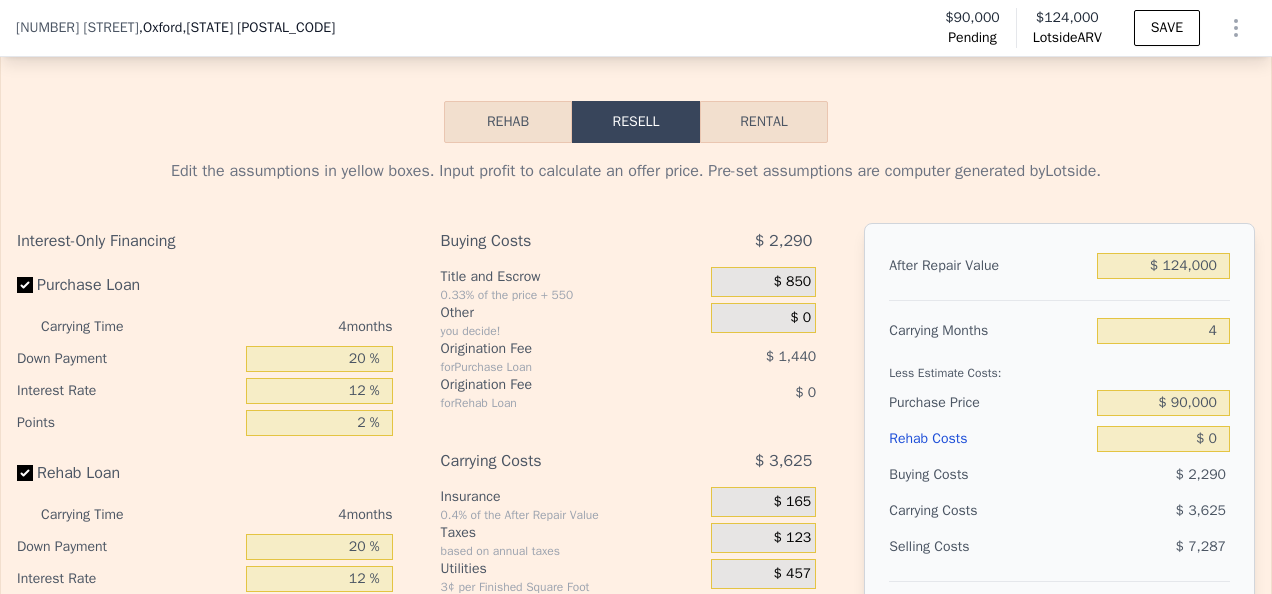 scroll, scrollTop: 2939, scrollLeft: 0, axis: vertical 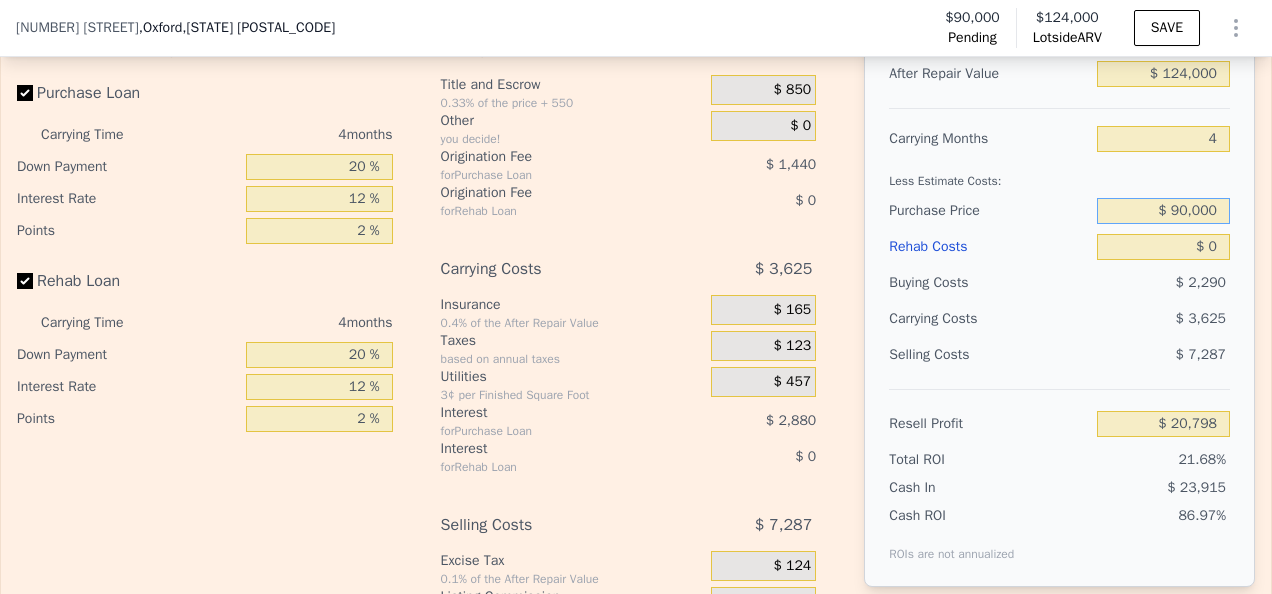 click on "$ 90,000" at bounding box center [1163, 211] 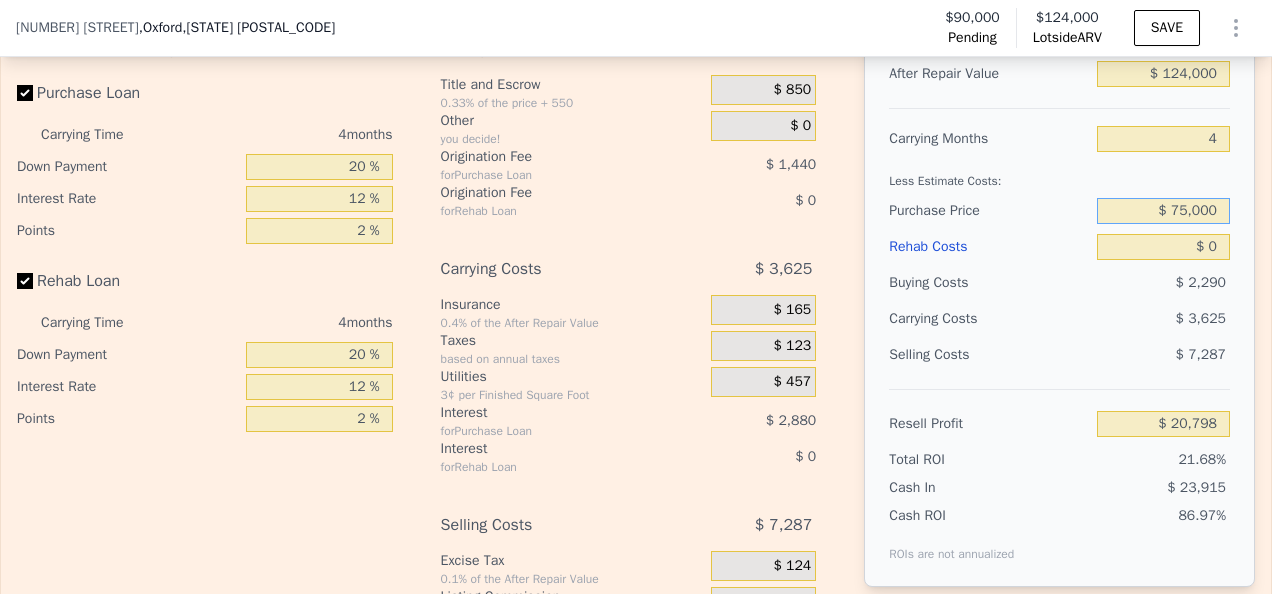 type on "$ 75,000" 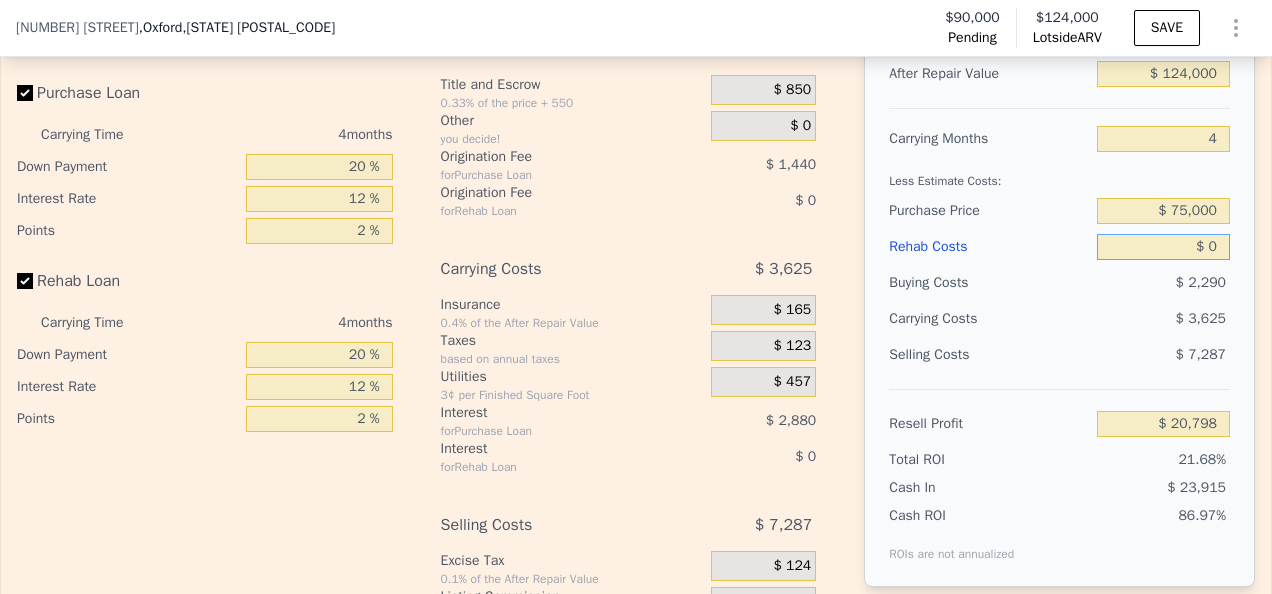 type on "$ 36,568" 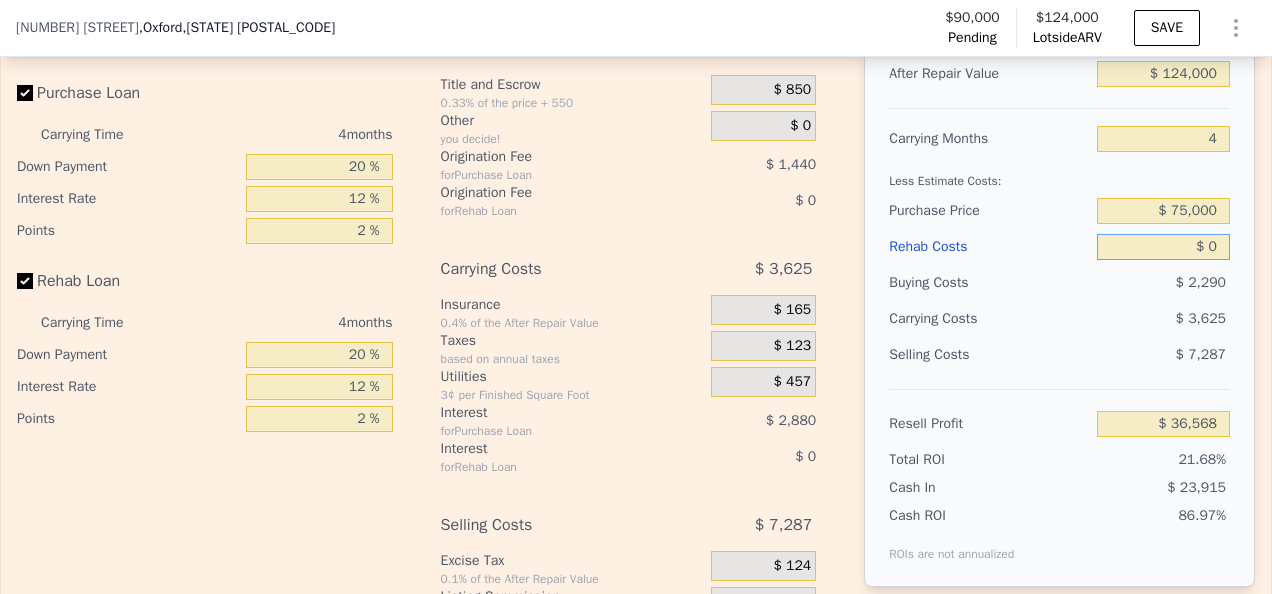 click on "$ 0" at bounding box center (1163, 247) 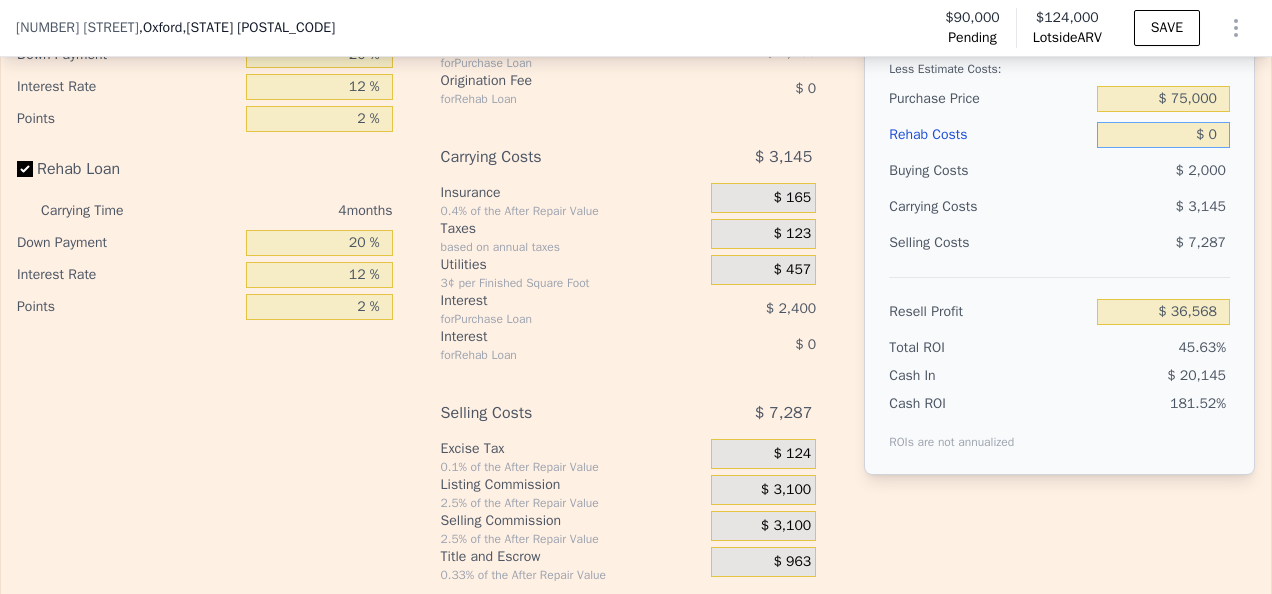 scroll, scrollTop: 3243, scrollLeft: 0, axis: vertical 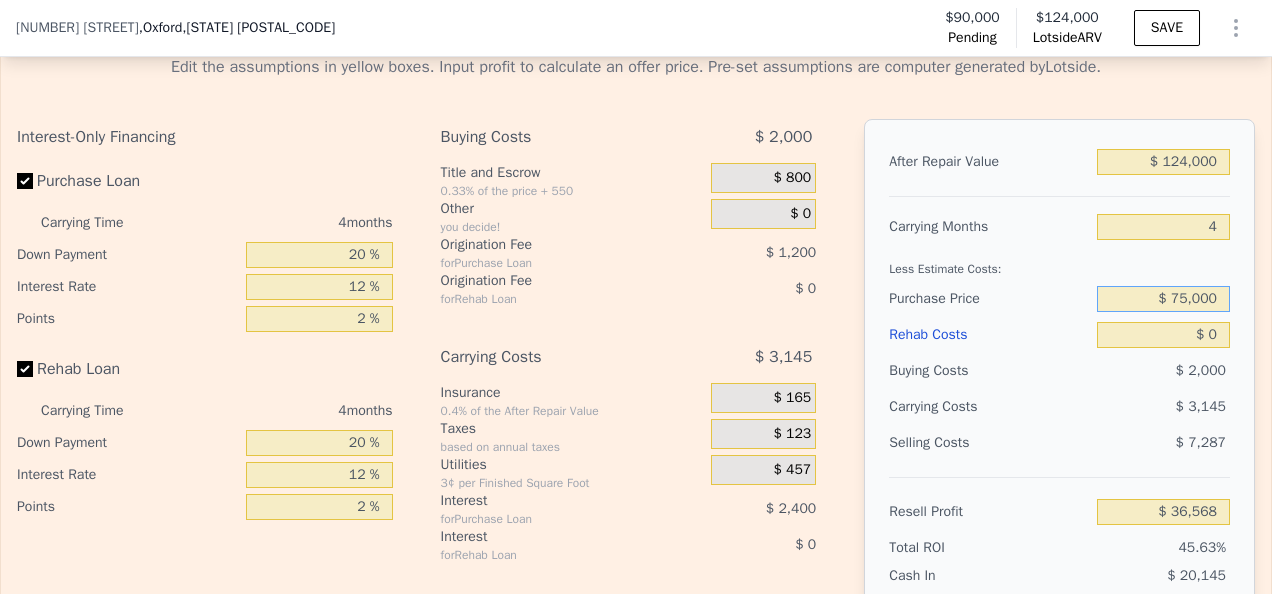 click on "$ 75,000" at bounding box center (1163, 299) 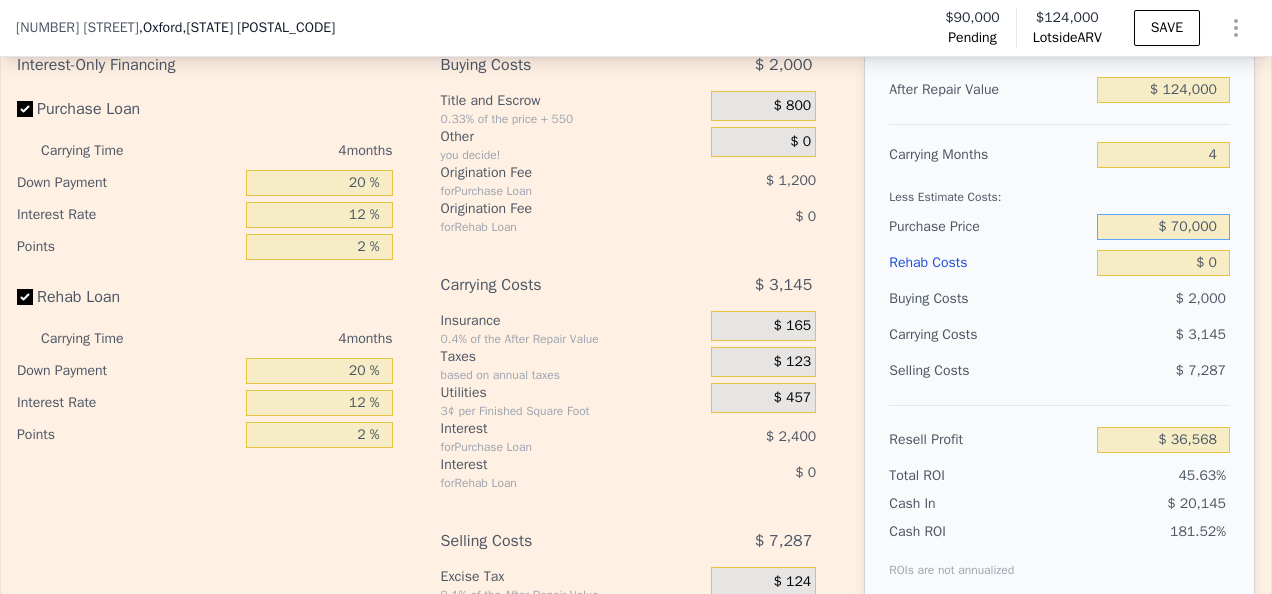 scroll, scrollTop: 3091, scrollLeft: 0, axis: vertical 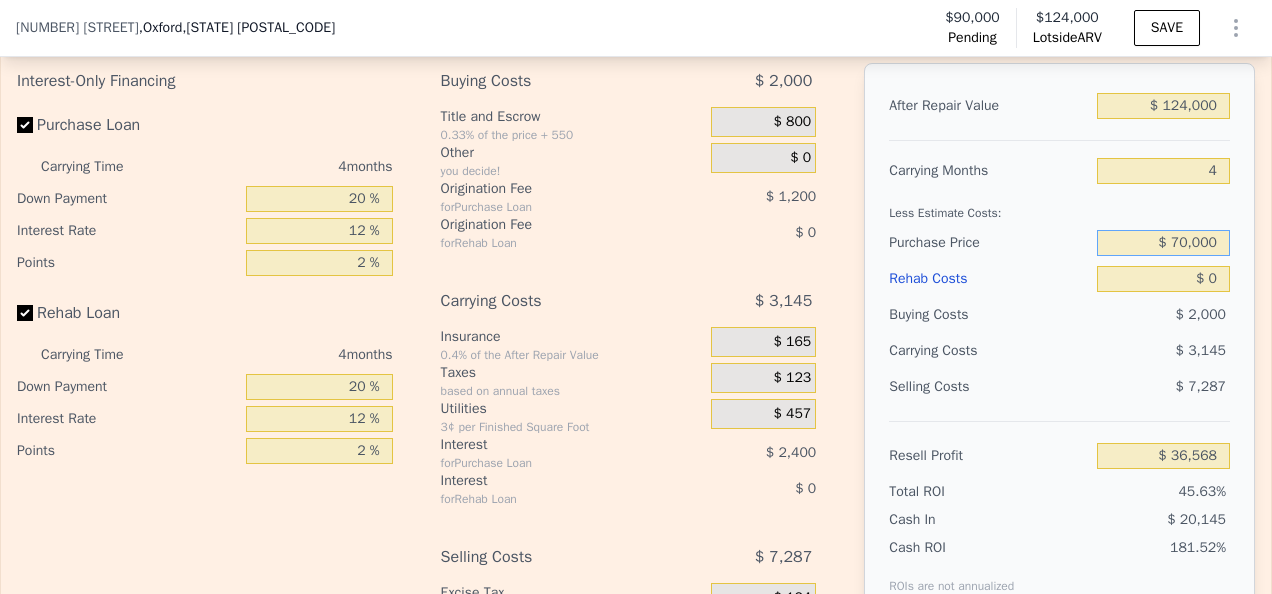 type on "$ 70,000" 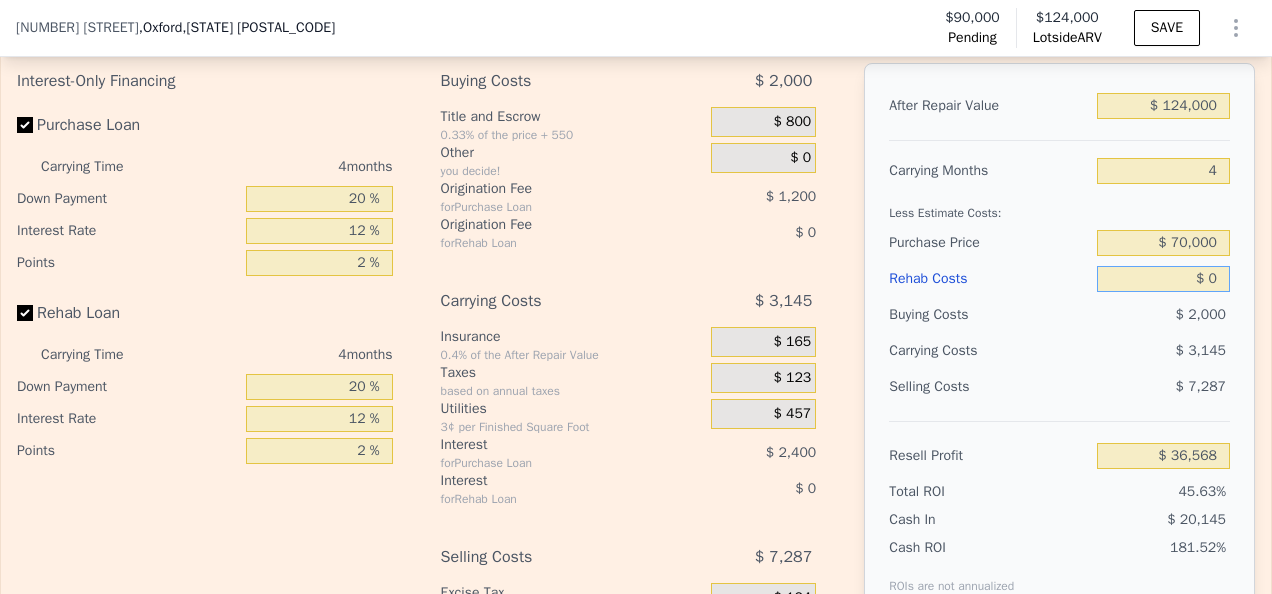 type on "$ 41,825" 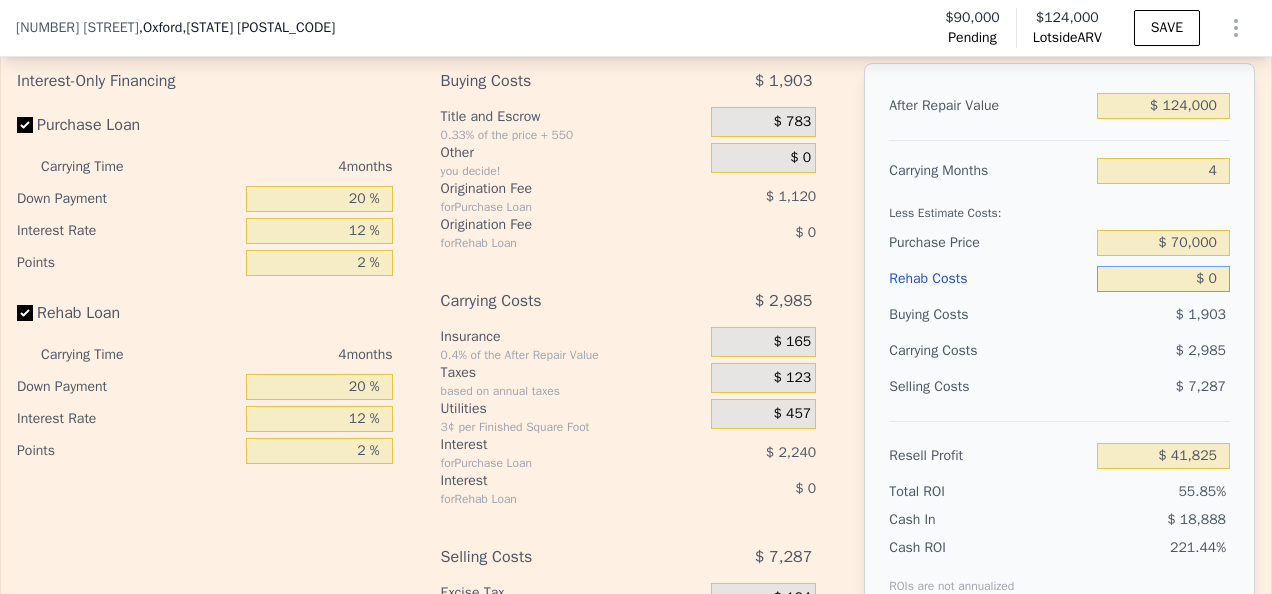 click on "$ 0" at bounding box center (1163, 279) 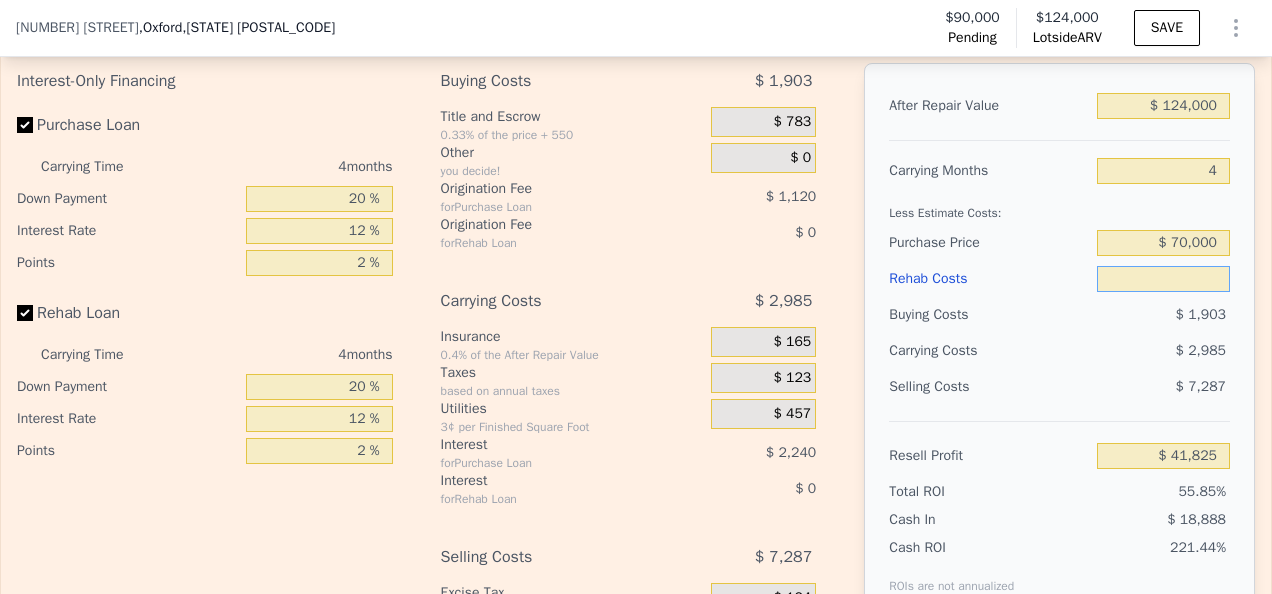 type on "$ 4" 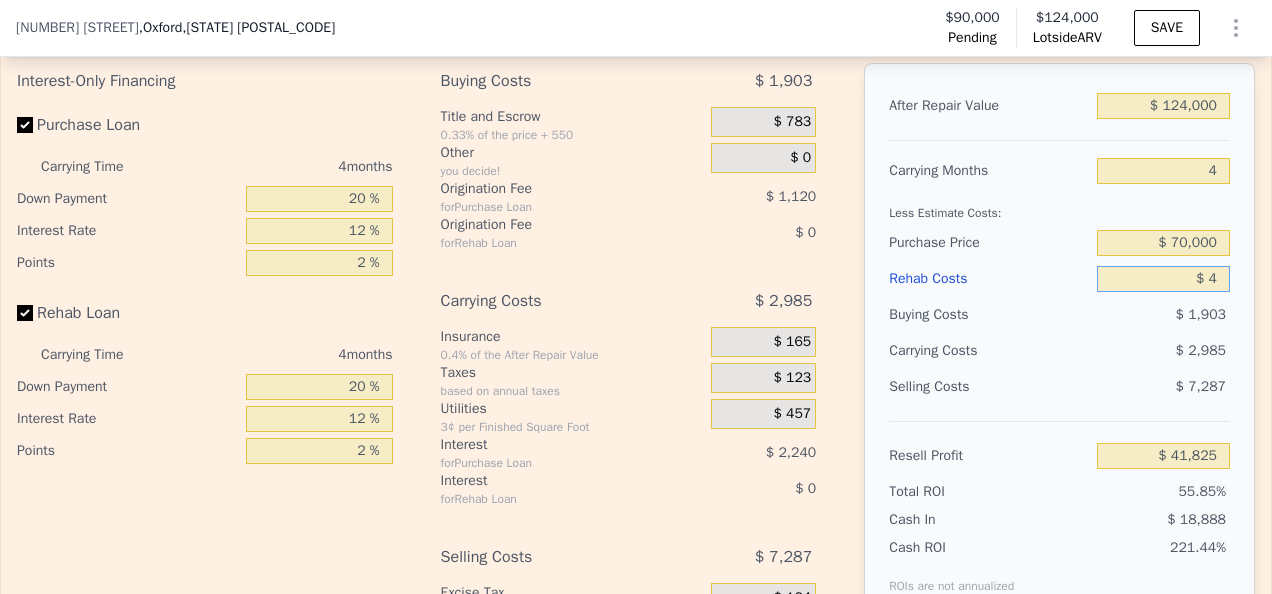type on "$ 41,821" 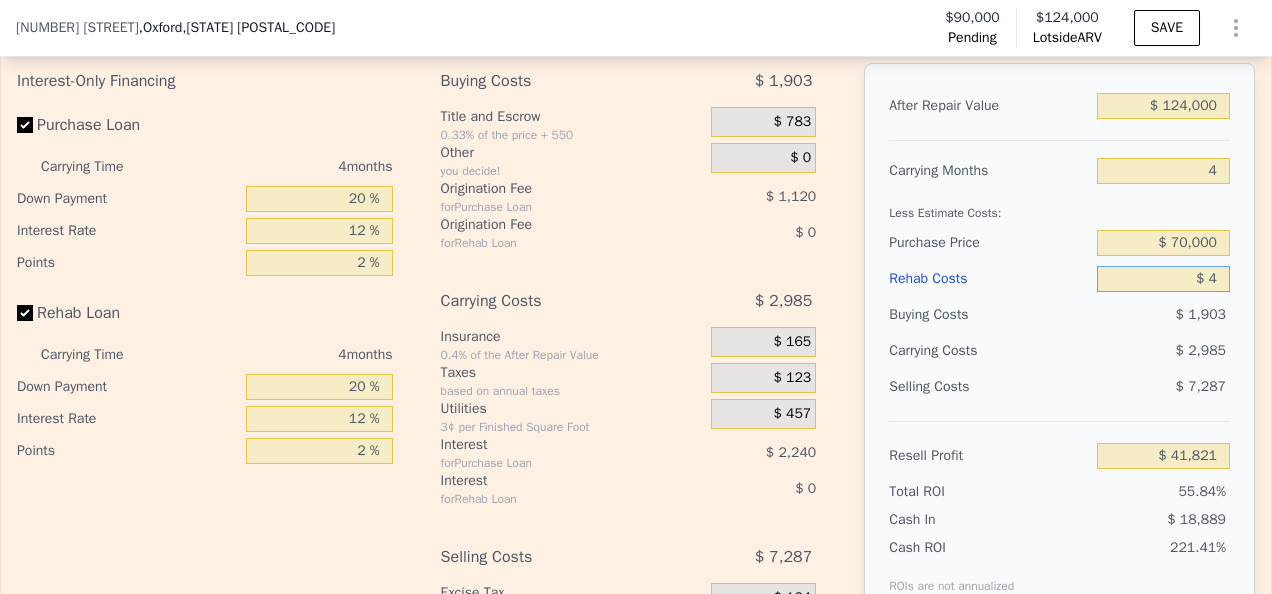 type on "$ 40" 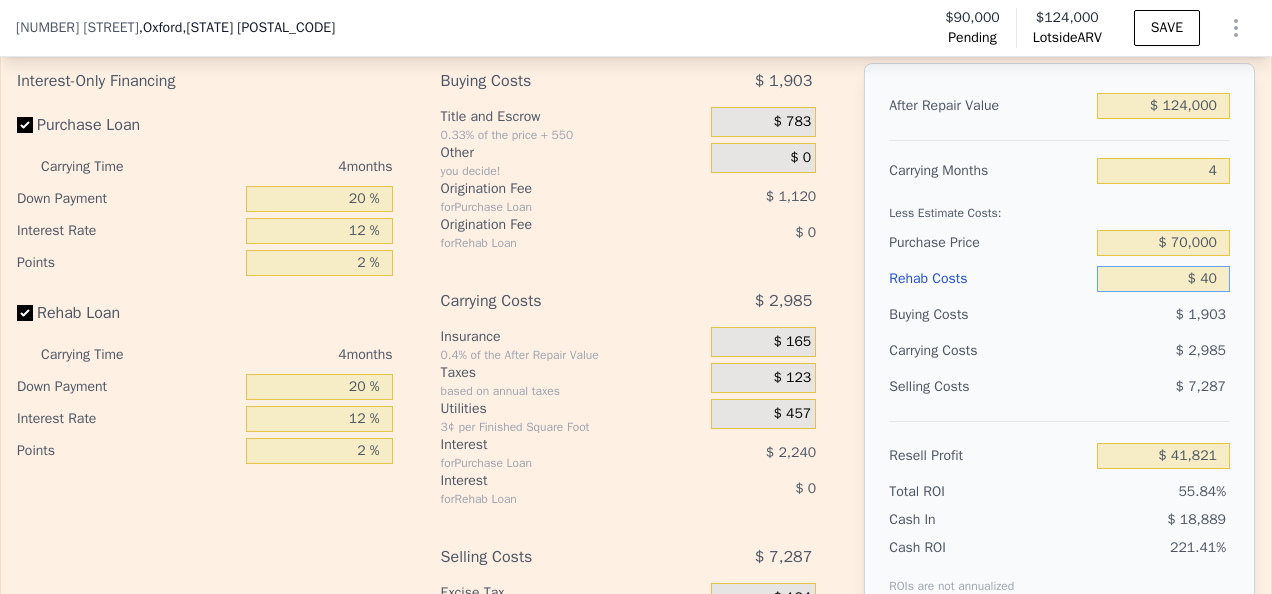 type on "$ 41,784" 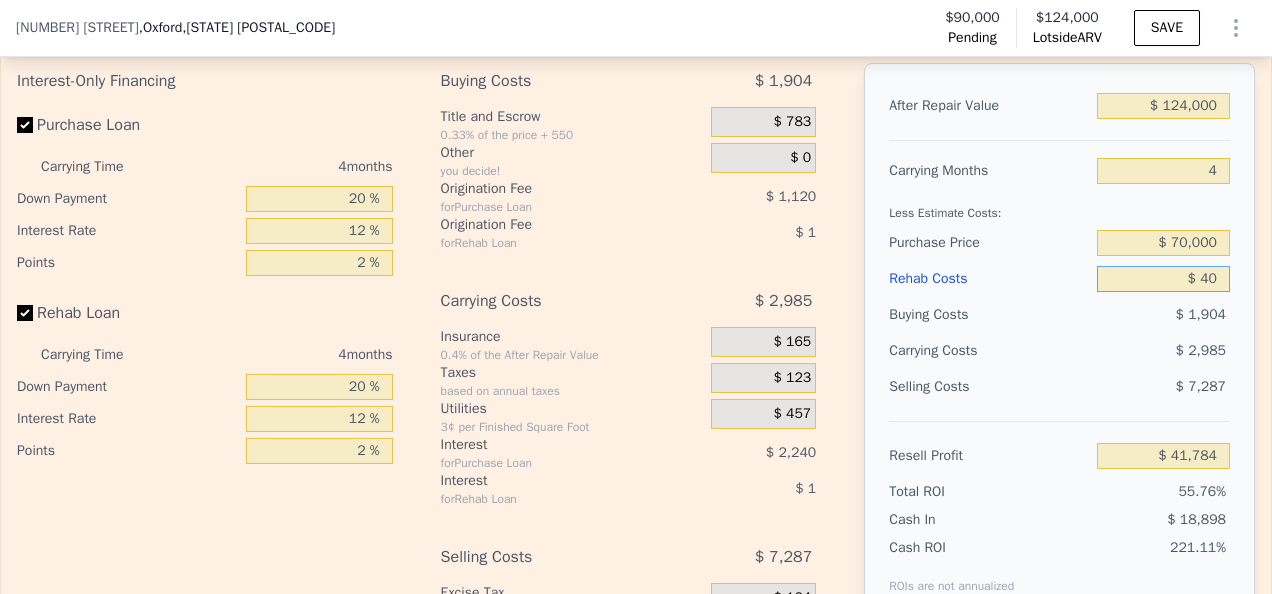 type on "$ 400" 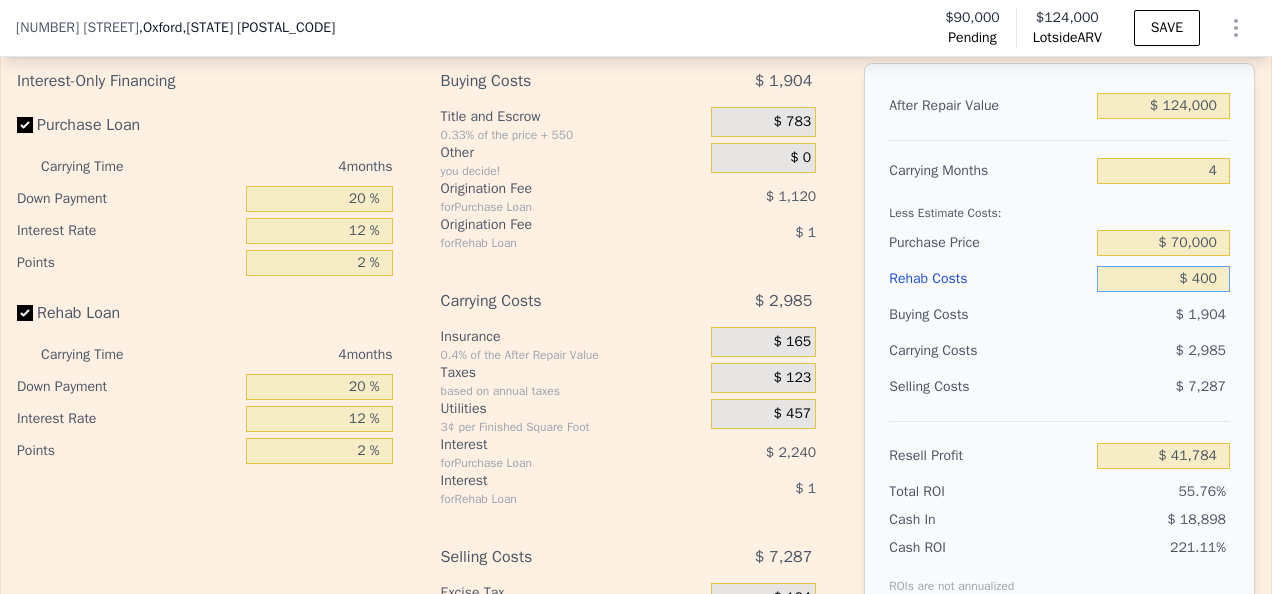 type on "$ 41,407" 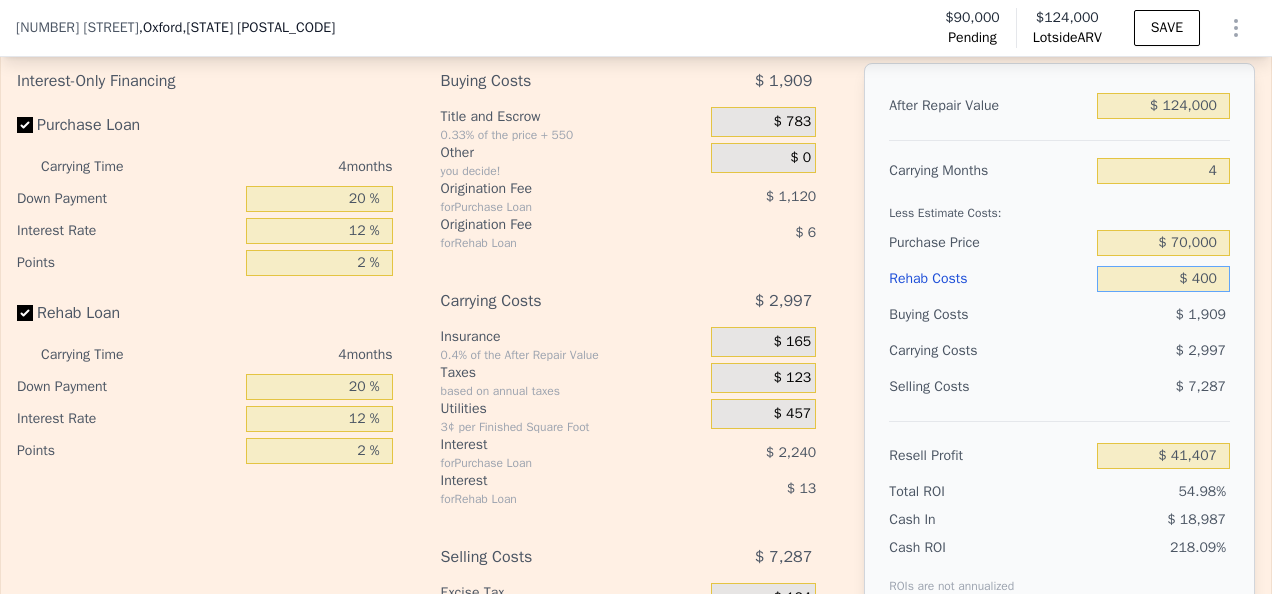 type on "$ 4,000" 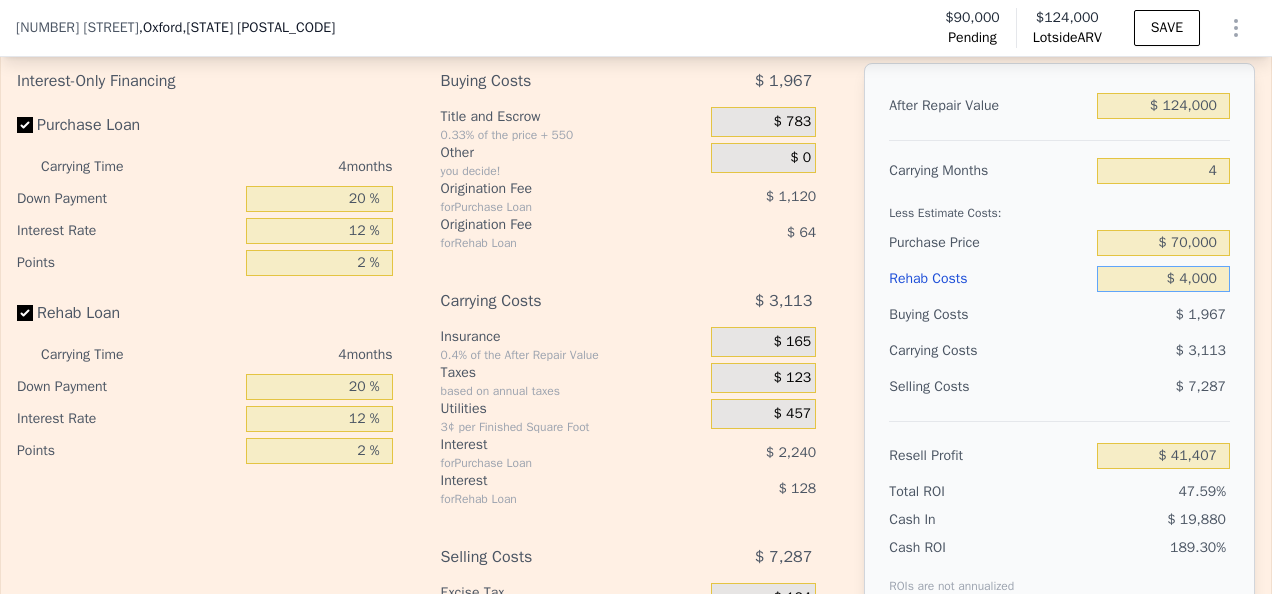 type on "$ 37,633" 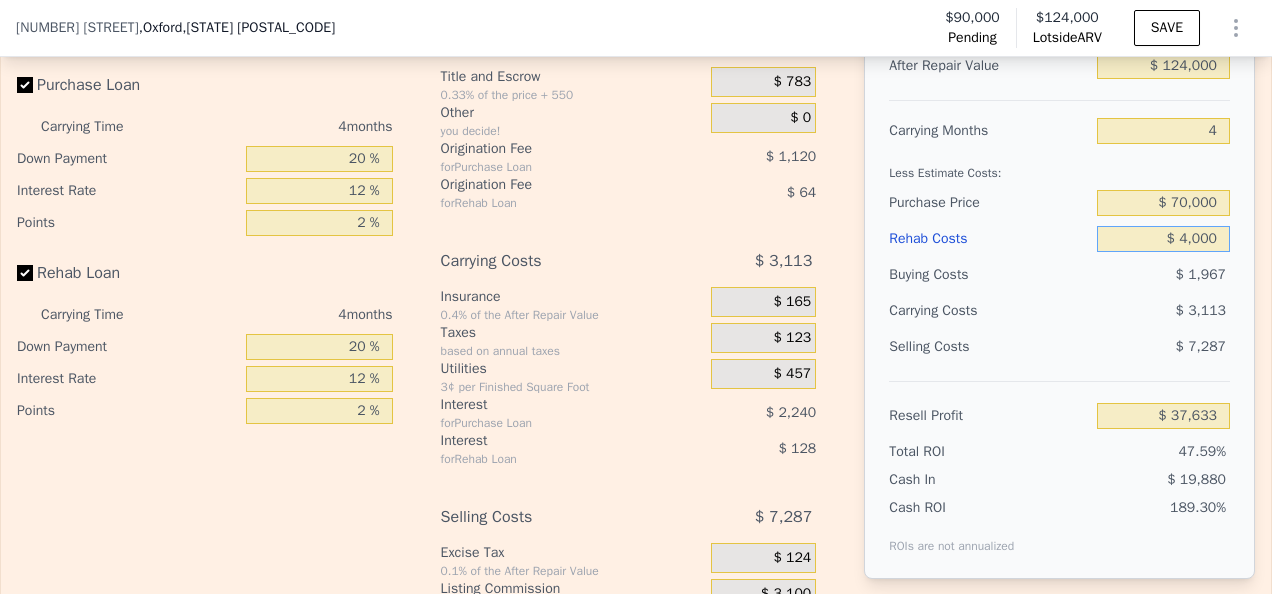 scroll, scrollTop: 3115, scrollLeft: 0, axis: vertical 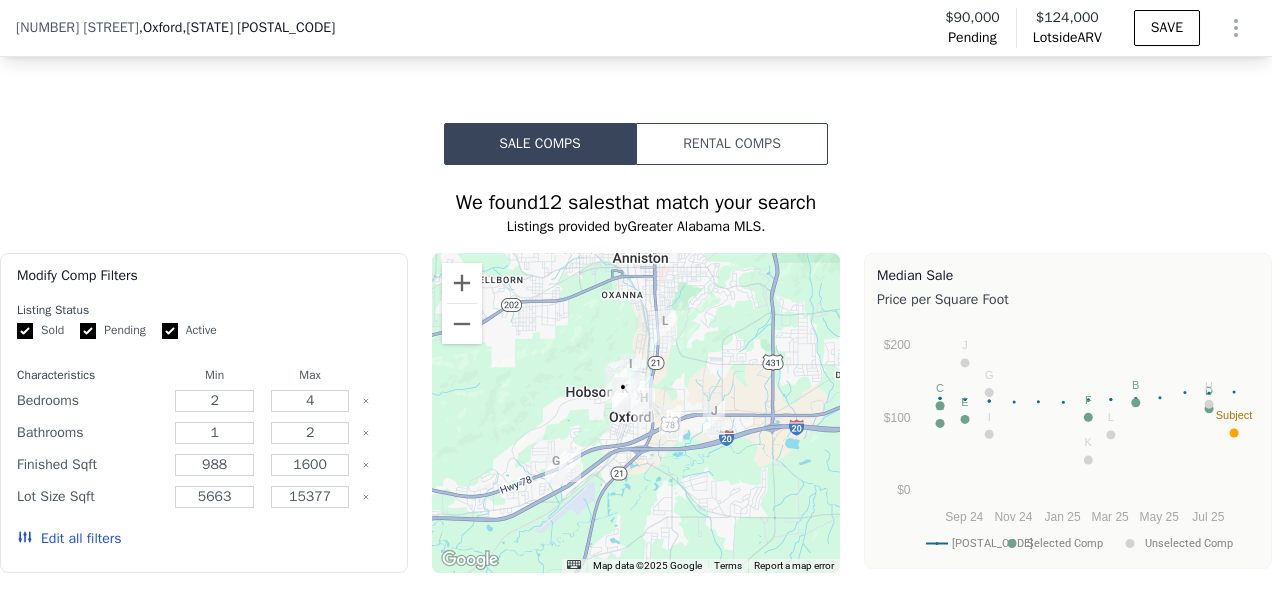 click on "Rental Comps" at bounding box center (732, 144) 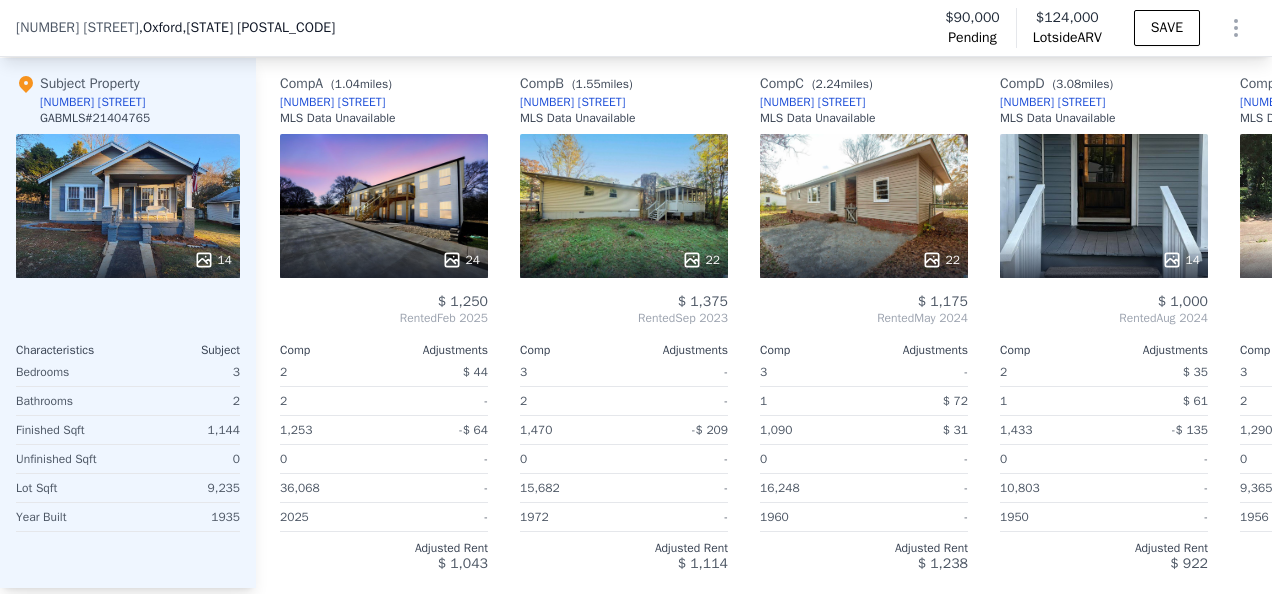 scroll, scrollTop: 2213, scrollLeft: 0, axis: vertical 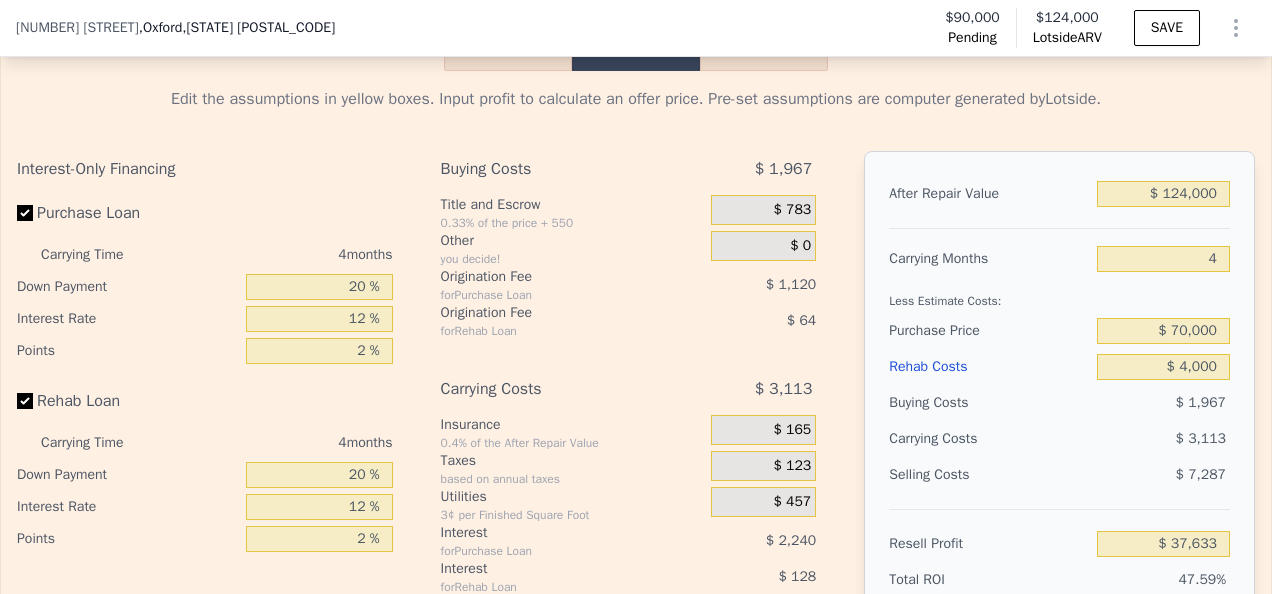 click on "Rental" at bounding box center [764, 50] 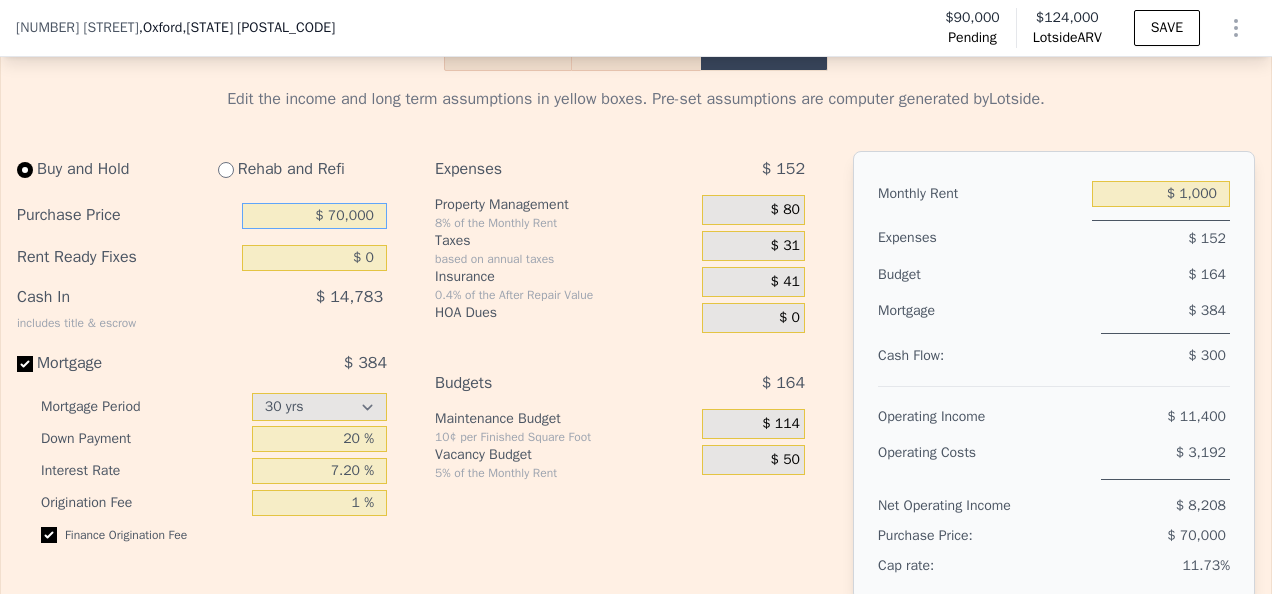 click on "$ 70,000" at bounding box center [314, 216] 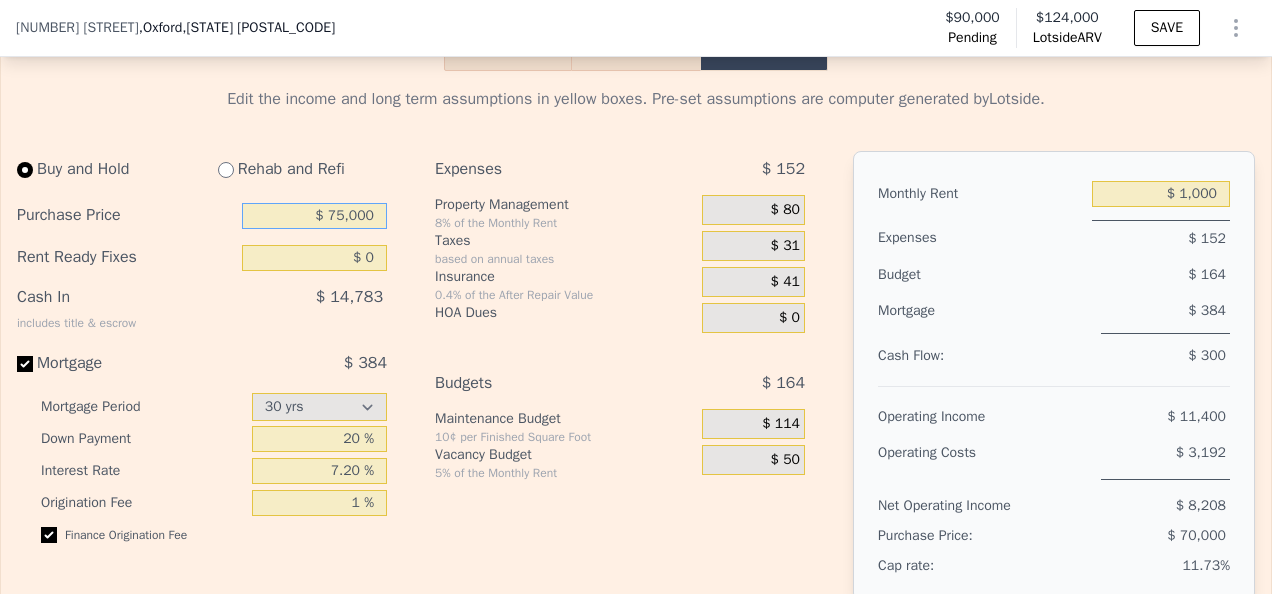 type on "$ 75,000" 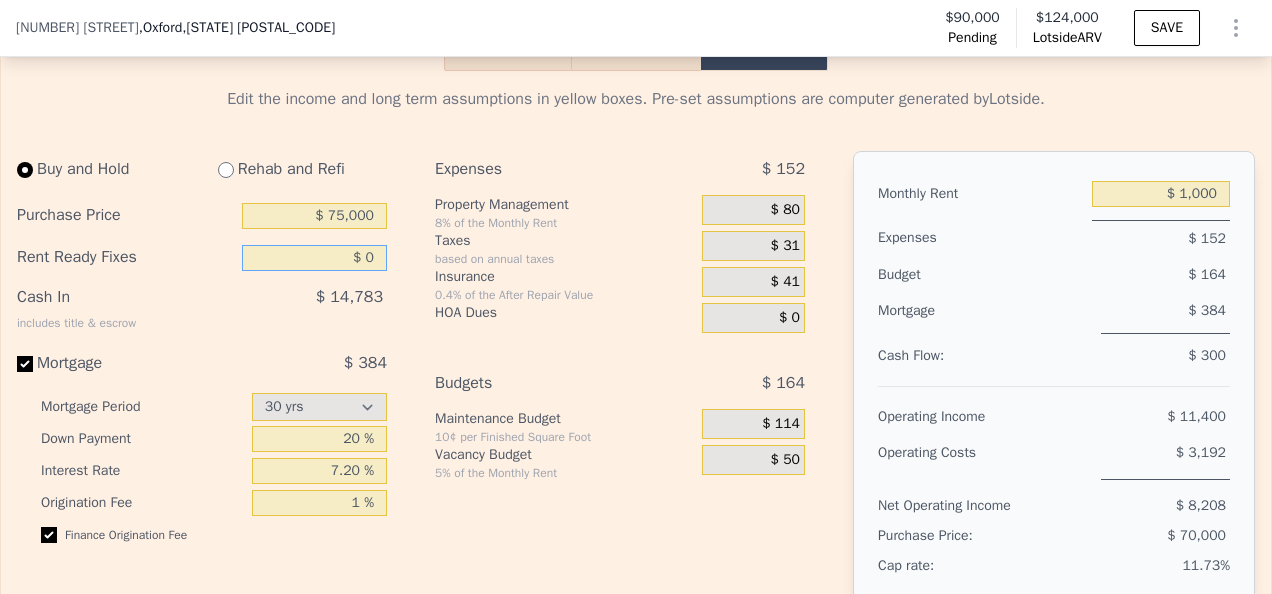 click on "$ 0" at bounding box center [314, 258] 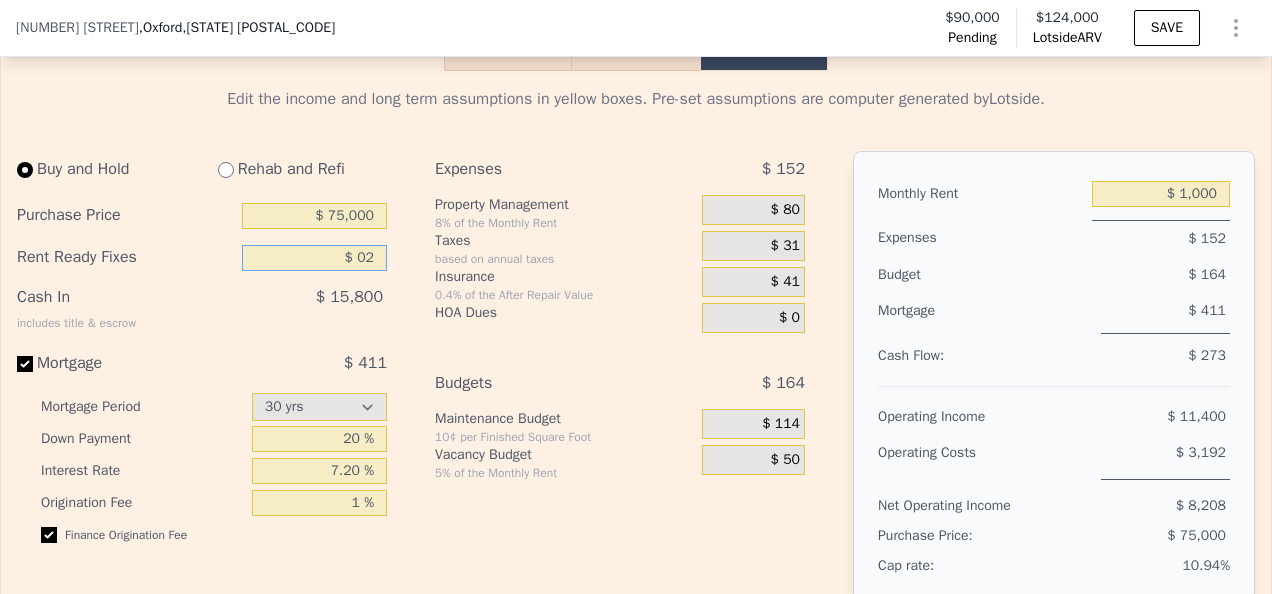 type on "$ 0" 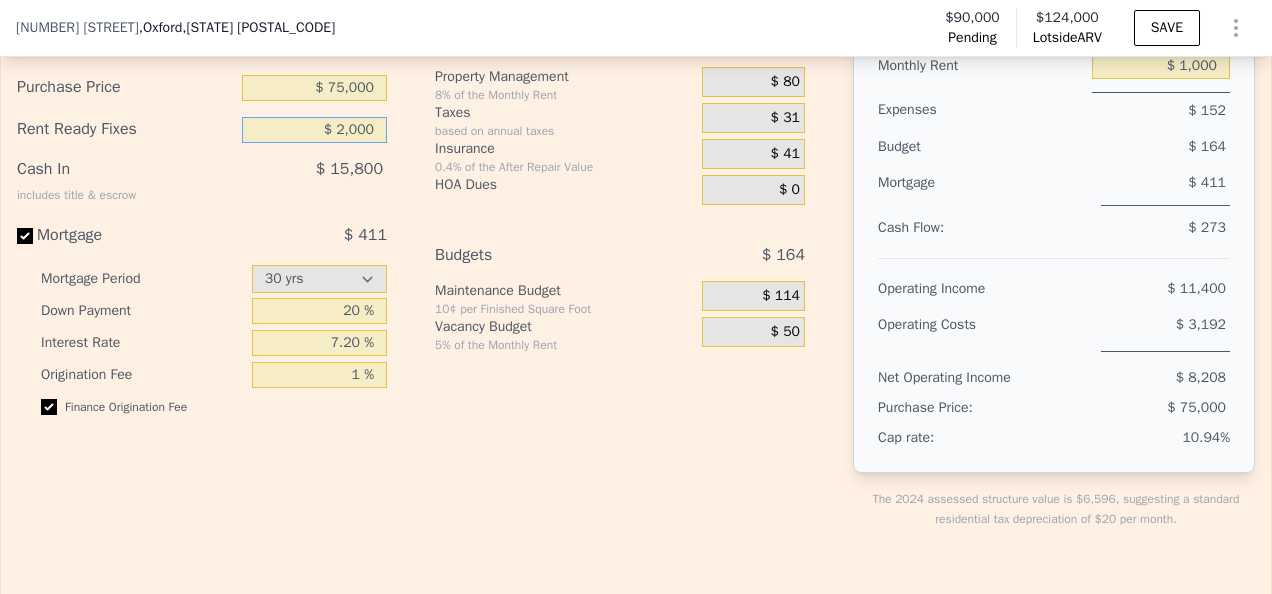 scroll, scrollTop: 3016, scrollLeft: 0, axis: vertical 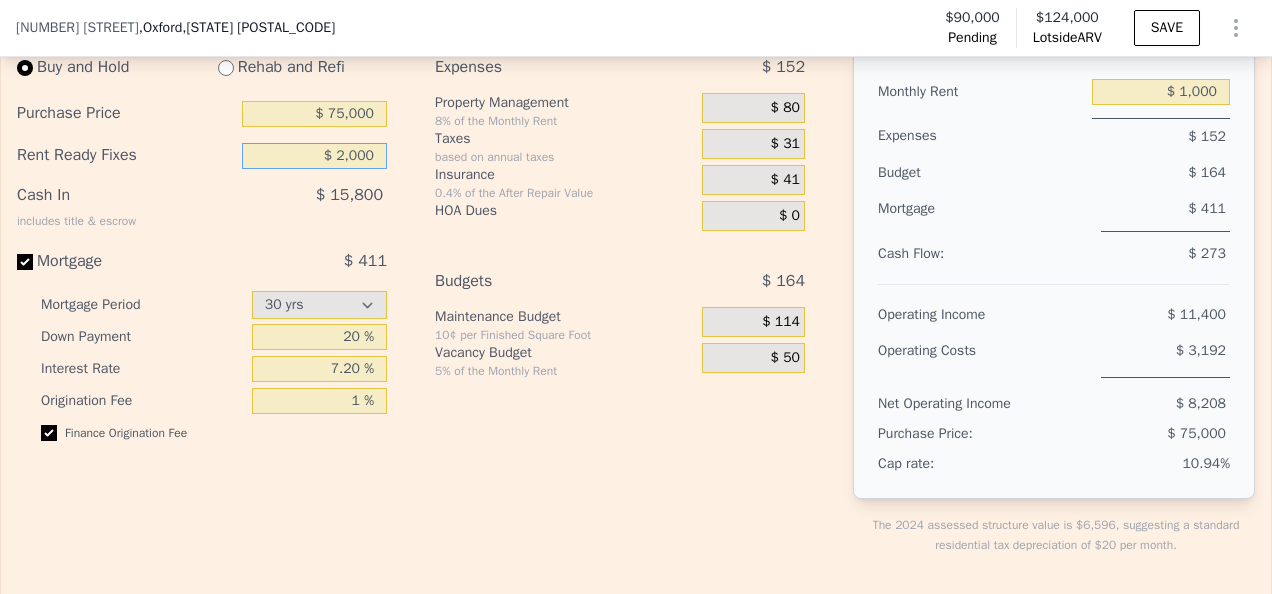 type on "$ 2,000" 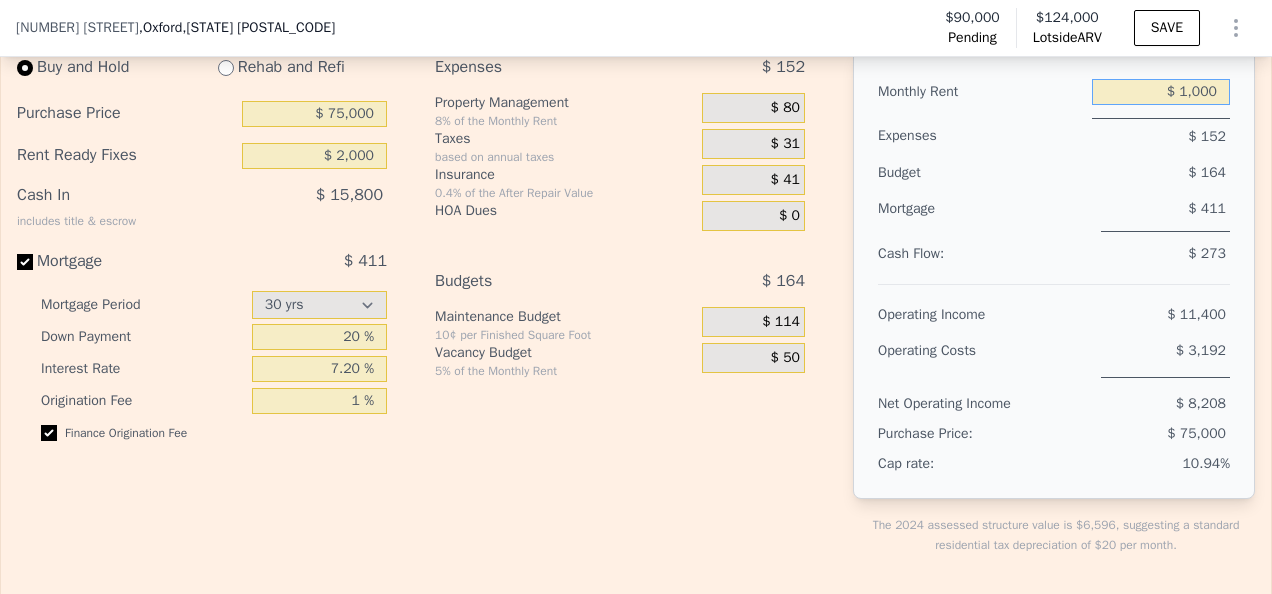 click on "$ 1,000" at bounding box center (1161, 92) 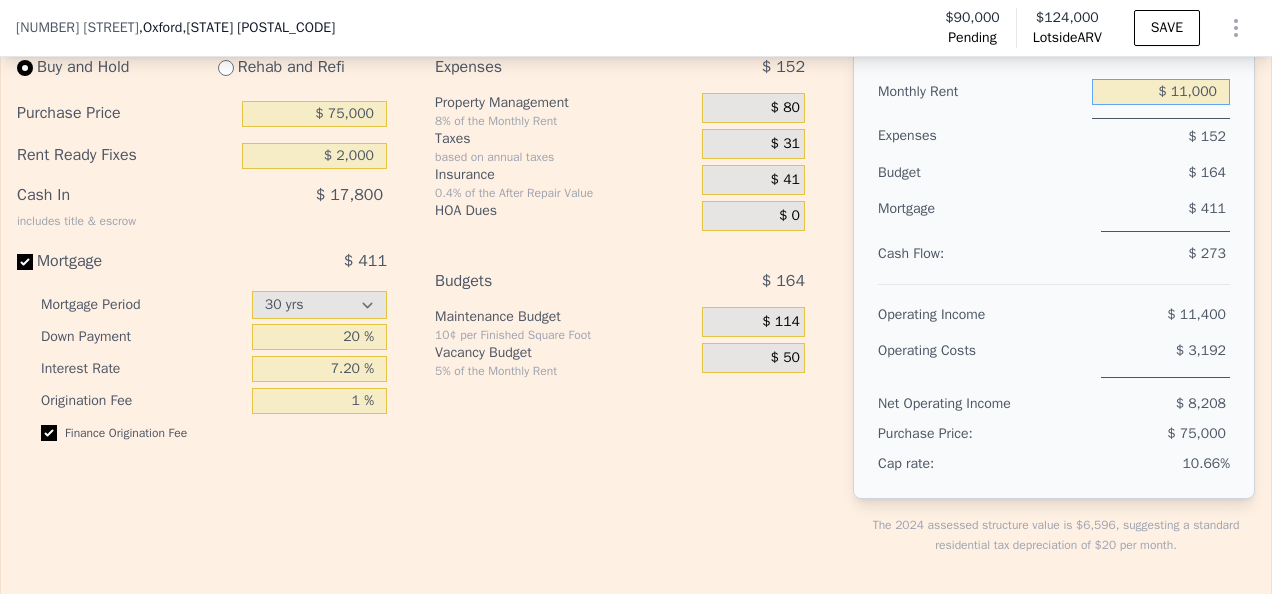 click on "$ 11,000" at bounding box center (1161, 92) 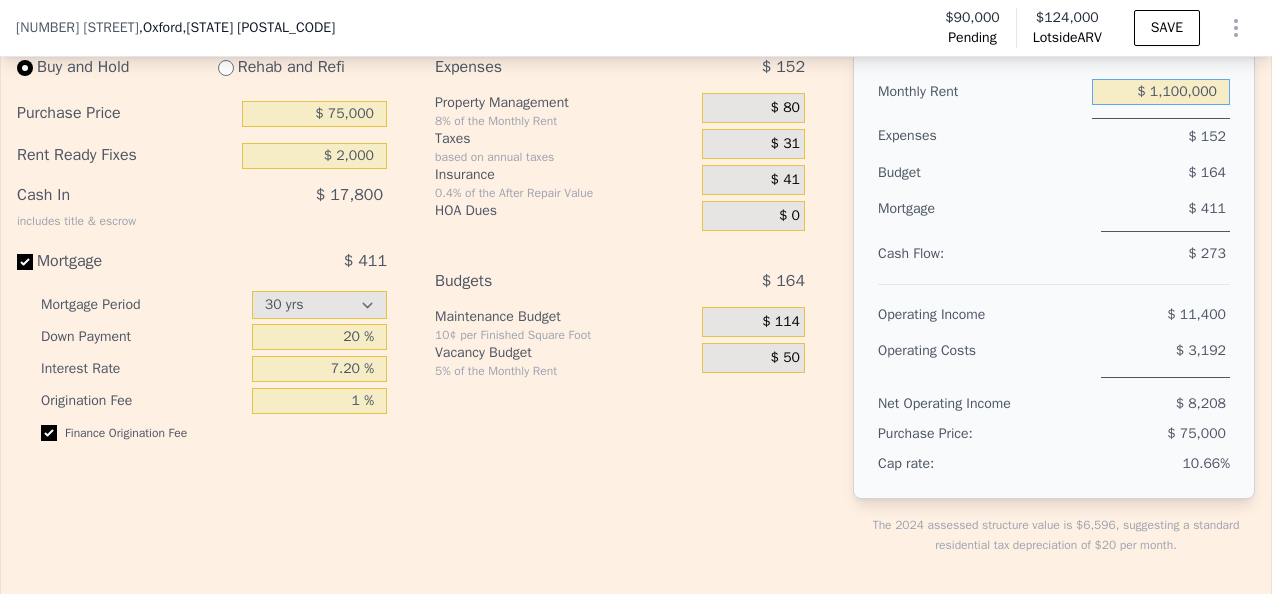 click on "$ 1,100,000" at bounding box center (1161, 92) 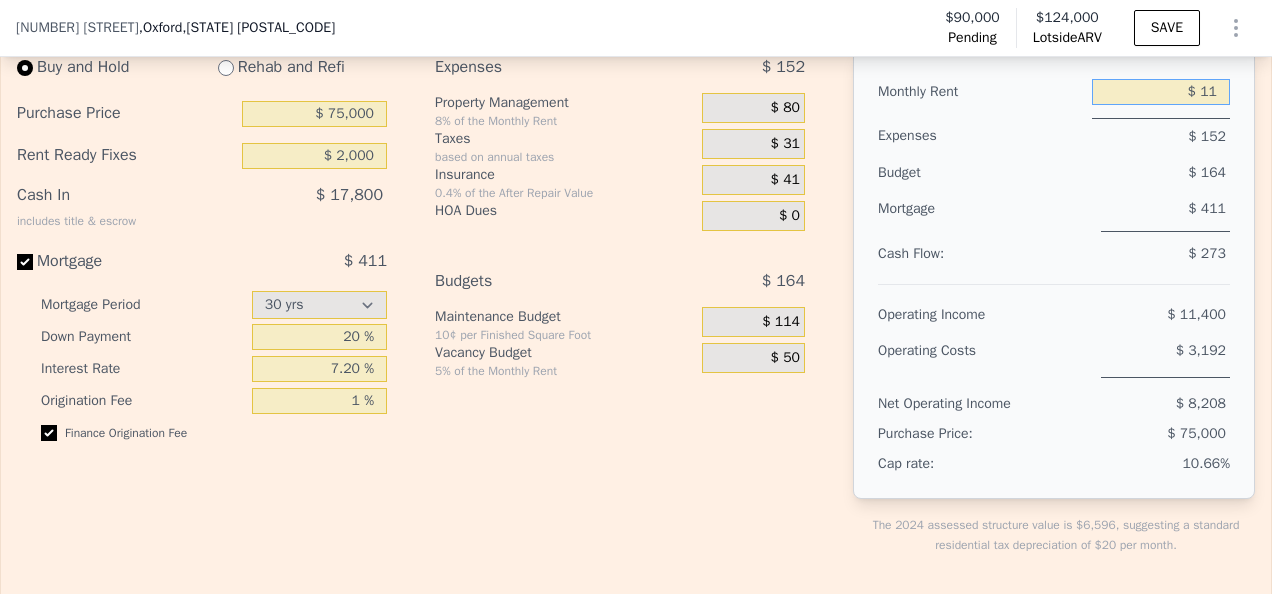 type on "$ 1" 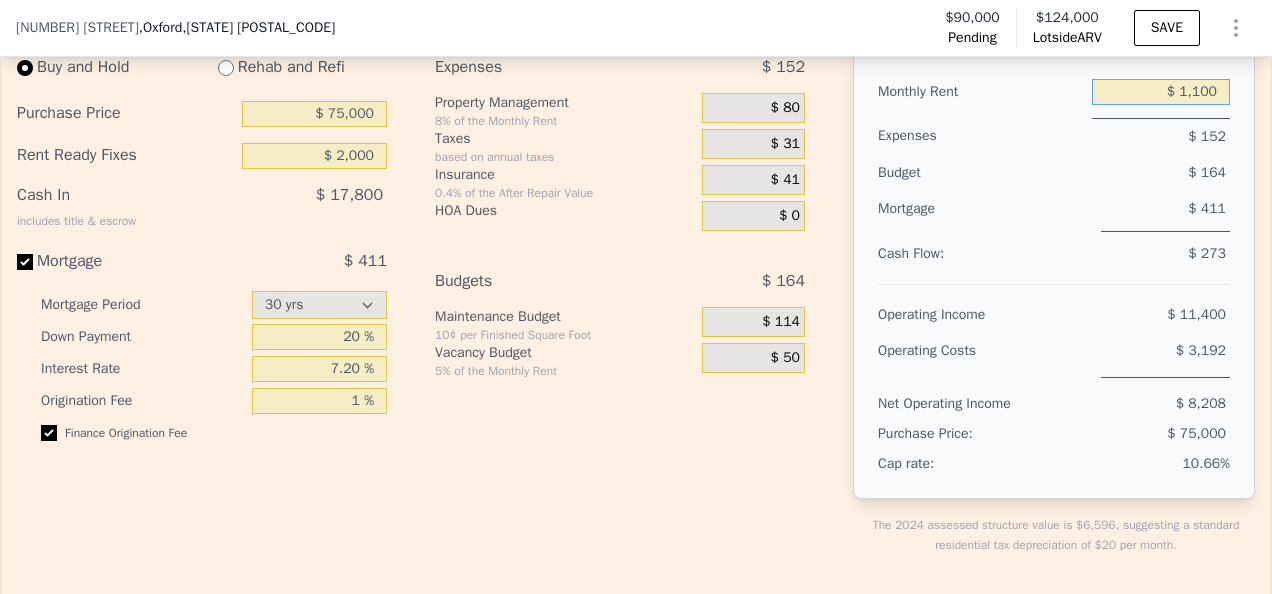 type on "$ 1,100" 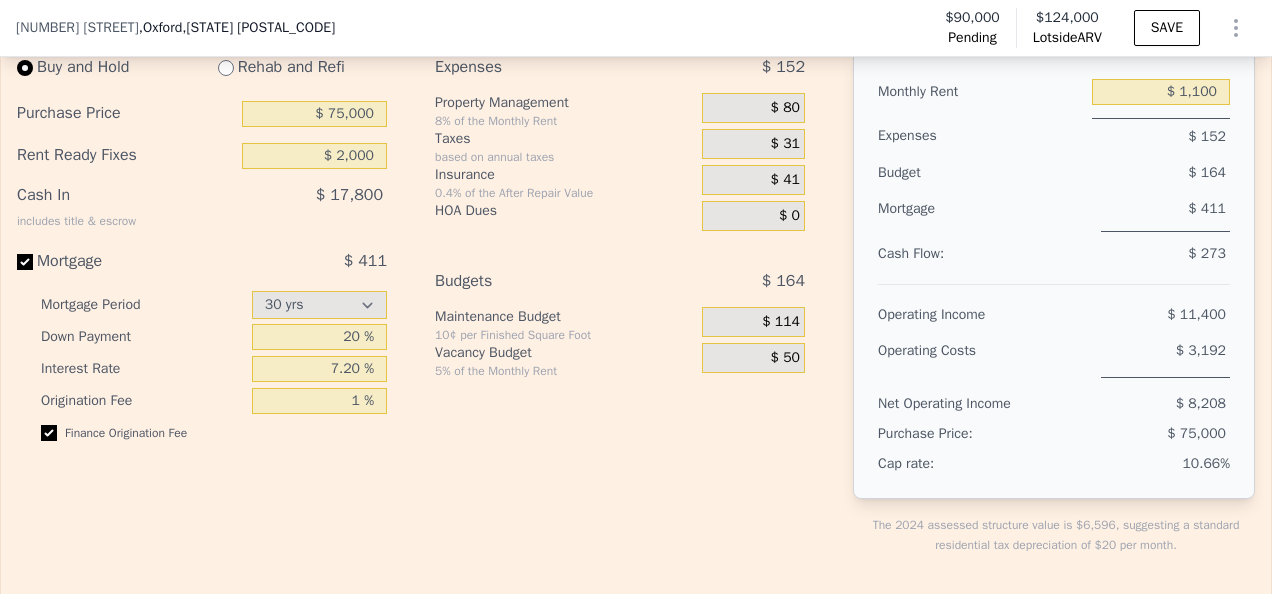 click on "$ 411" at bounding box center (1165, 211) 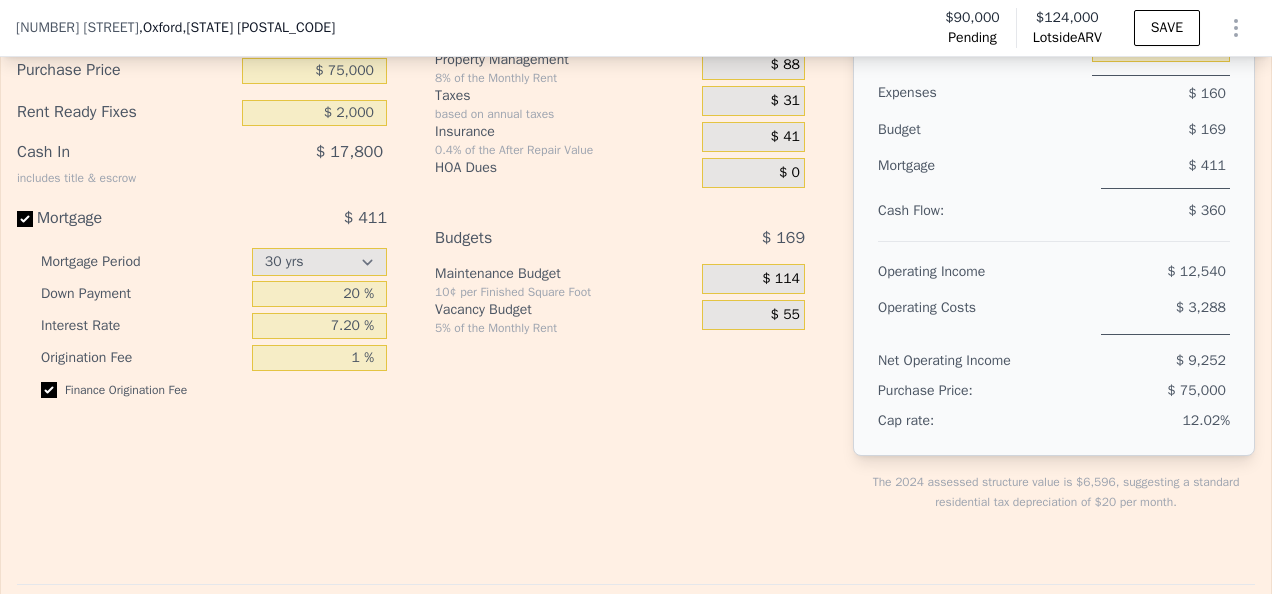 scroll, scrollTop: 2940, scrollLeft: 0, axis: vertical 